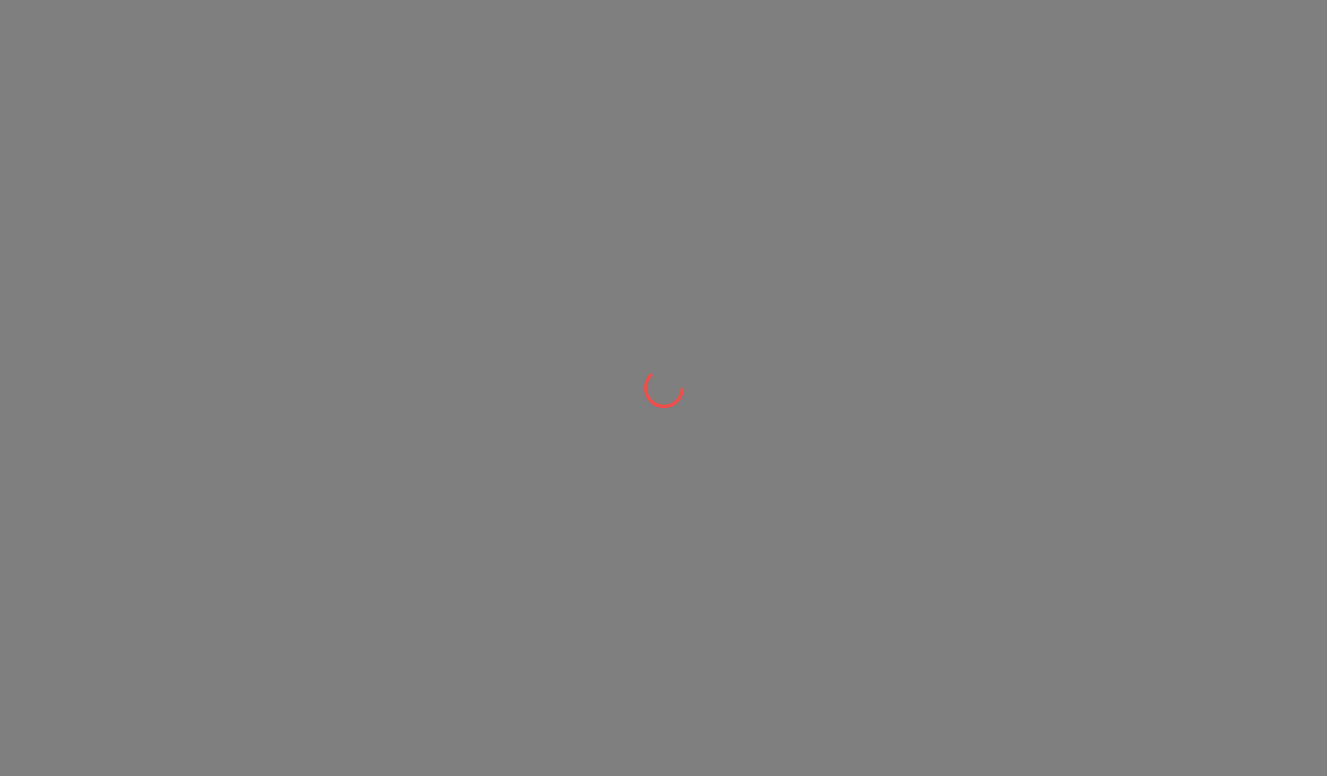 scroll, scrollTop: 0, scrollLeft: 0, axis: both 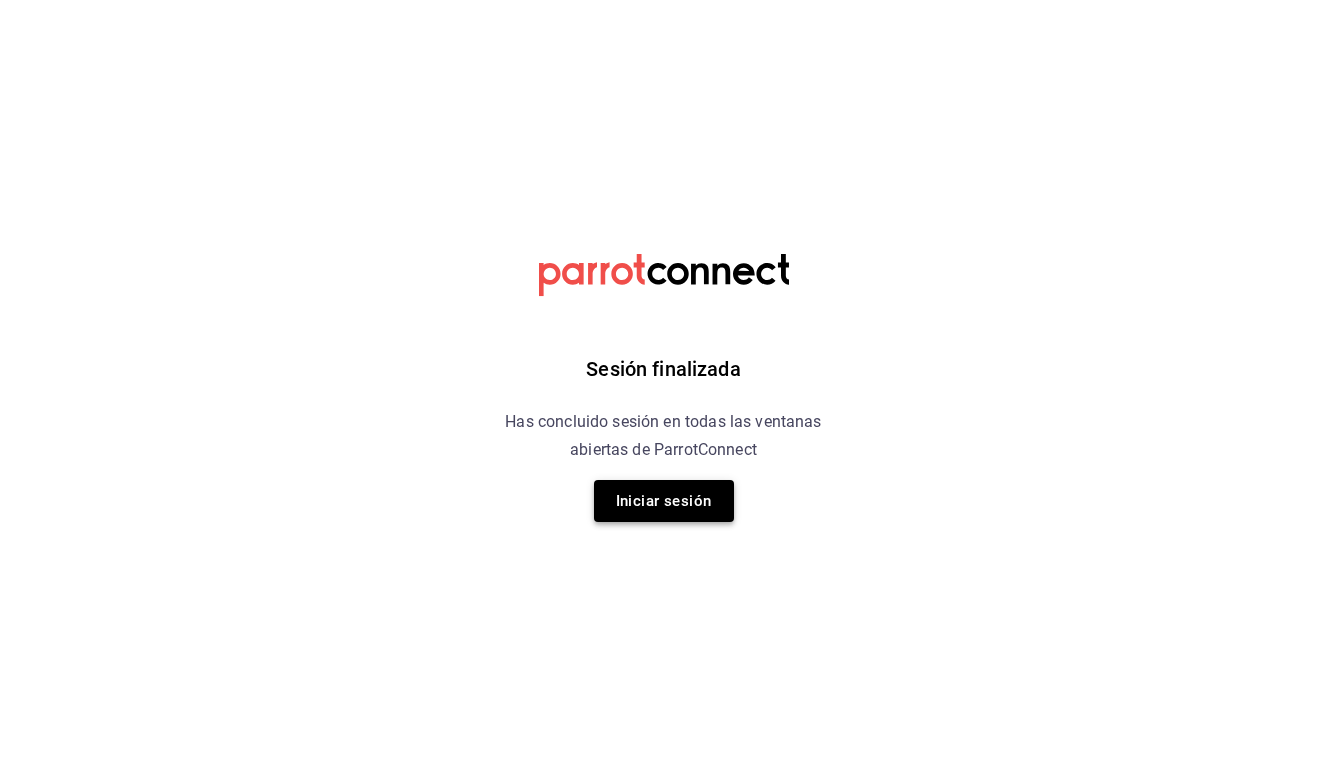 click on "Iniciar sesión" at bounding box center (664, 501) 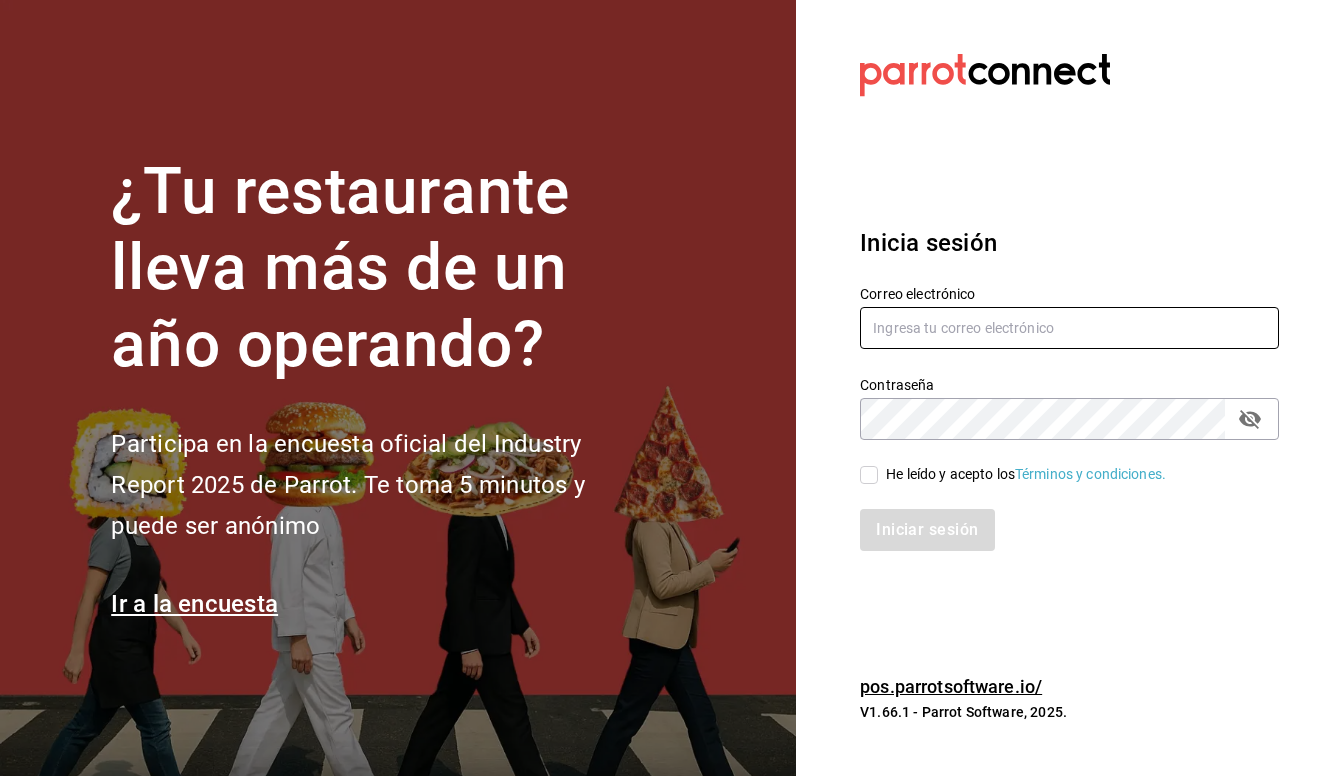 click at bounding box center (1069, 328) 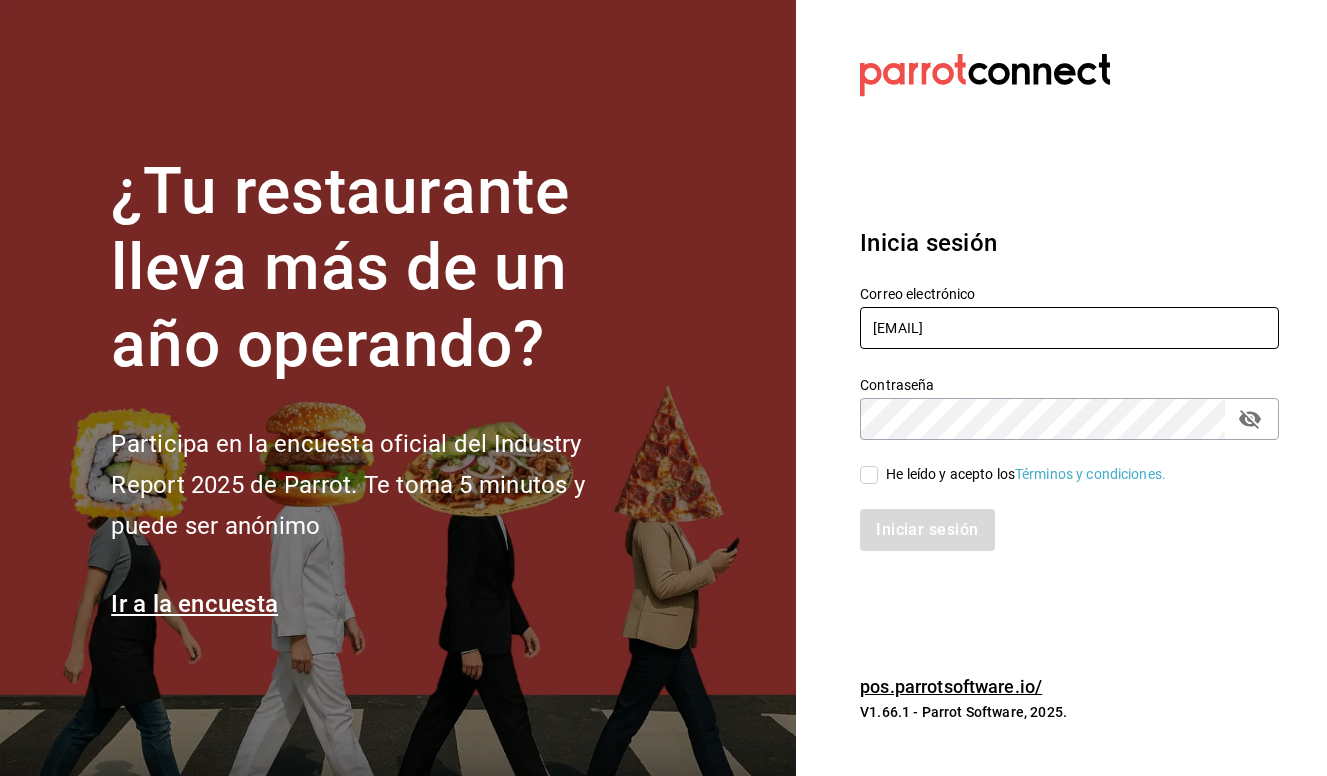 click on "multiuser@oromo.com" at bounding box center (1069, 328) 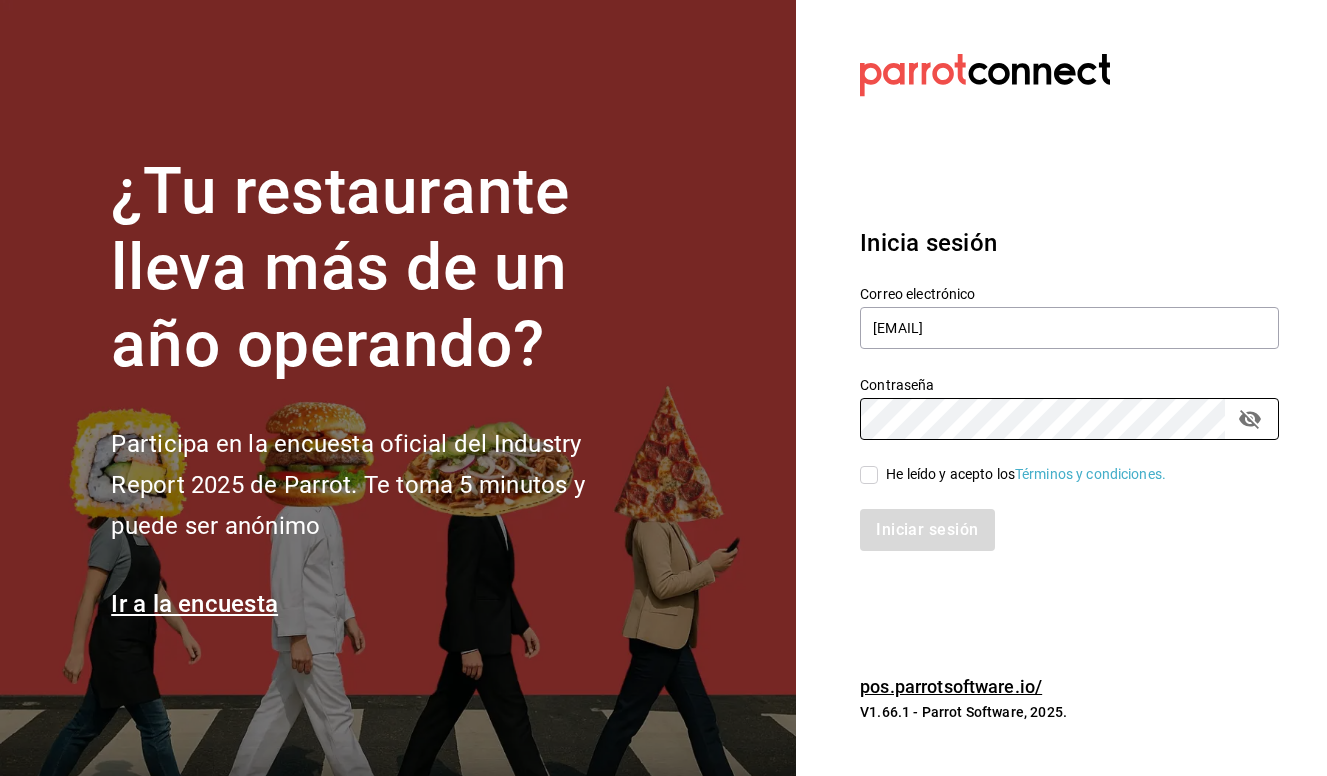 click on "¿Tu restaurante lleva más de un año operando? Participa en la encuesta oficial del Industry Report 2025 de Parrot. Te toma 5 minutos y puede ser anónimo Ir a la encuesta Datos incorrectos. Verifica que tu Correo o Contraseña estén bien escritos. Inicia sesión Correo electrónico jorge@oromo.mx Contraseña Contraseña He leído y acepto los  Términos y condiciones. Iniciar sesión pos.parrotsoftware.io/ V1.66.1 - Parrot Software, 2025." at bounding box center (663, 388) 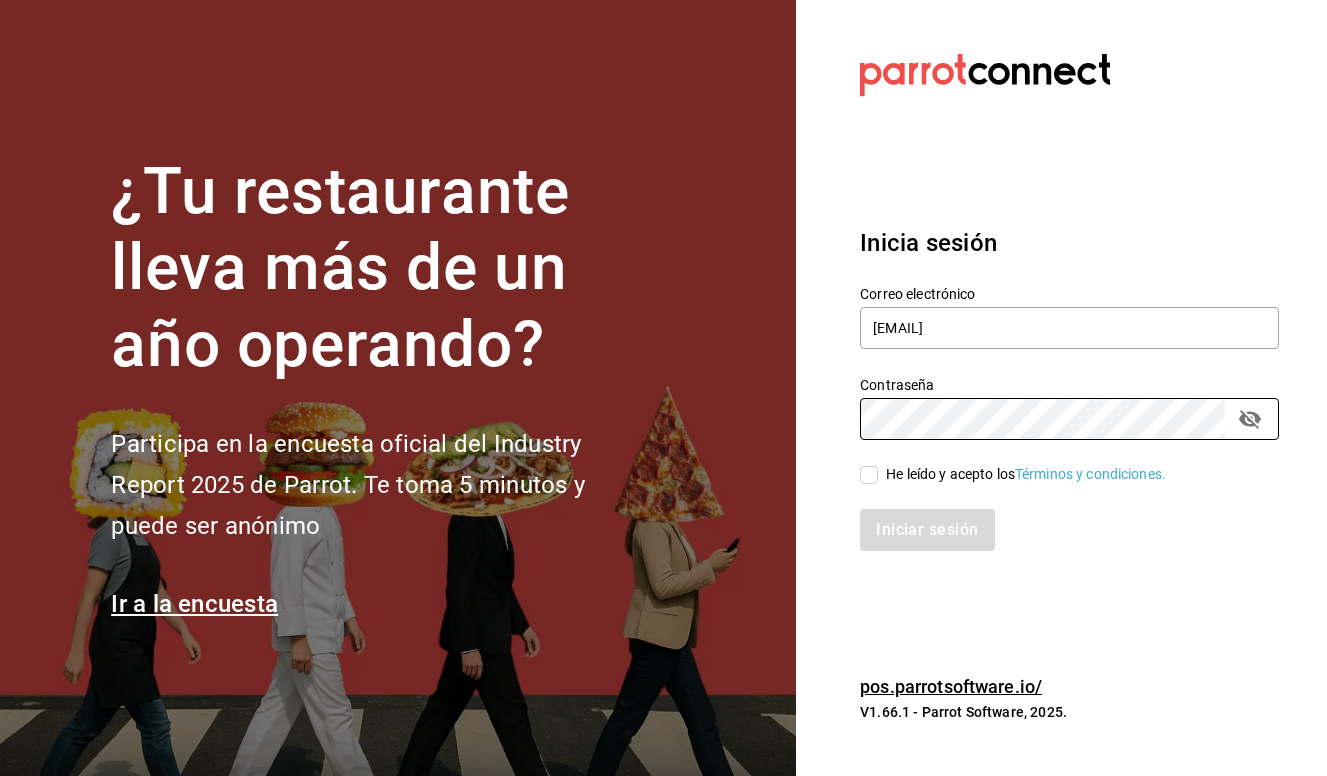 click on "He leído y acepto los  Términos y condiciones." at bounding box center [869, 475] 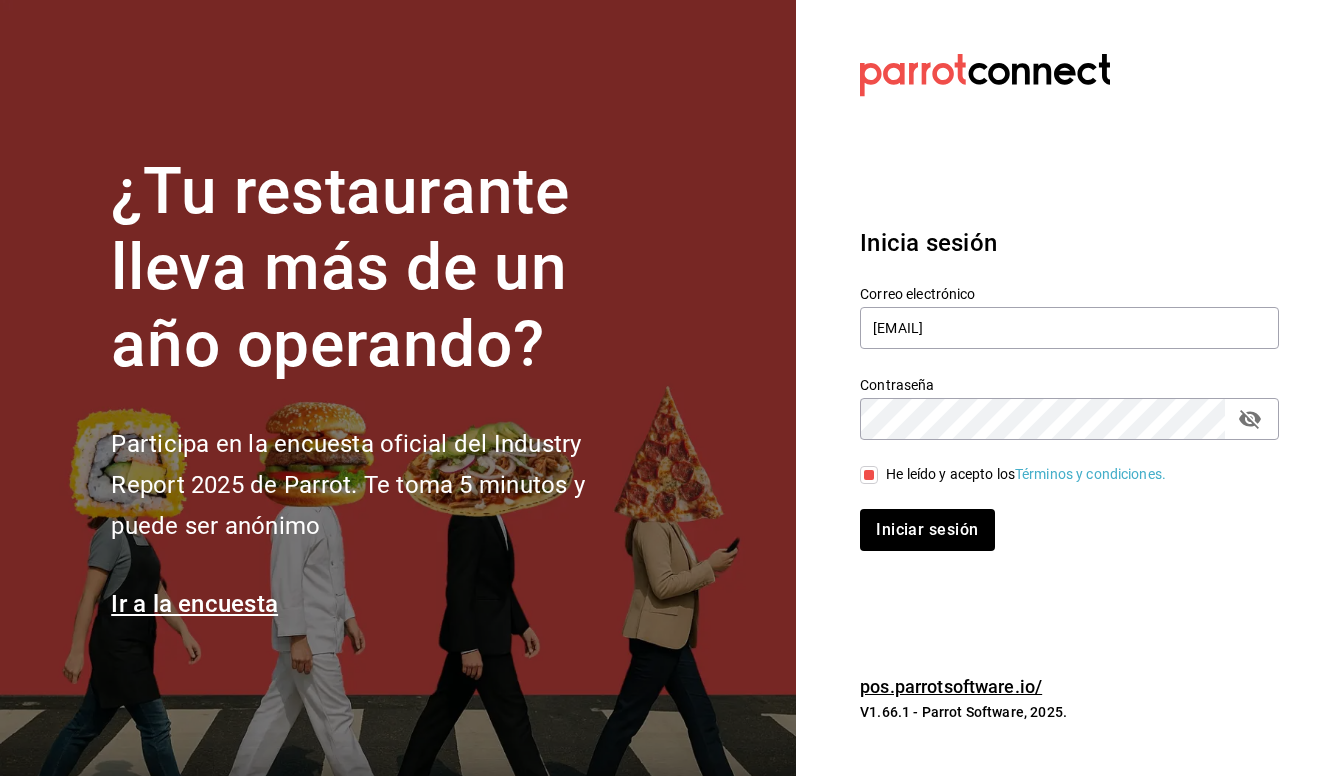 click on "Inicia sesión Correo electrónico jorge@oromo.mx Contraseña Contraseña He leído y acepto los  Términos y condiciones. Iniciar sesión" at bounding box center (1069, 388) 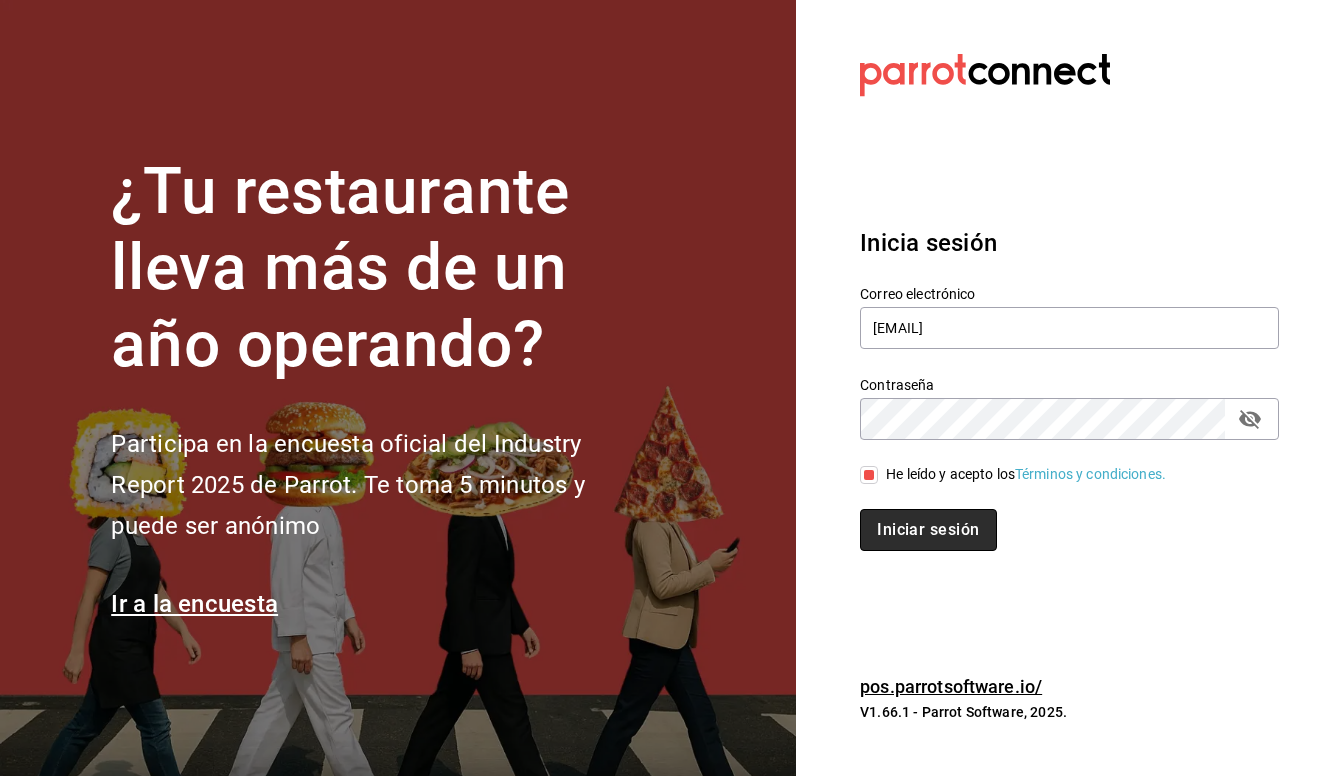 click on "Iniciar sesión" at bounding box center [928, 530] 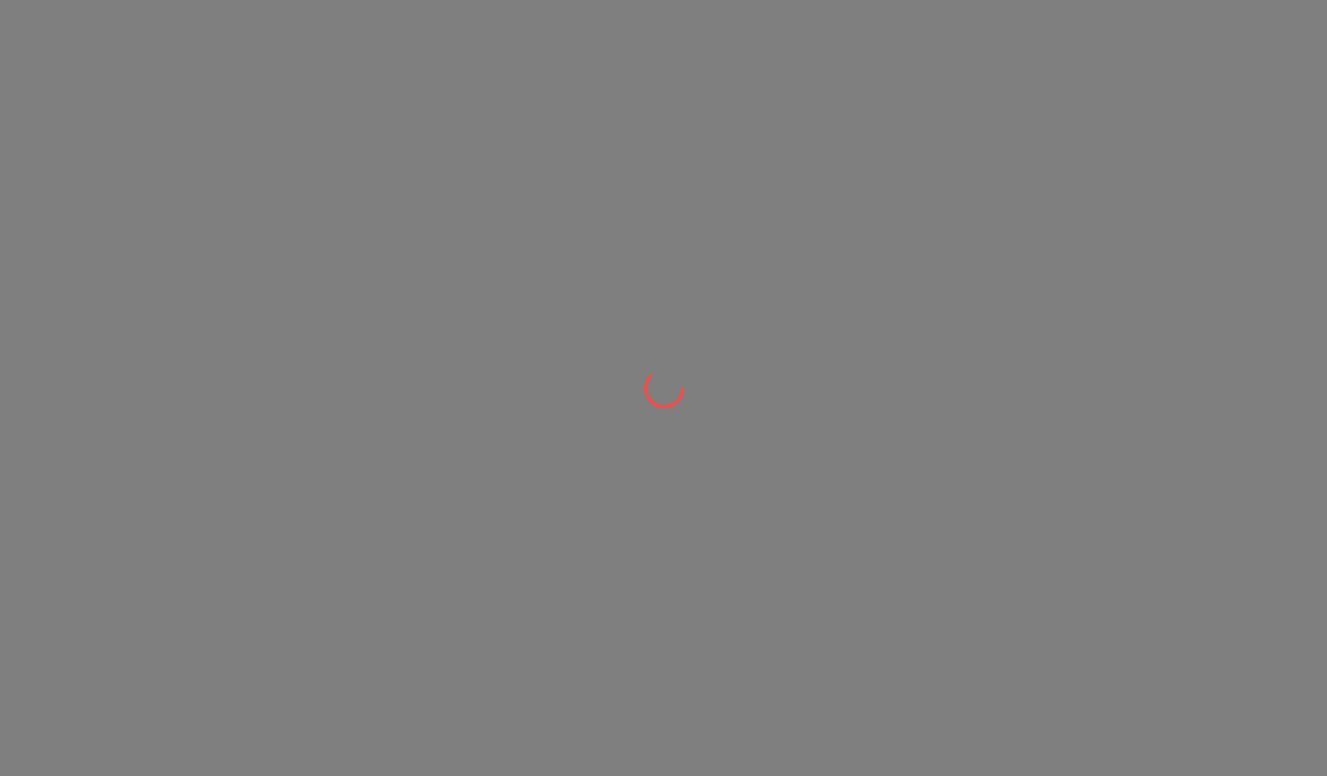 scroll, scrollTop: 0, scrollLeft: 0, axis: both 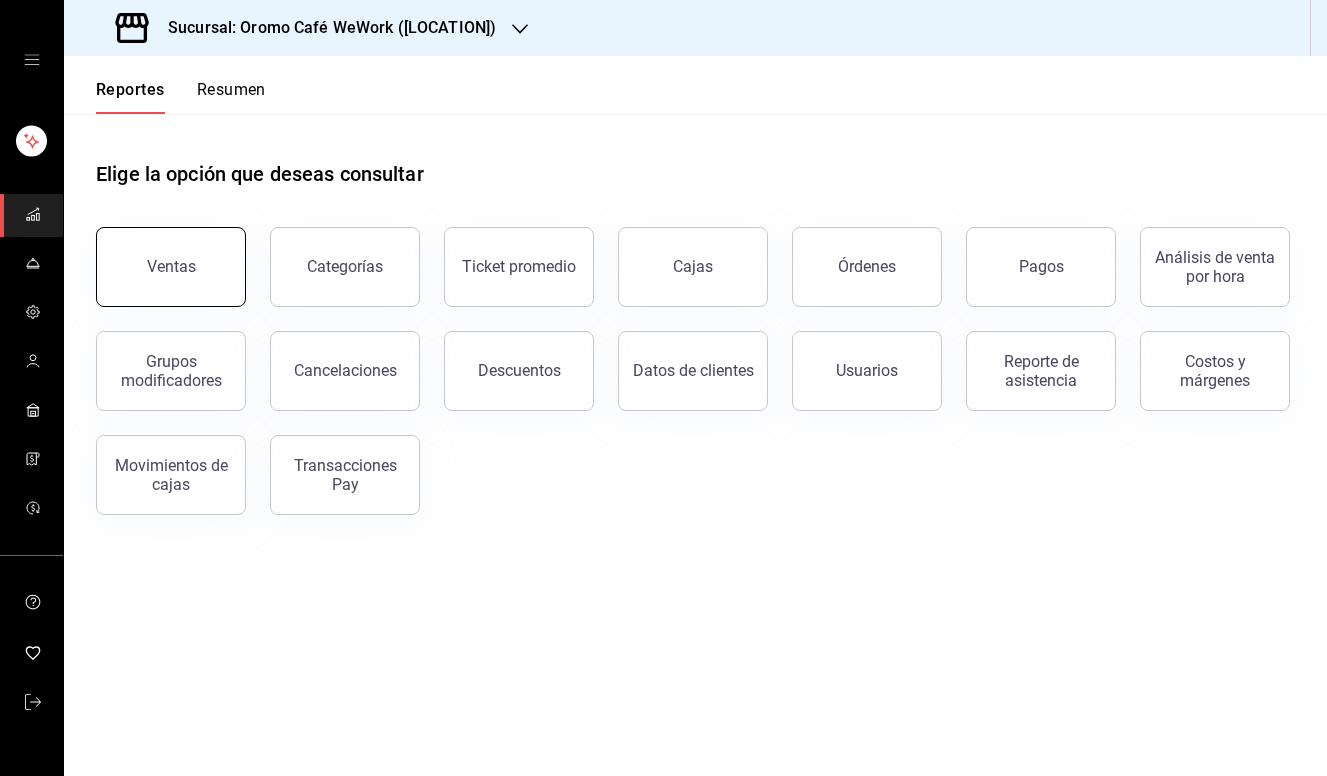 click on "Ventas" at bounding box center [171, 266] 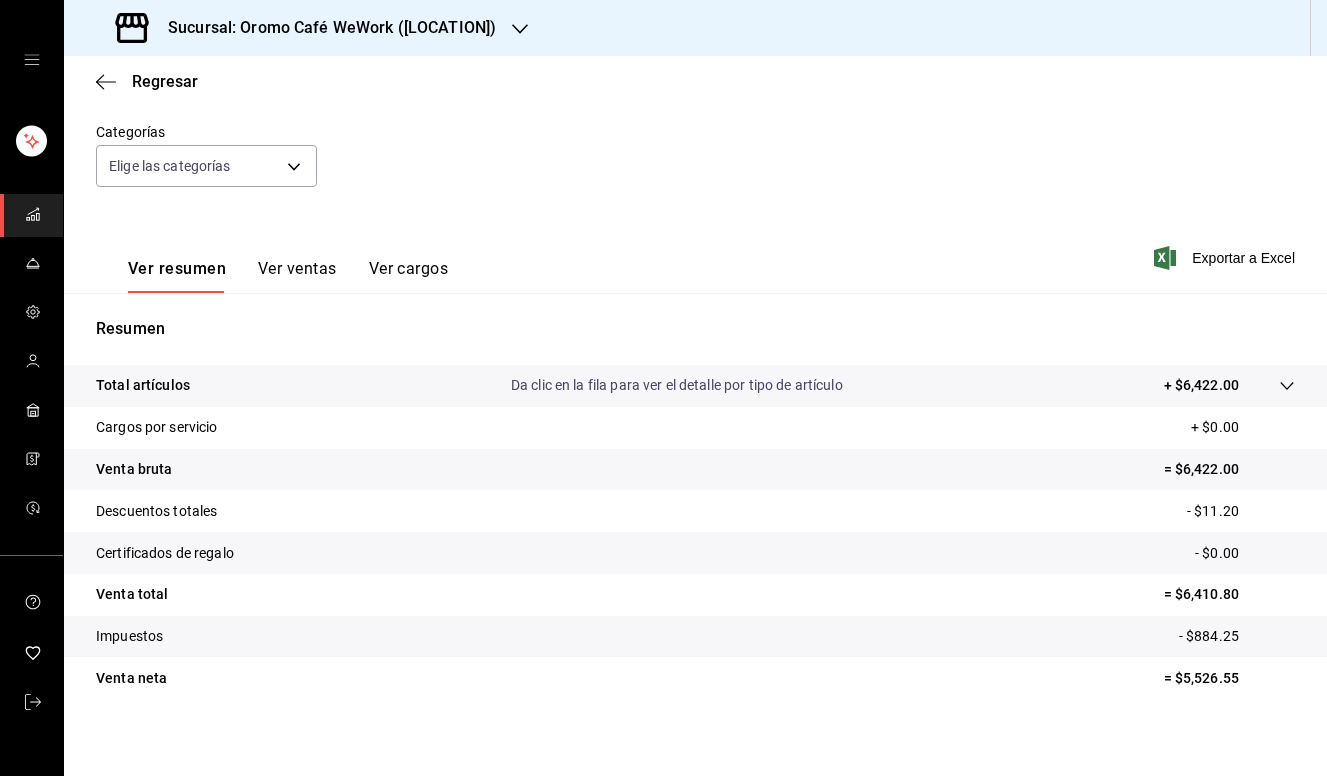 scroll, scrollTop: 182, scrollLeft: 0, axis: vertical 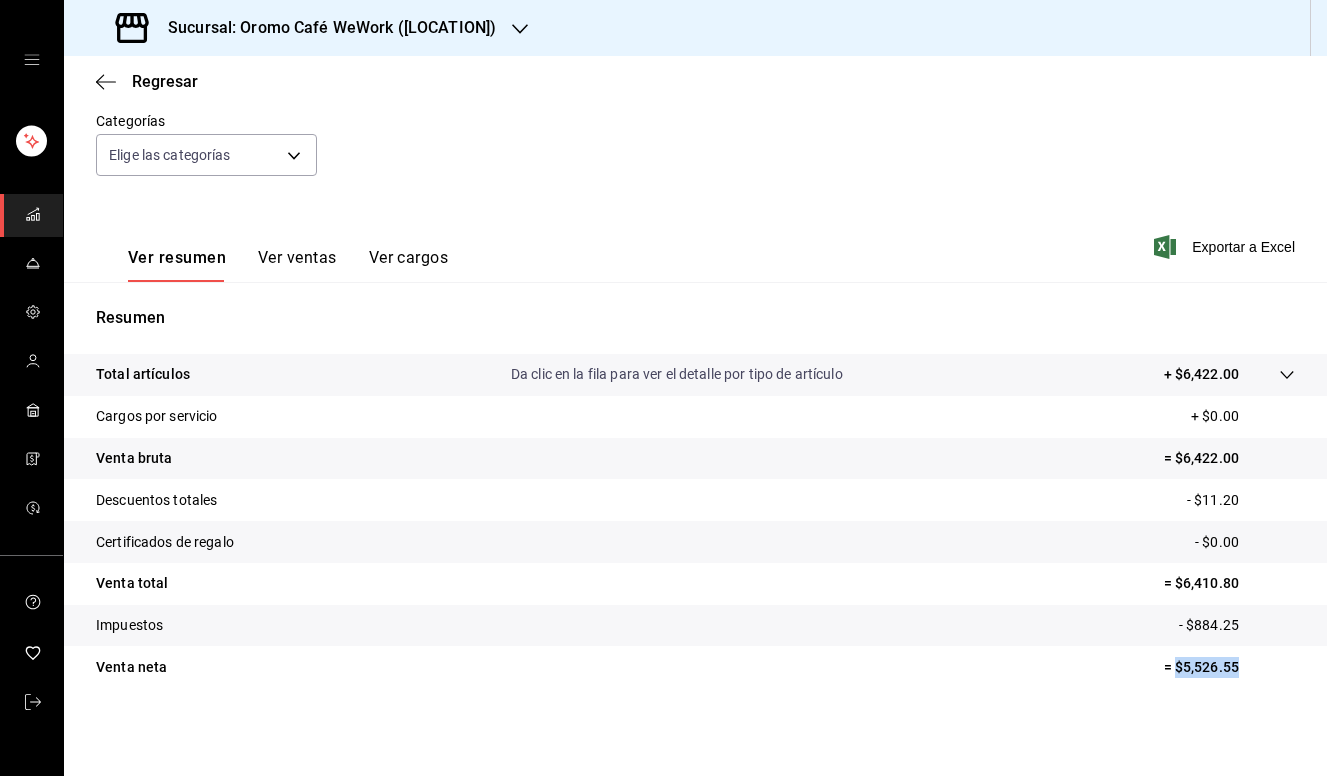drag, startPoint x: 1177, startPoint y: 664, endPoint x: 1243, endPoint y: 664, distance: 66 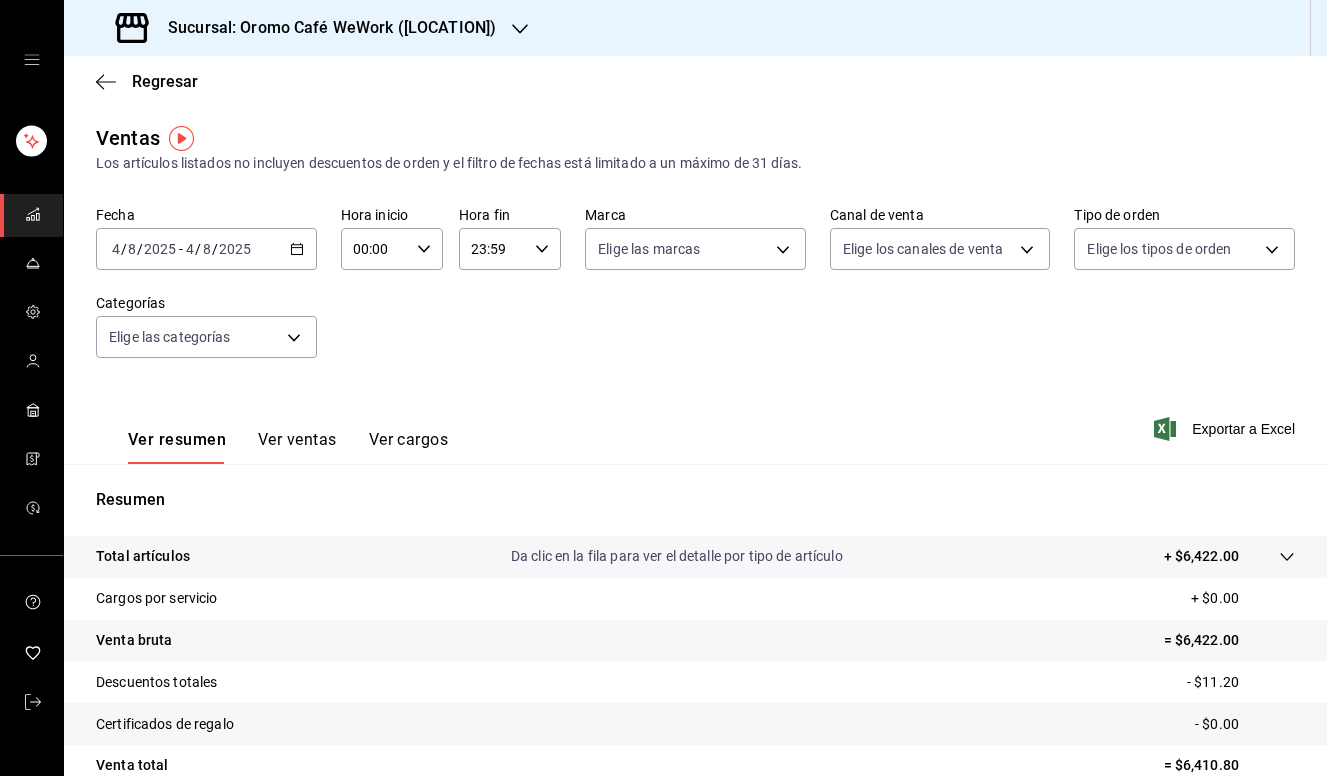 click 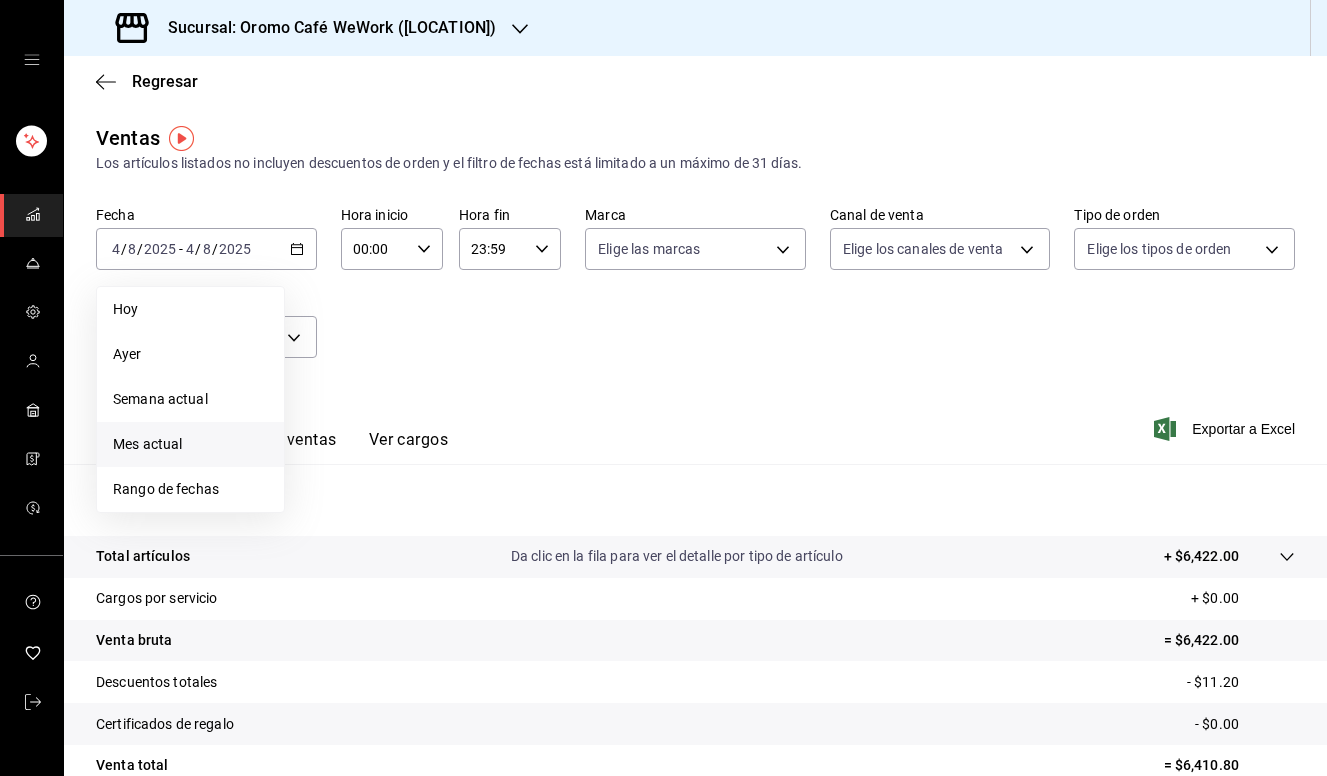 click on "Mes actual" at bounding box center [190, 444] 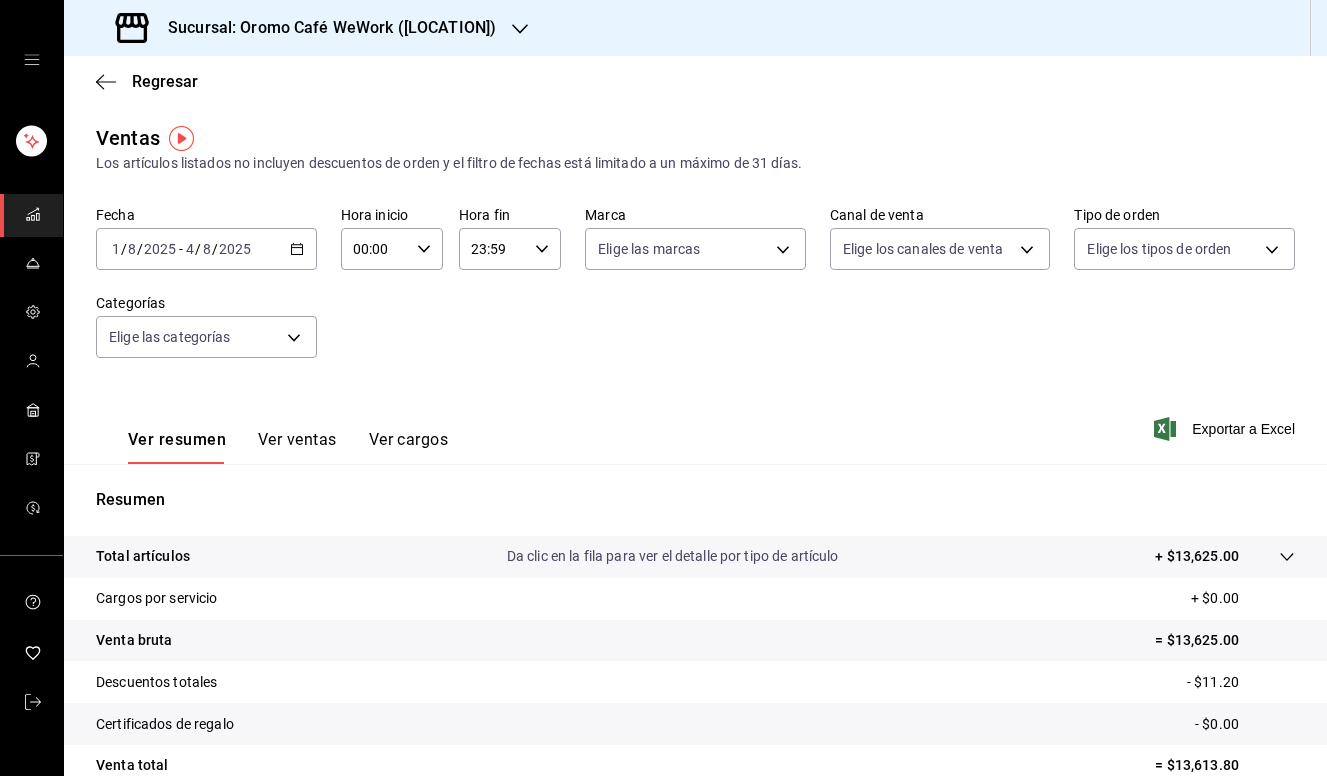 click on "[DATE] [NUMBER] / [NUMBER] / [DATE] - [DATE] [NUMBER] / [NUMBER] / [DATE]" at bounding box center (206, 249) 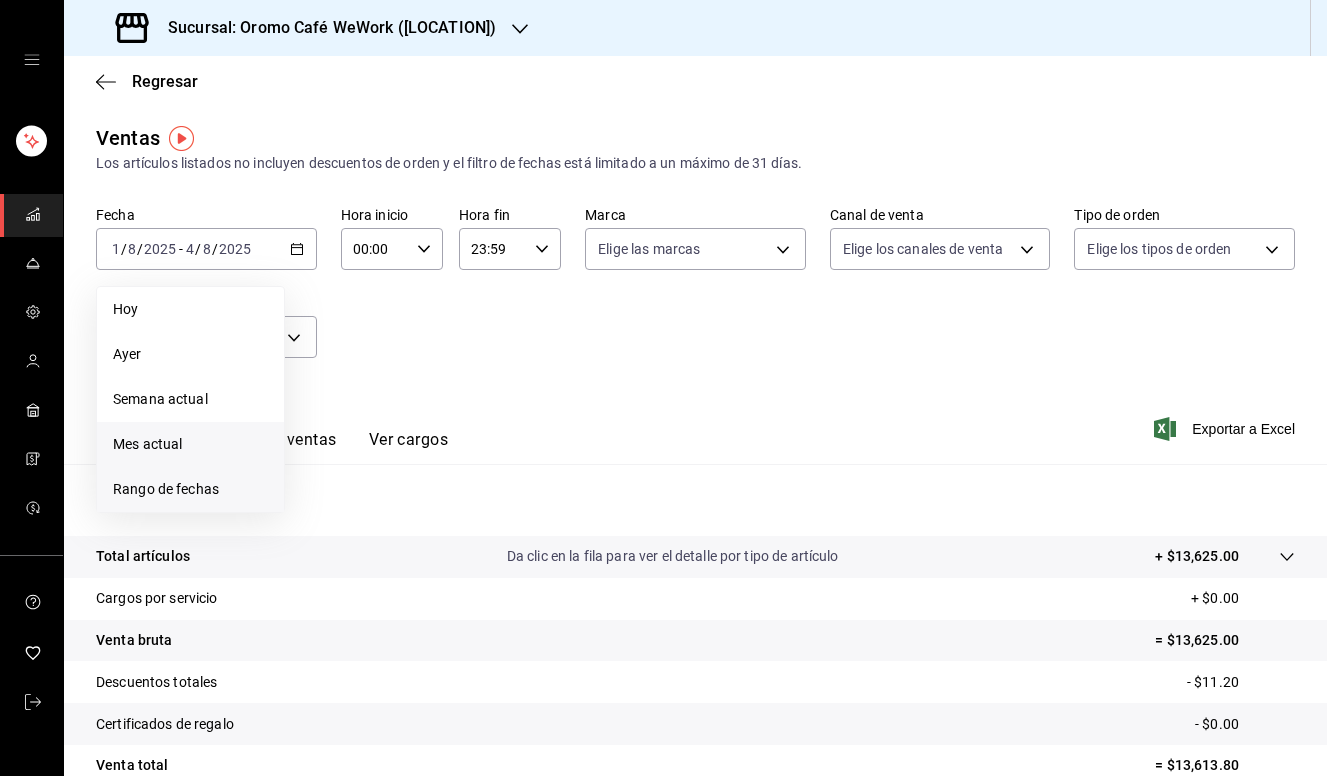 click on "Rango de fechas" at bounding box center (190, 489) 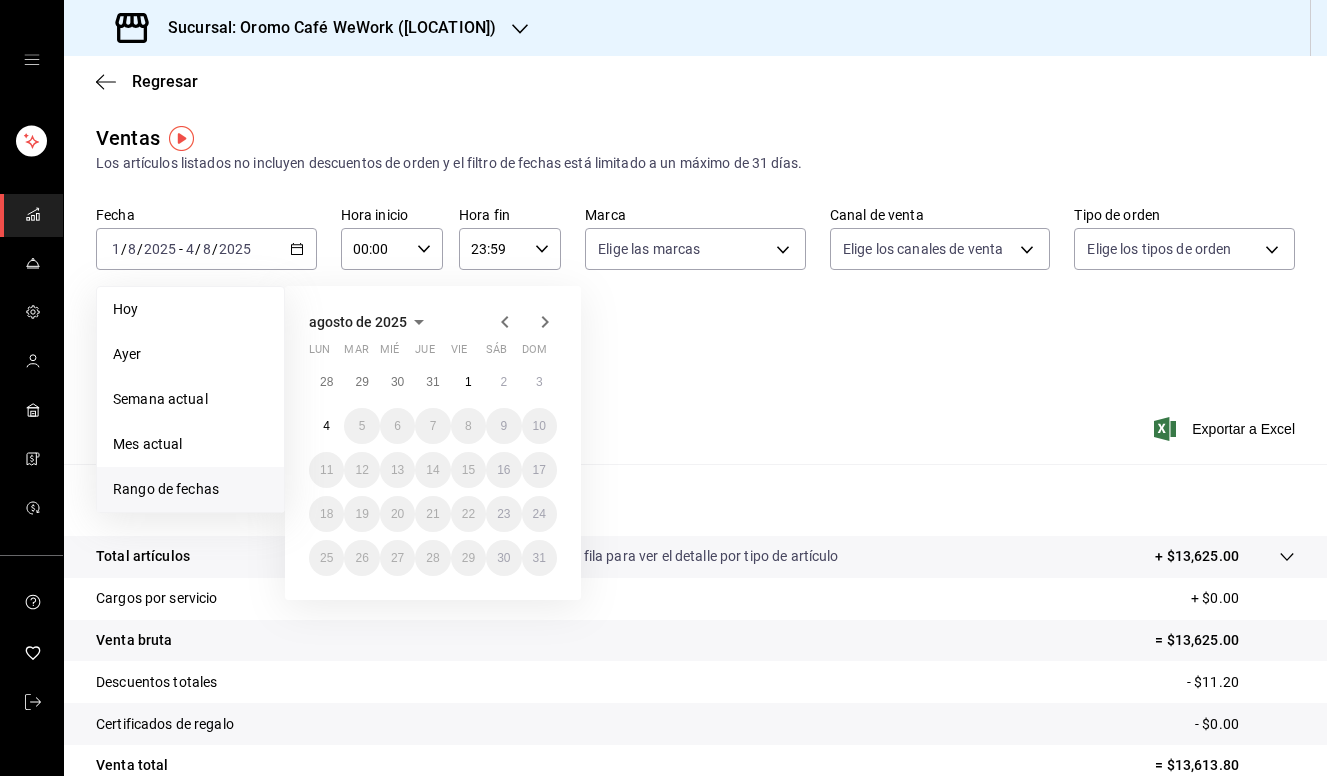 click 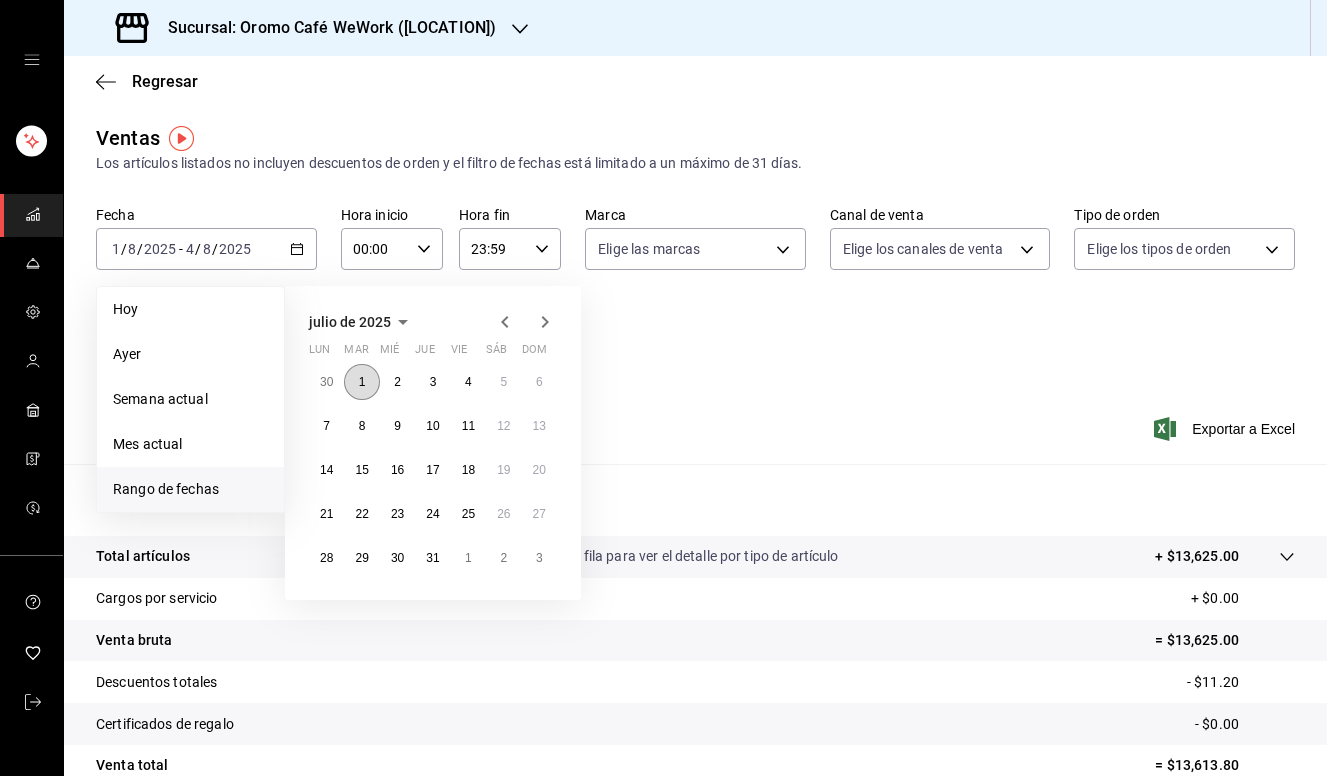click on "1" at bounding box center (362, 382) 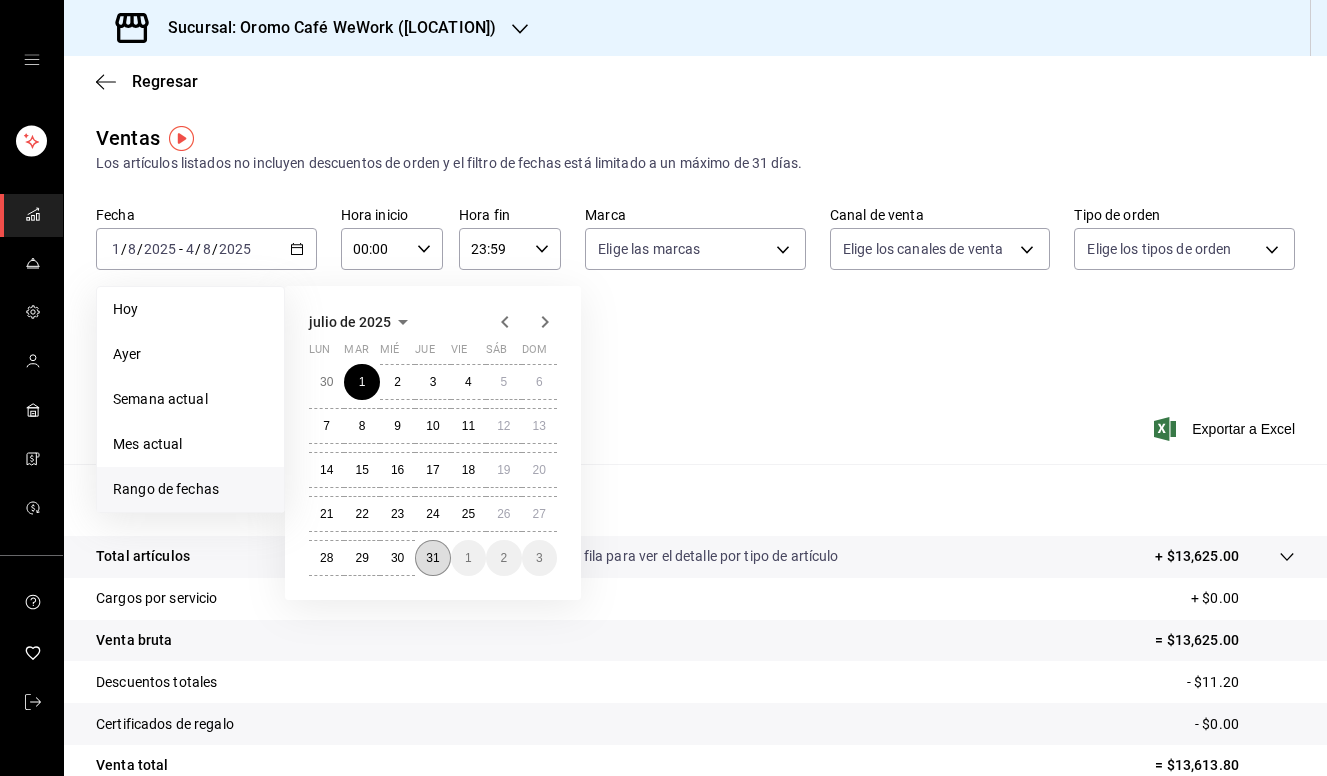 click on "31" at bounding box center (432, 558) 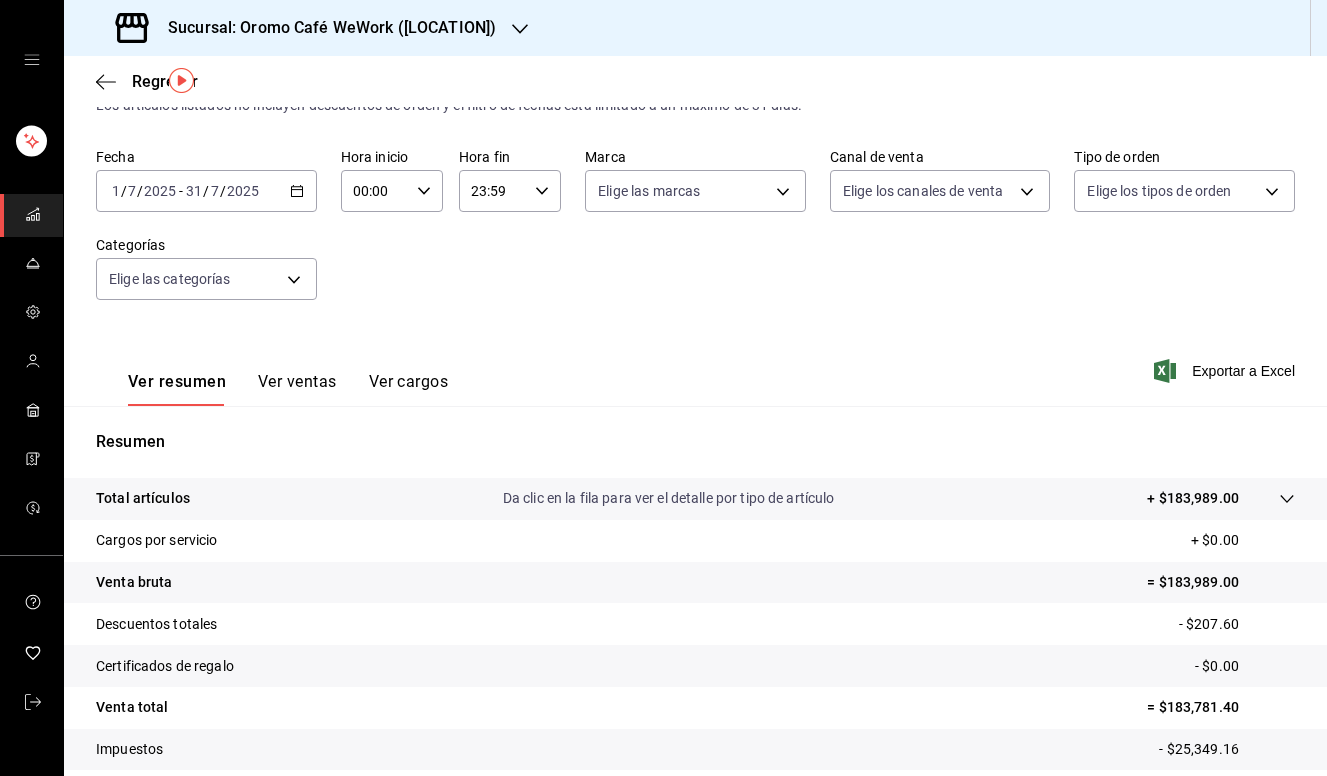 scroll, scrollTop: 182, scrollLeft: 0, axis: vertical 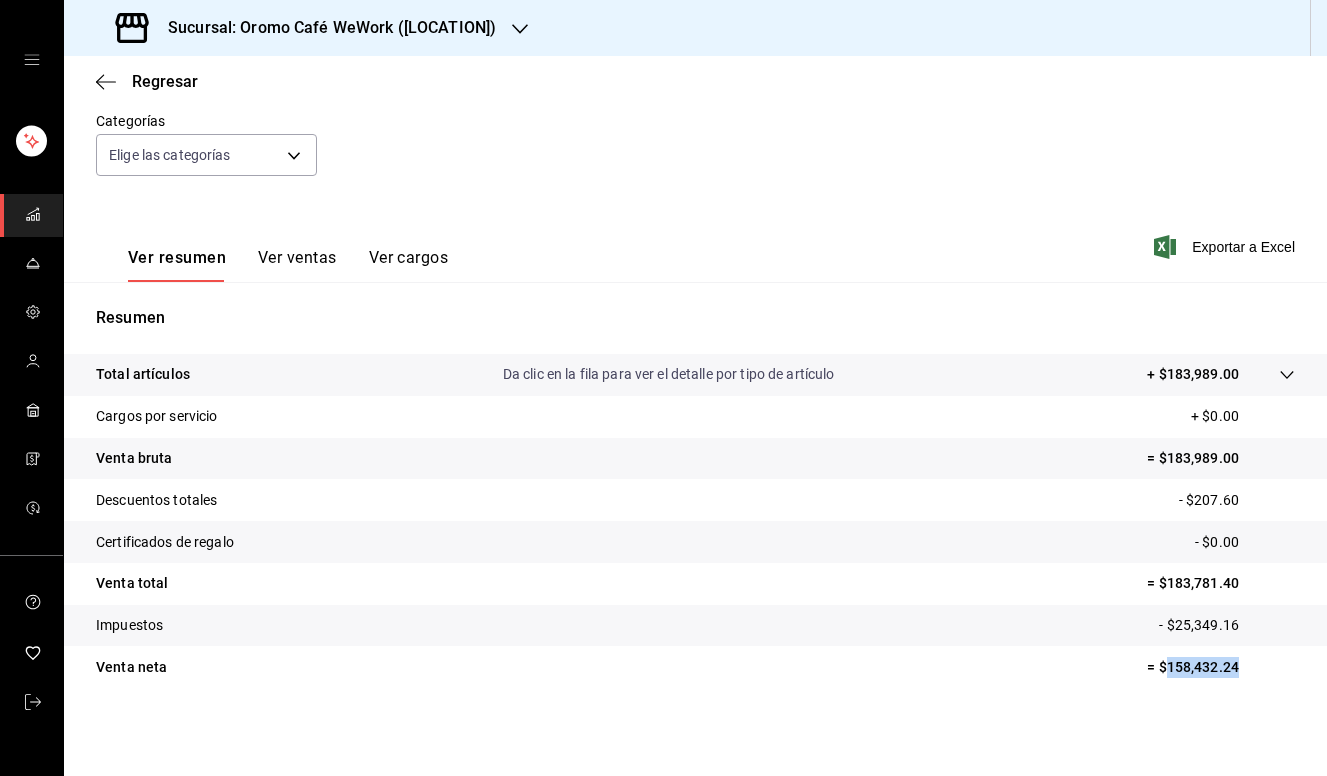 drag, startPoint x: 1167, startPoint y: 666, endPoint x: 1270, endPoint y: 664, distance: 103.01942 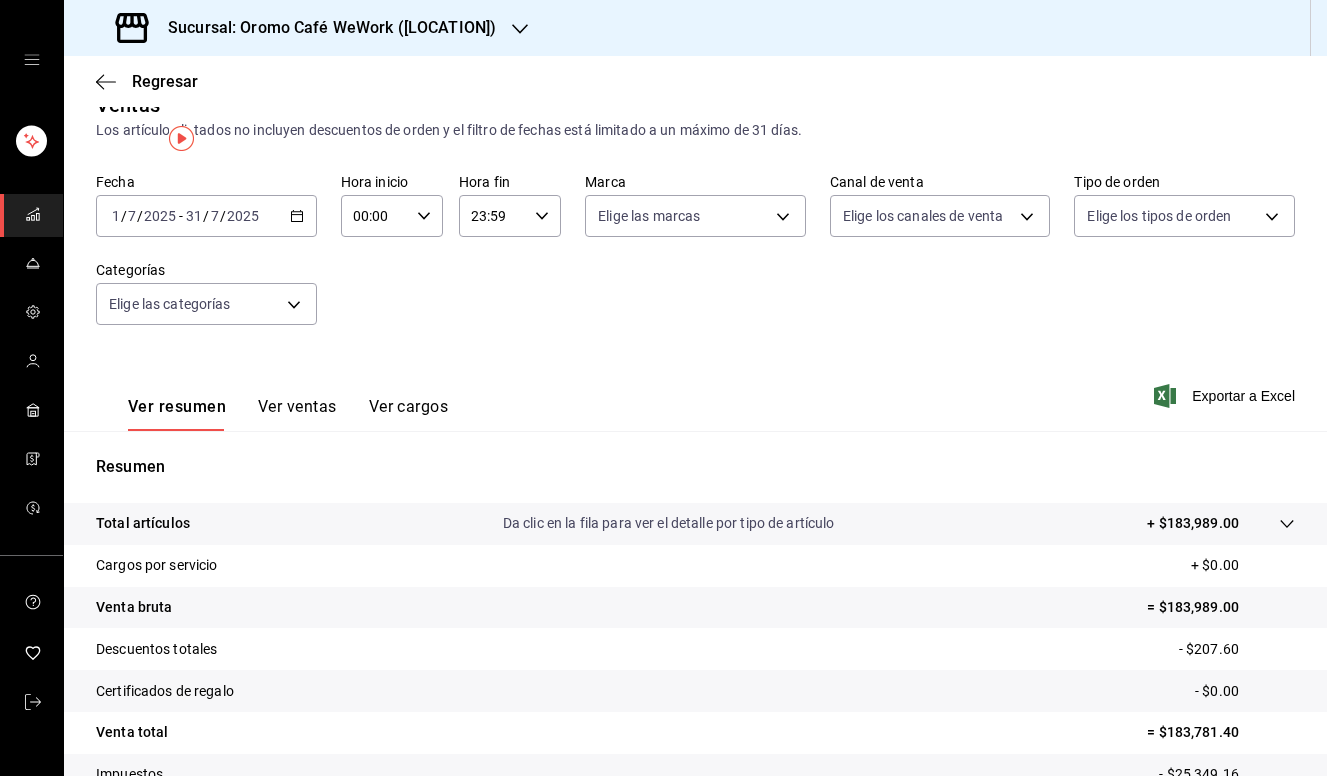 scroll, scrollTop: 0, scrollLeft: 0, axis: both 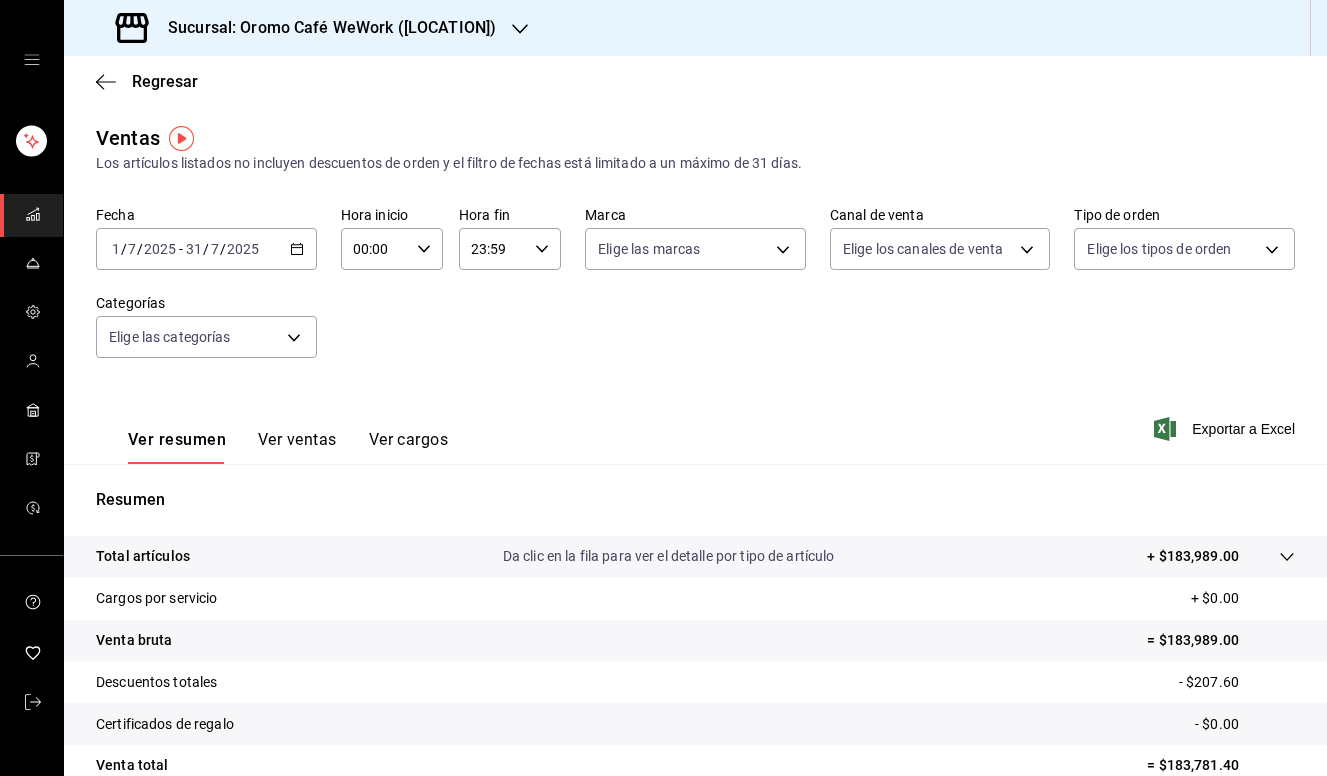 click on "Sucursal: Oromo Café WeWork ([LOCATION])" at bounding box center (324, 28) 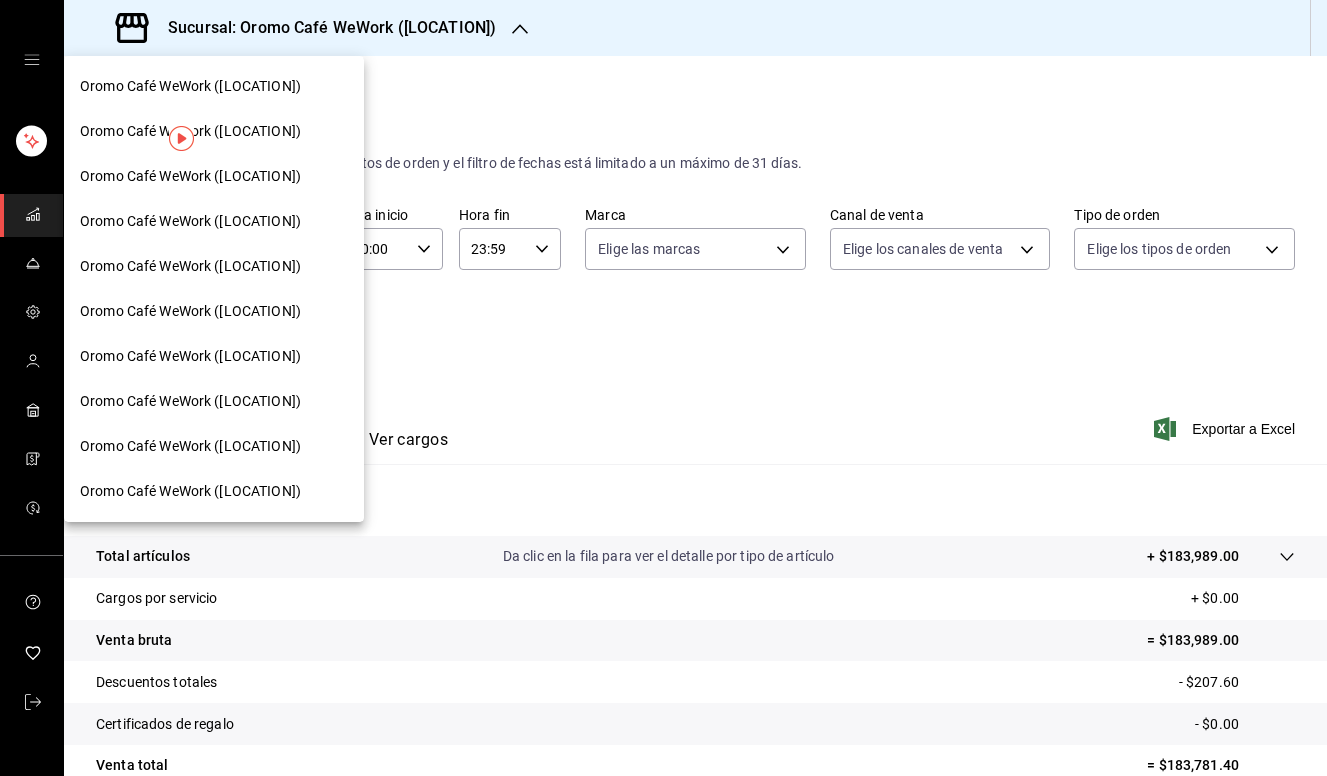 click on "Oromo Café WeWork ([LOCATION])" at bounding box center [190, 131] 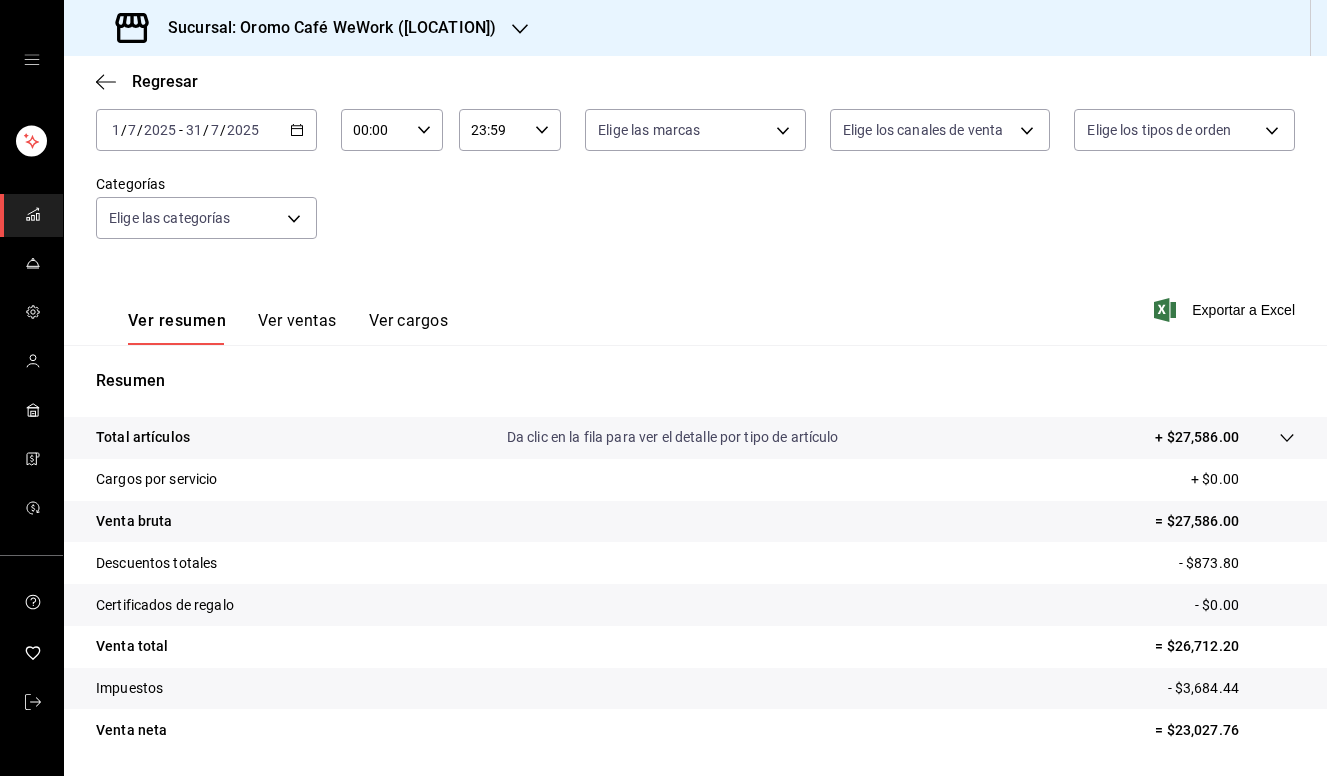 scroll, scrollTop: 182, scrollLeft: 0, axis: vertical 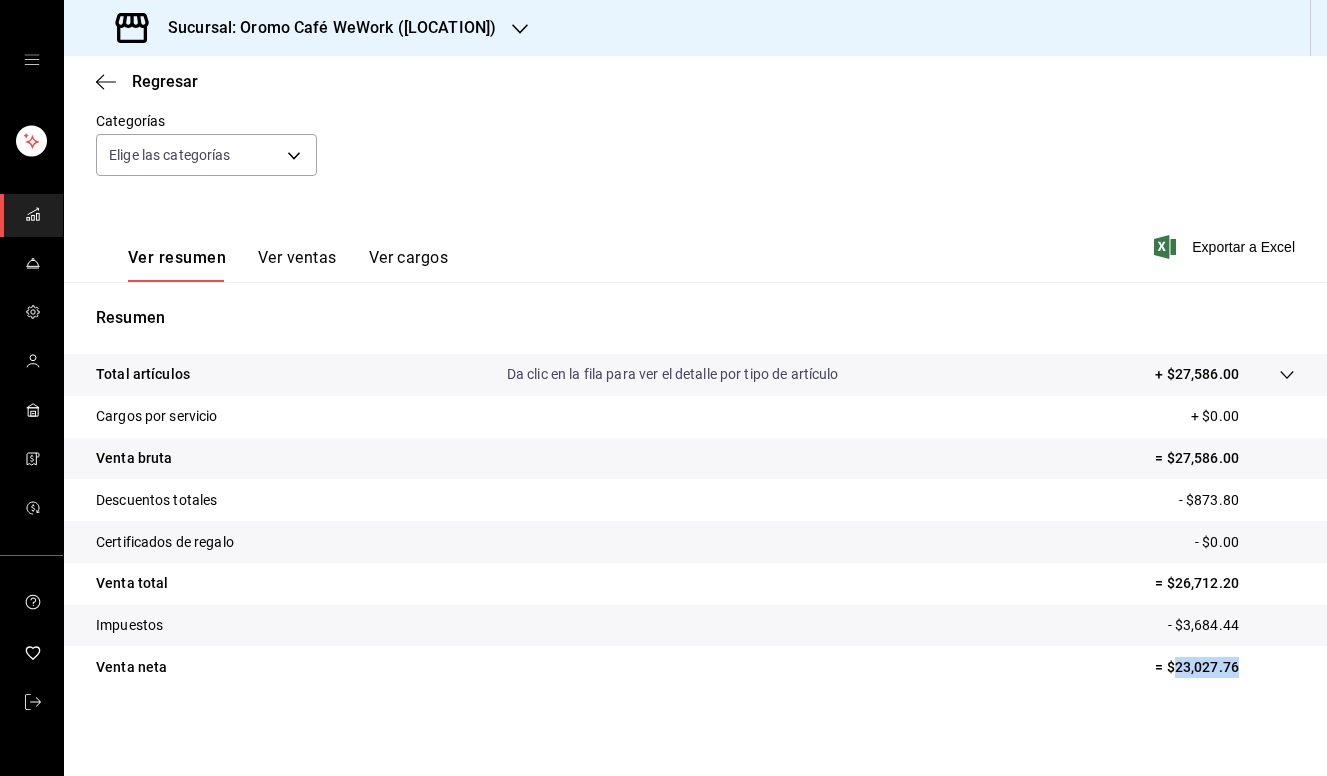 drag, startPoint x: 1172, startPoint y: 663, endPoint x: 1256, endPoint y: 663, distance: 84 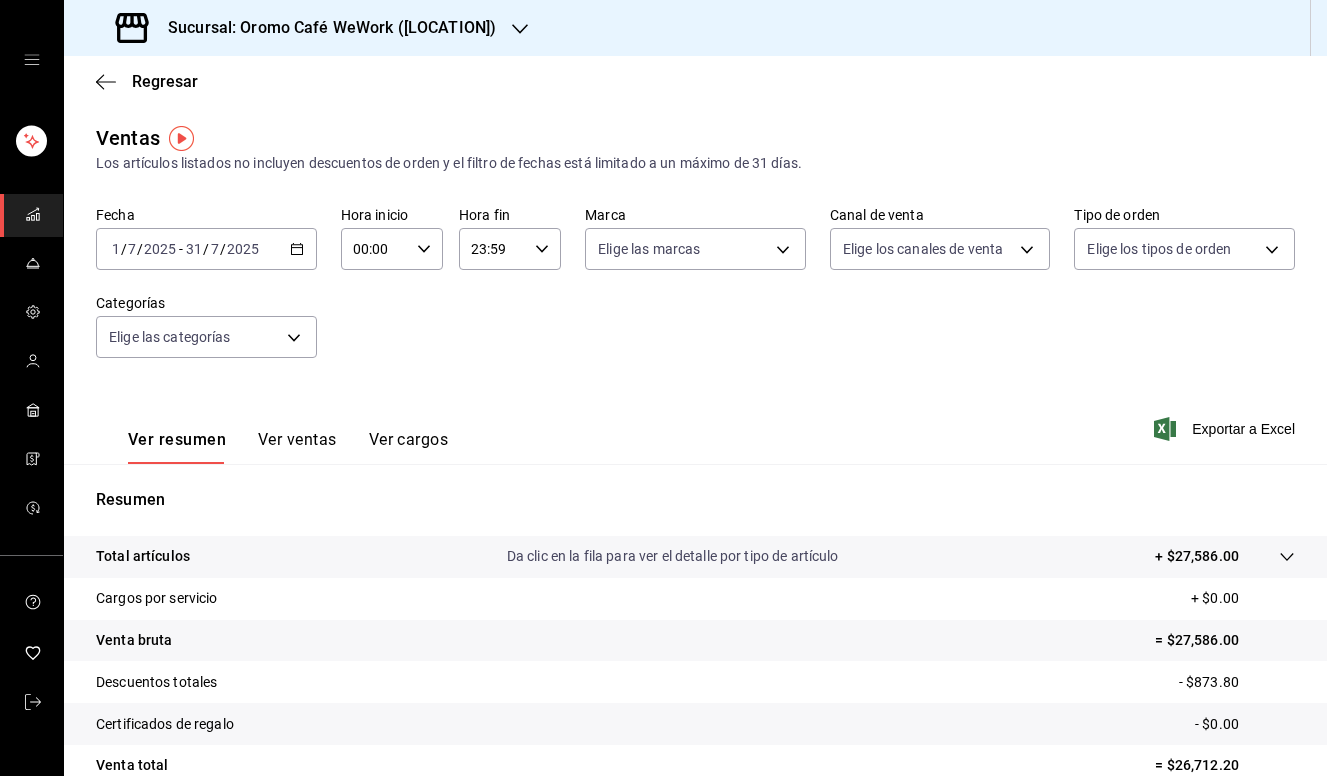 click on "Sucursal: Oromo Café WeWork ([LOCATION])" at bounding box center [324, 28] 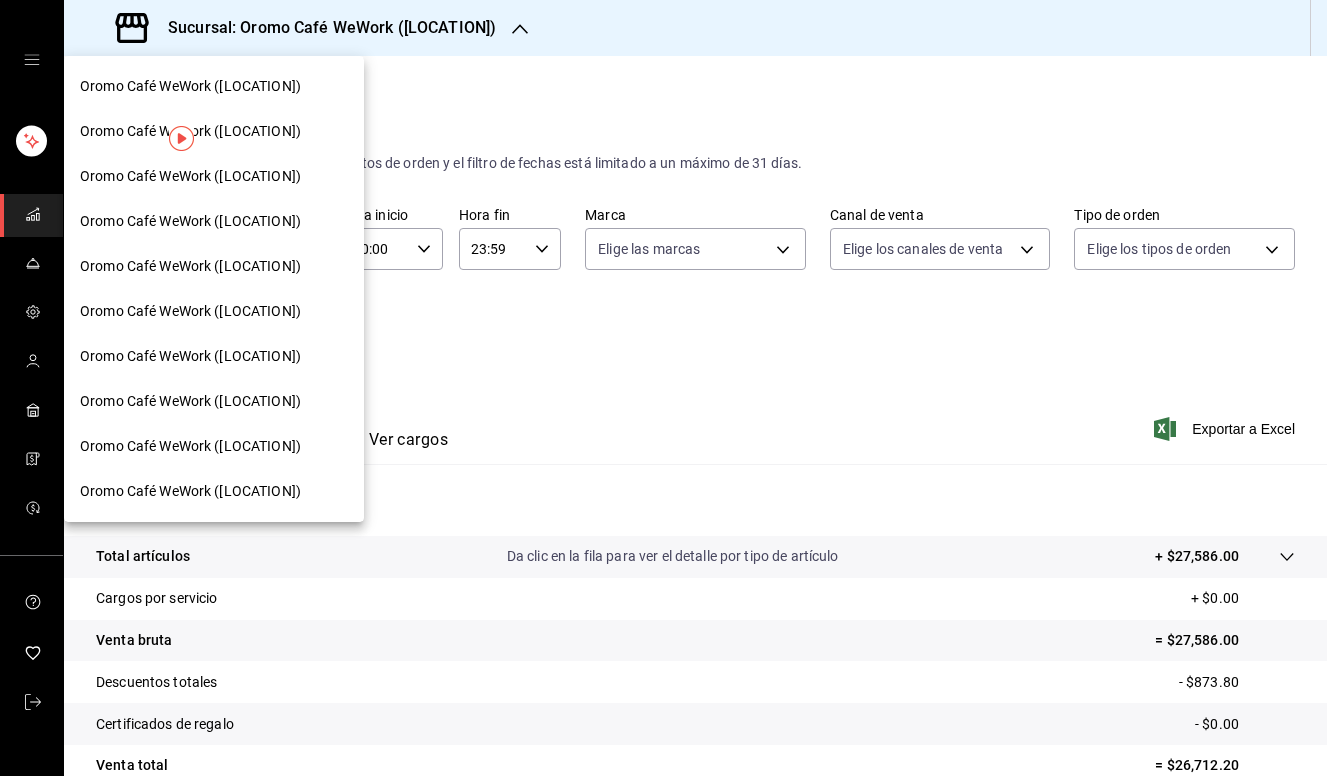 click on "Oromo Café WeWork ([LOCATION])" at bounding box center [214, 176] 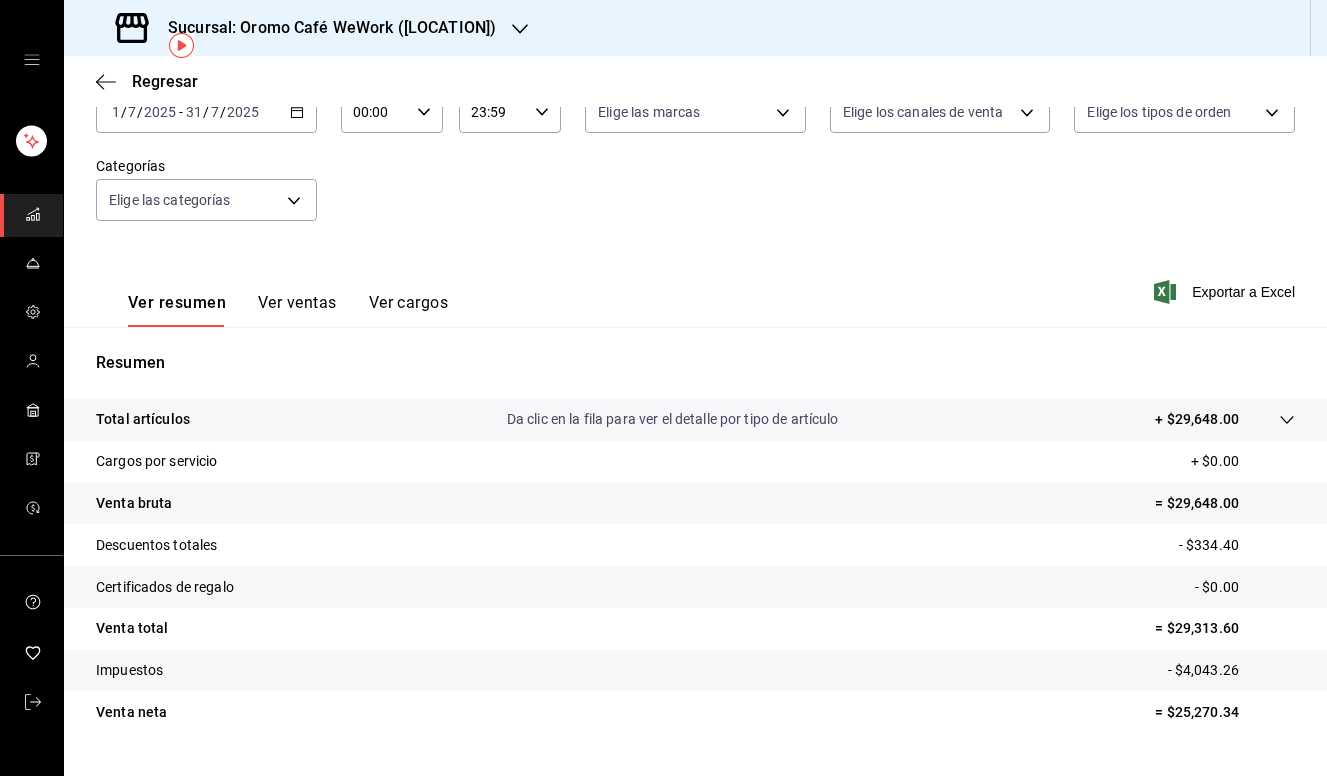 scroll, scrollTop: 182, scrollLeft: 0, axis: vertical 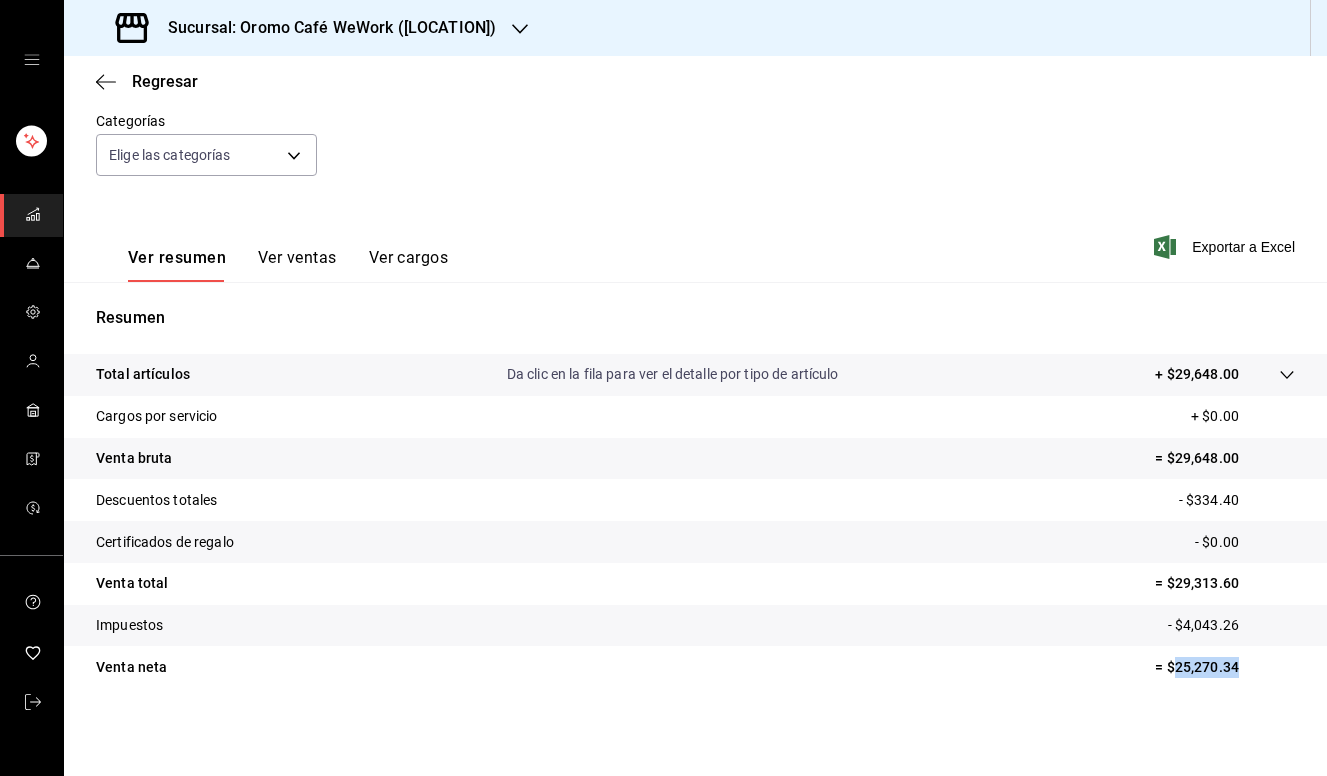 drag, startPoint x: 1177, startPoint y: 665, endPoint x: 1250, endPoint y: 663, distance: 73.02739 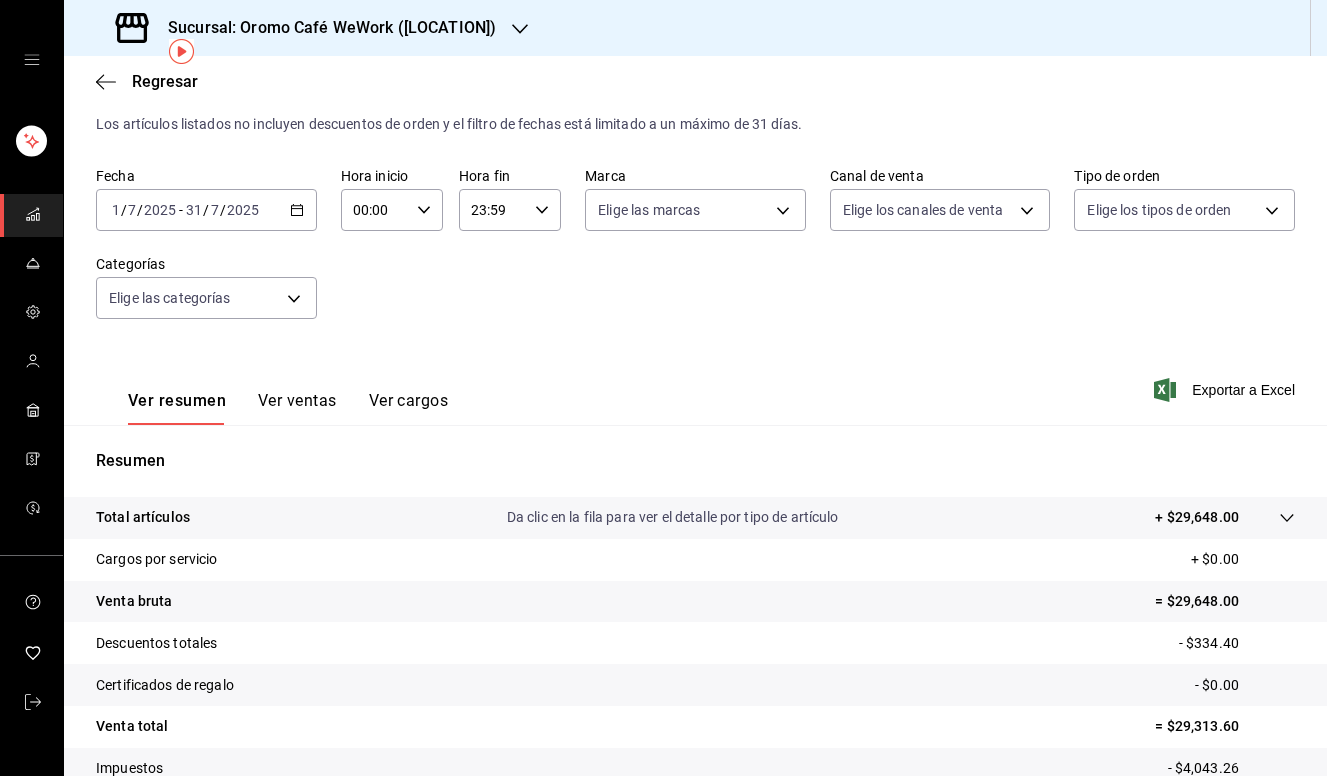 scroll, scrollTop: 0, scrollLeft: 0, axis: both 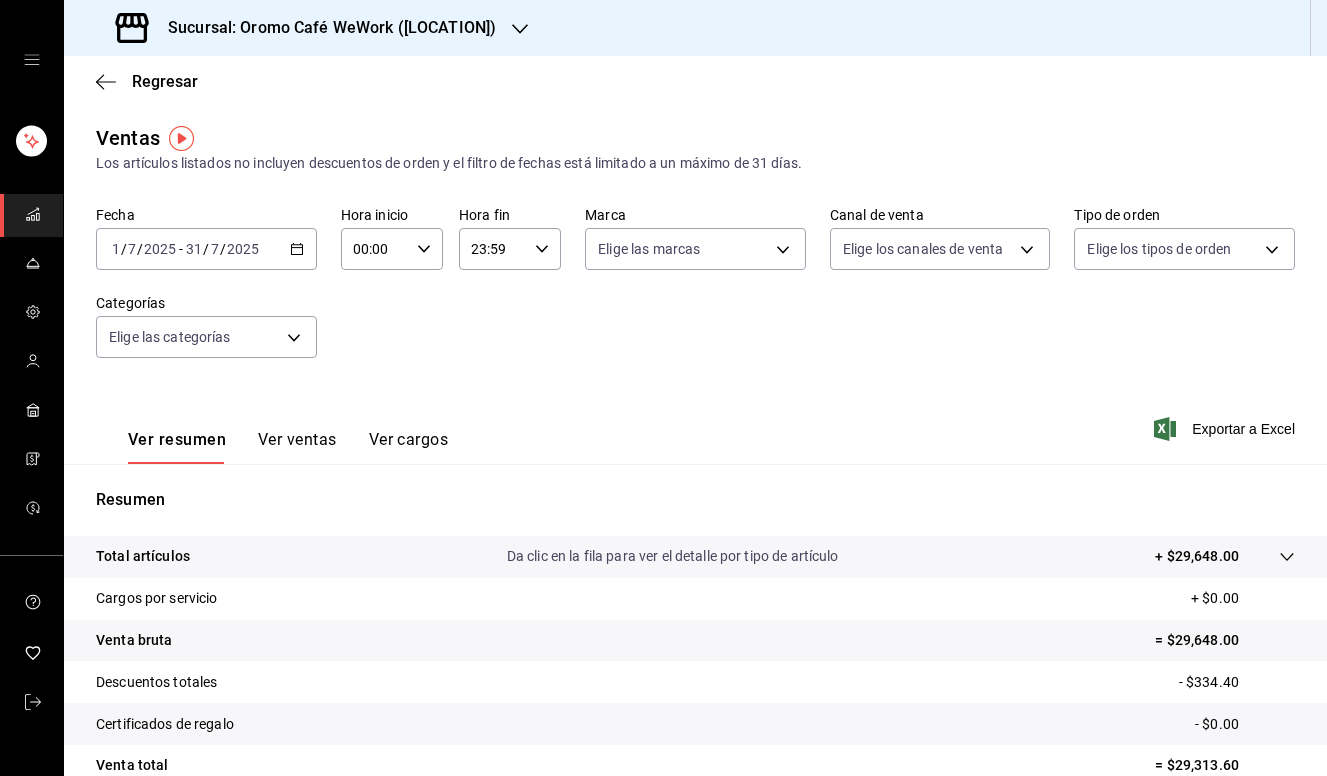 click on "Sucursal: Oromo Café WeWork ([LOCATION])" at bounding box center [324, 28] 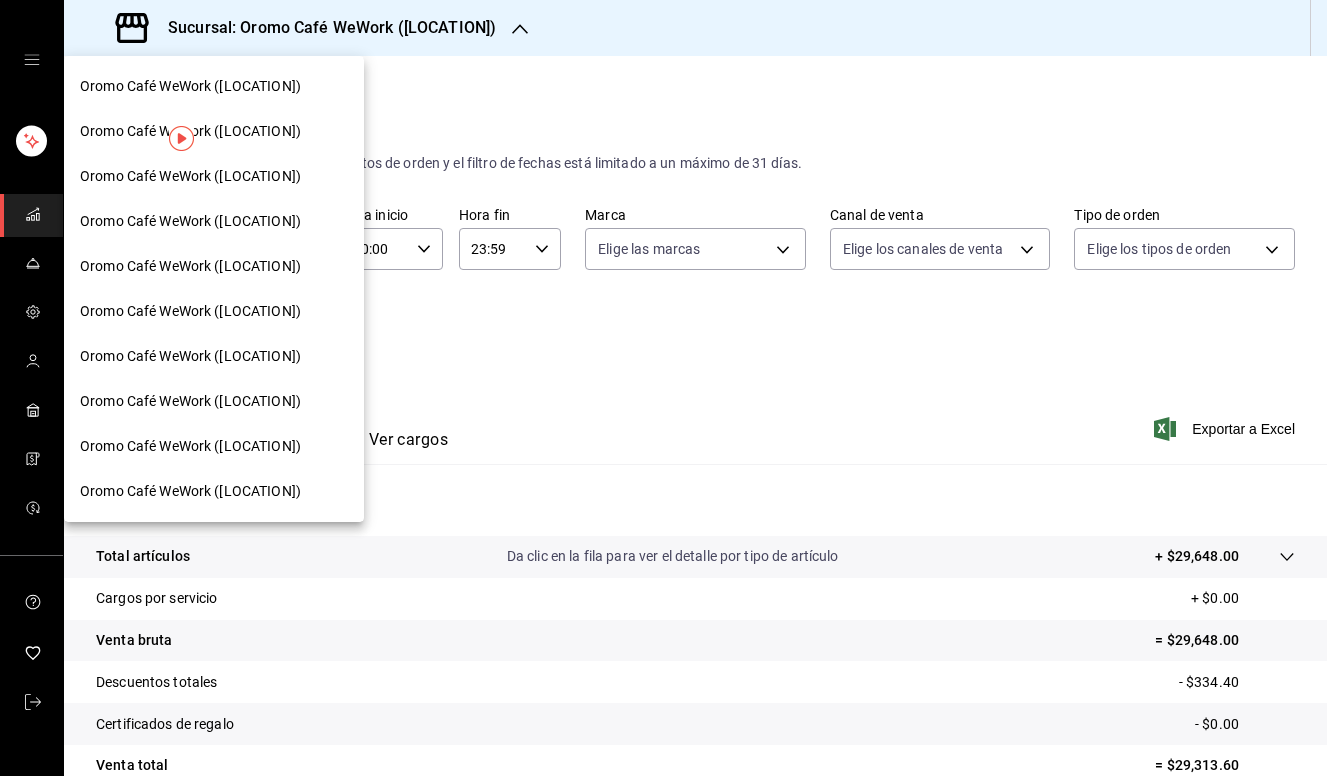 click at bounding box center (663, 388) 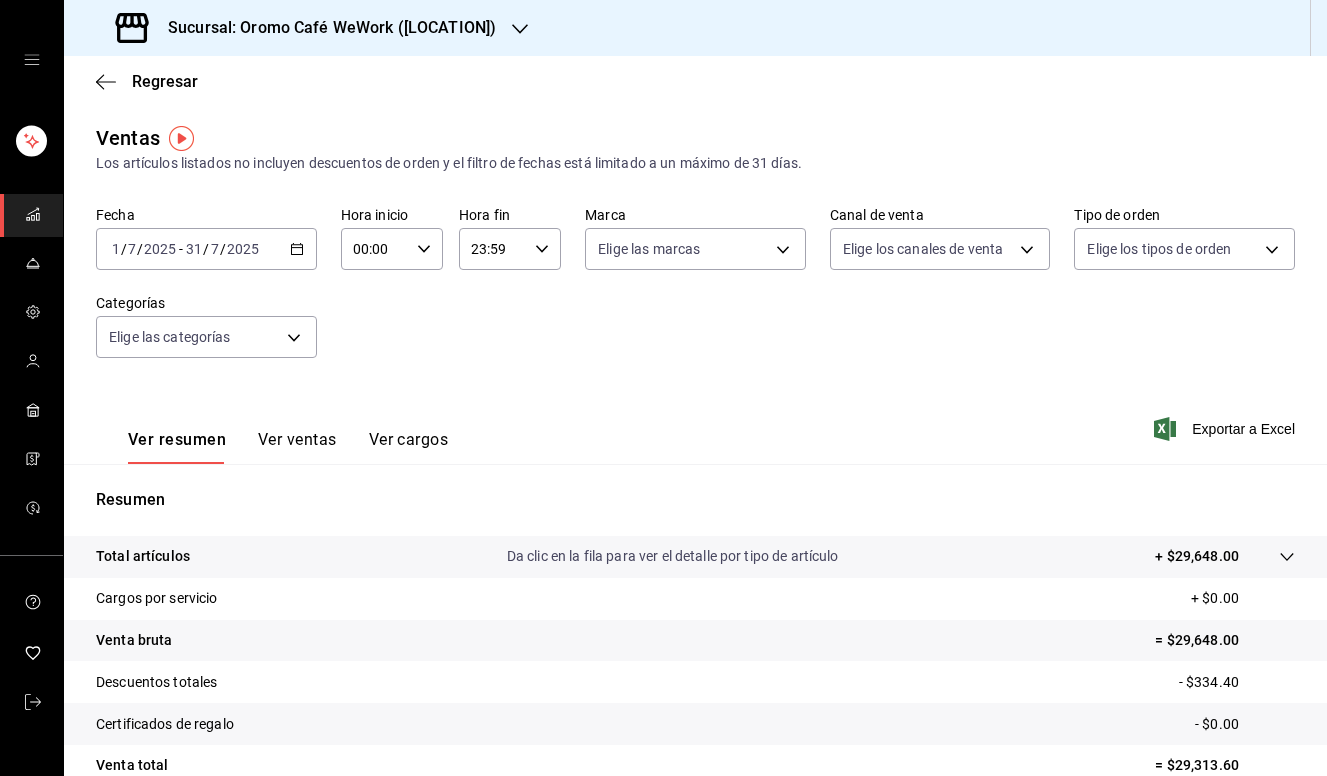 click on "Sucursal: Oromo Café WeWork ([LOCATION])" at bounding box center (324, 28) 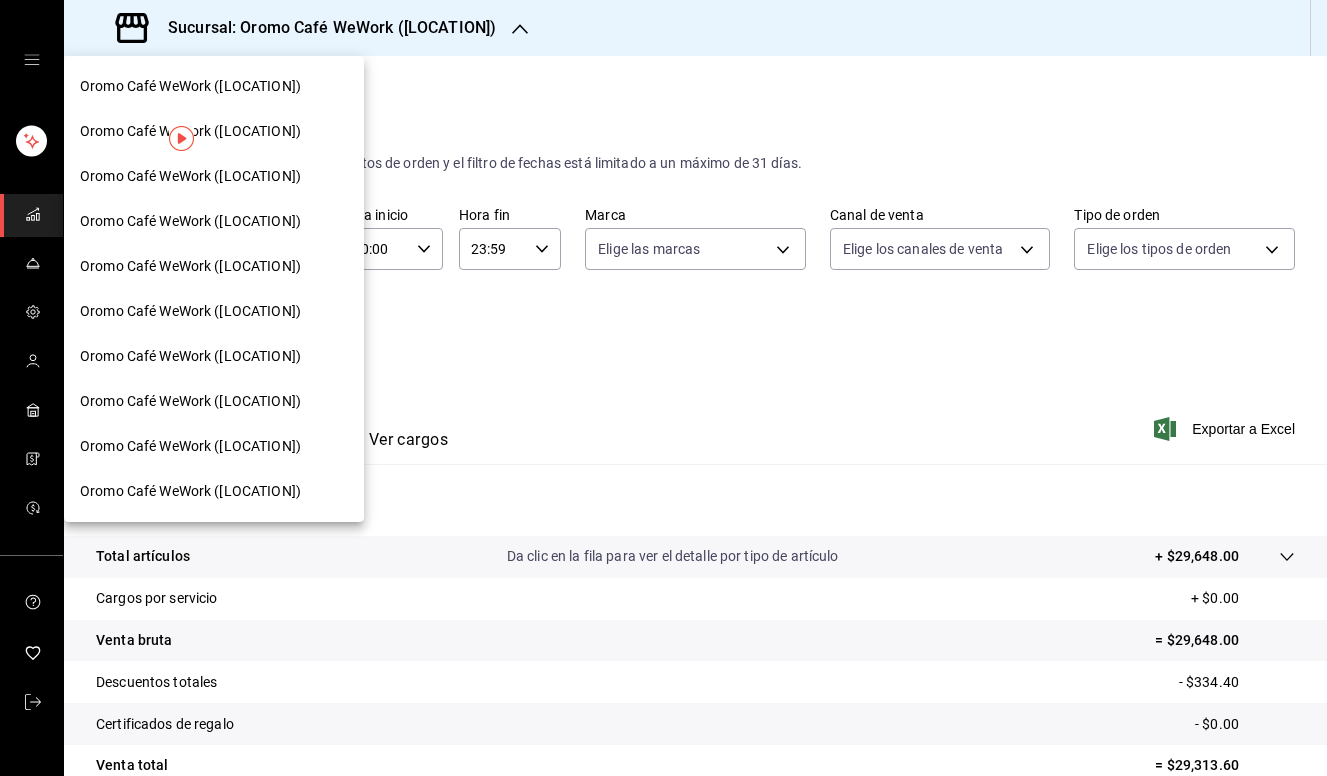 click on "Oromo Café WeWork ([LOCATION])" at bounding box center [214, 221] 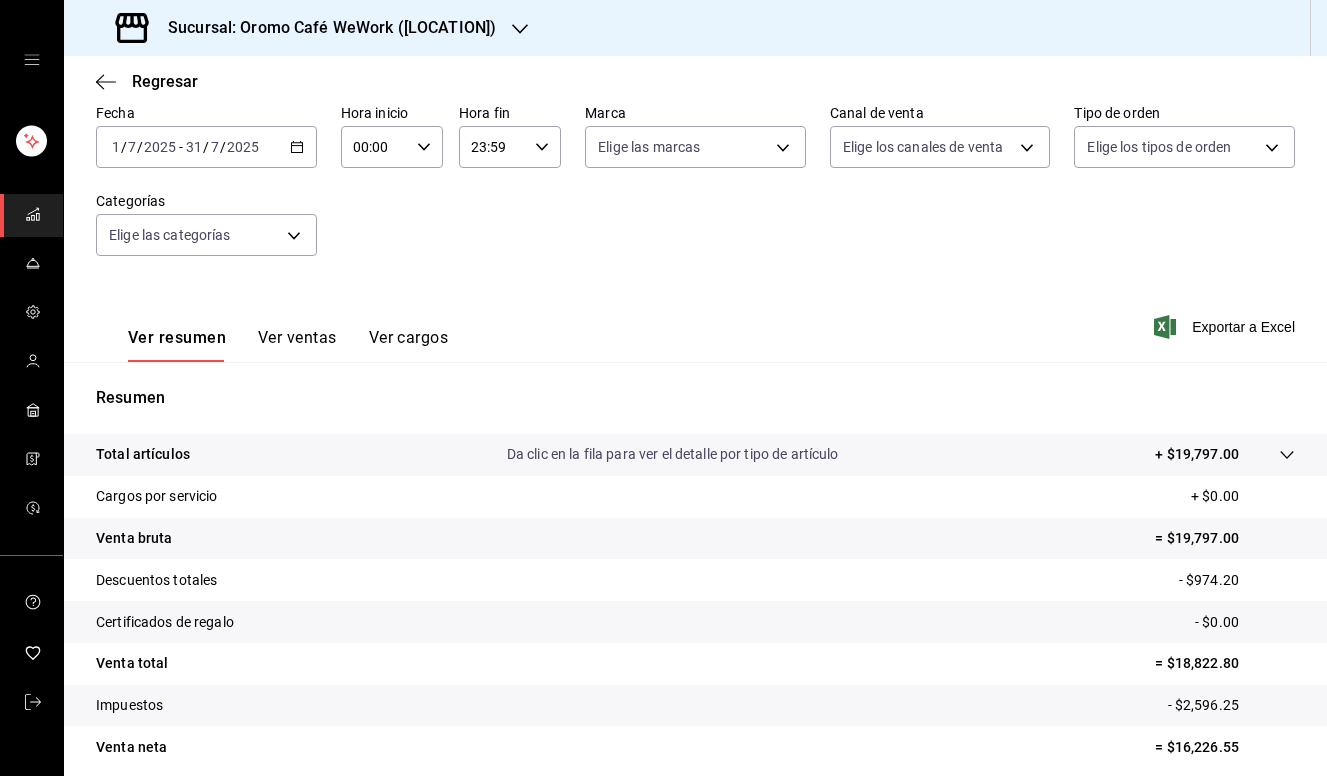 scroll, scrollTop: 182, scrollLeft: 0, axis: vertical 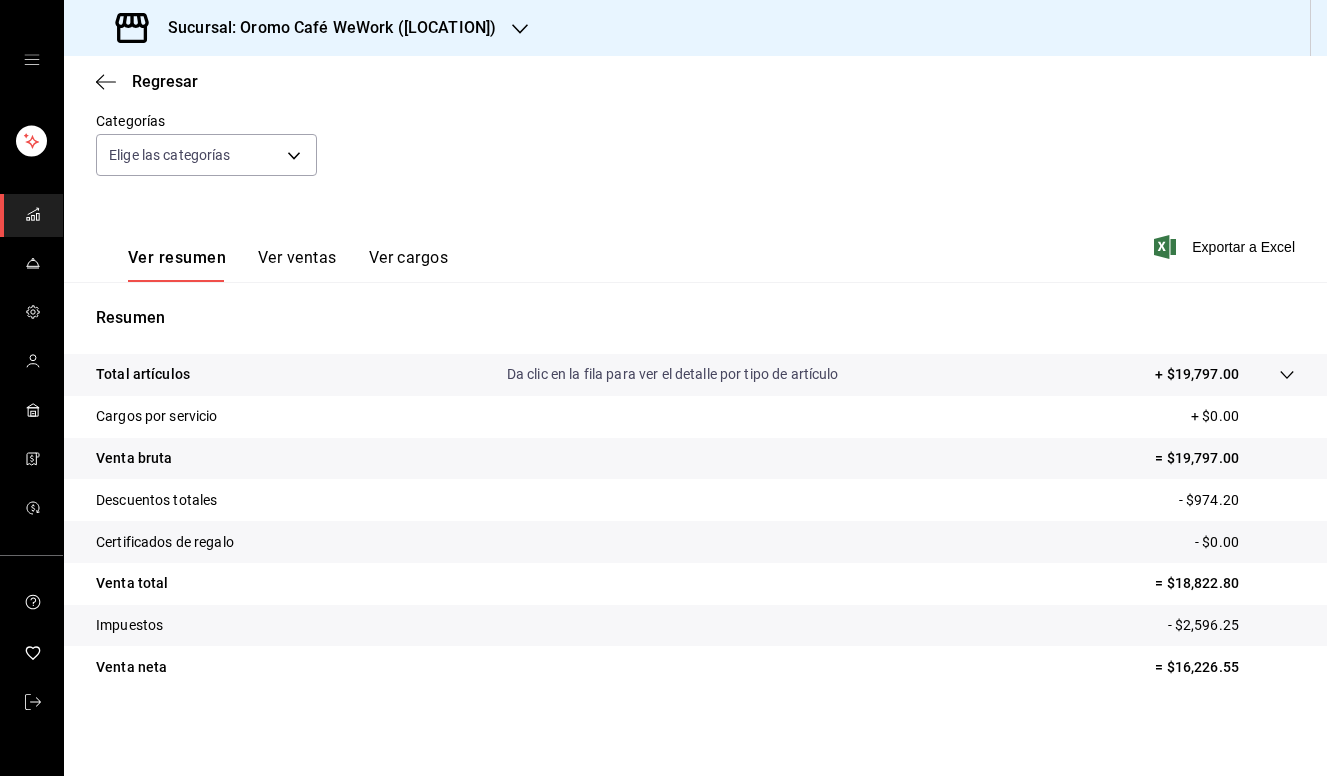 click on "Venta neta = $16,226.55" at bounding box center (695, 667) 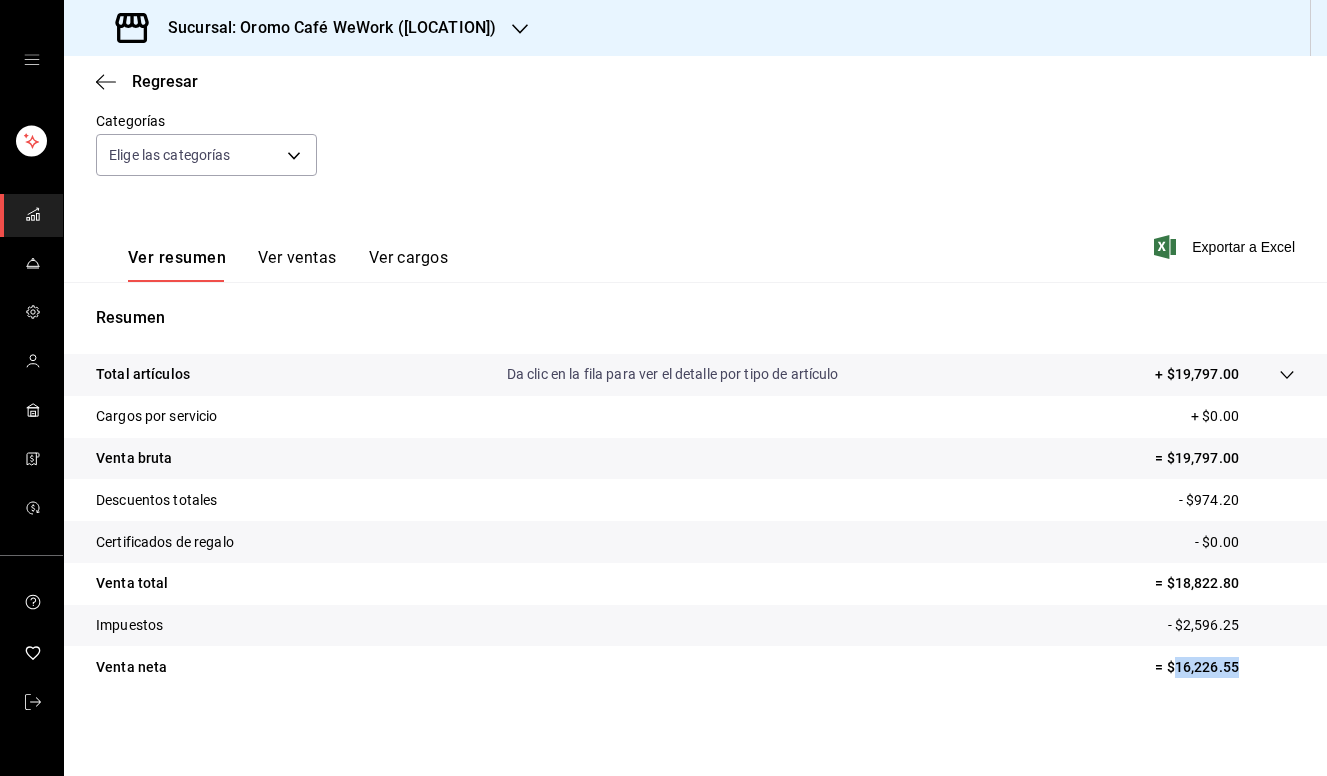 click on "= $16,226.55" at bounding box center [1225, 667] 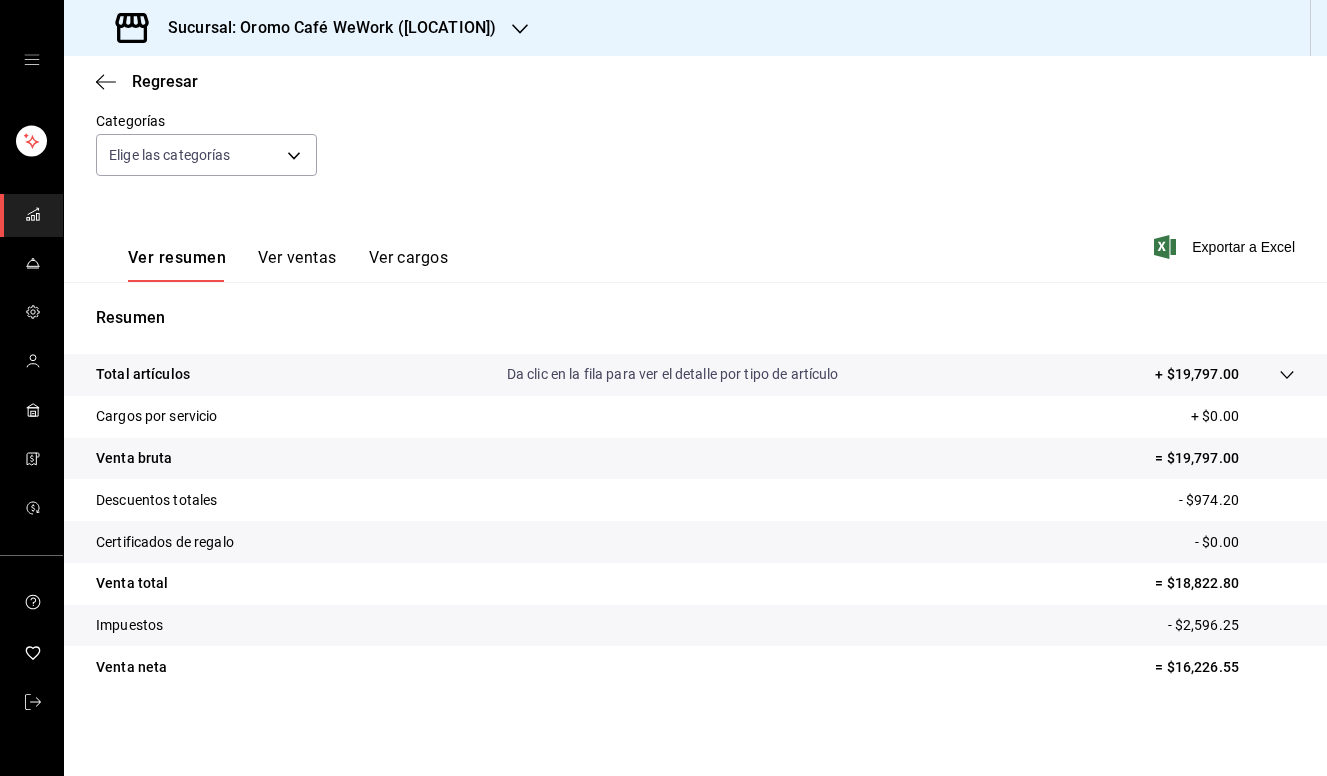 click on "Sucursal: Oromo Café WeWork ([LOCATION])" at bounding box center [324, 28] 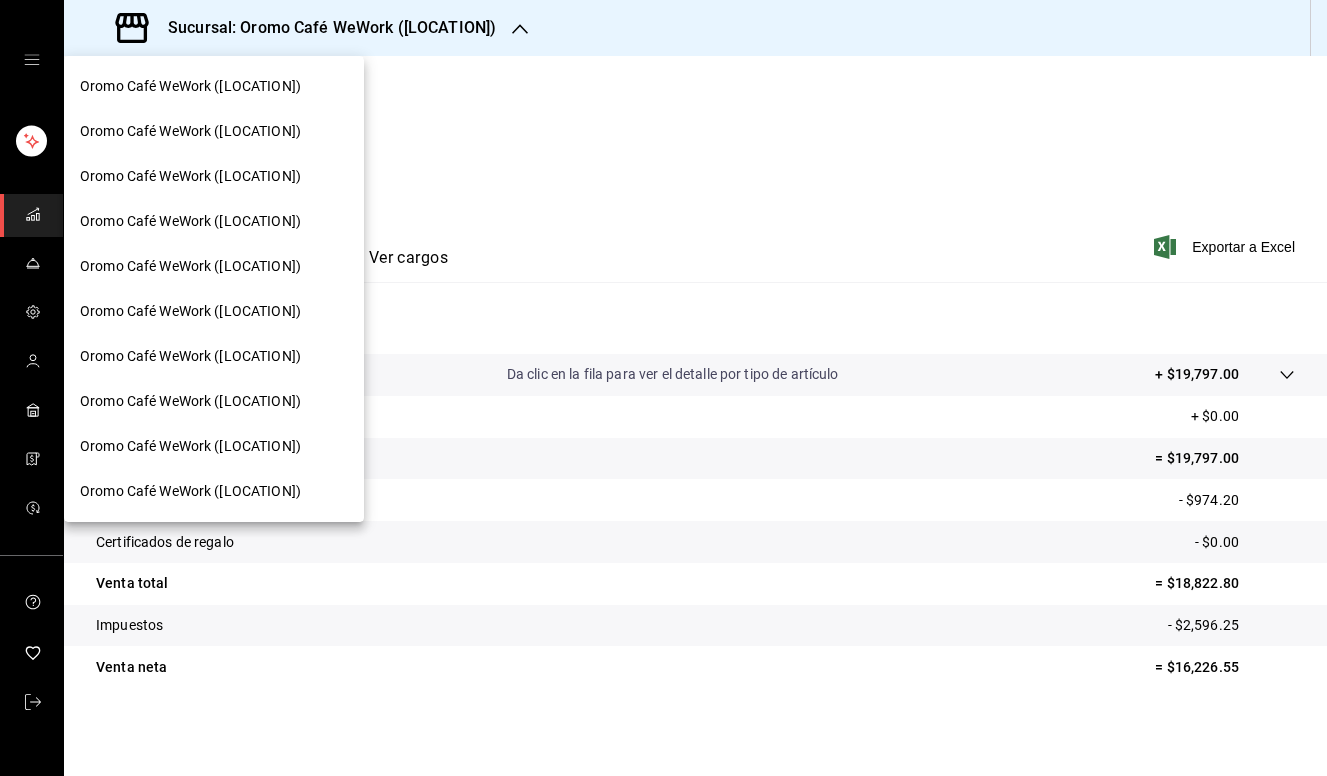 click on "Oromo Café WeWork ([LOCATION])" at bounding box center (214, 266) 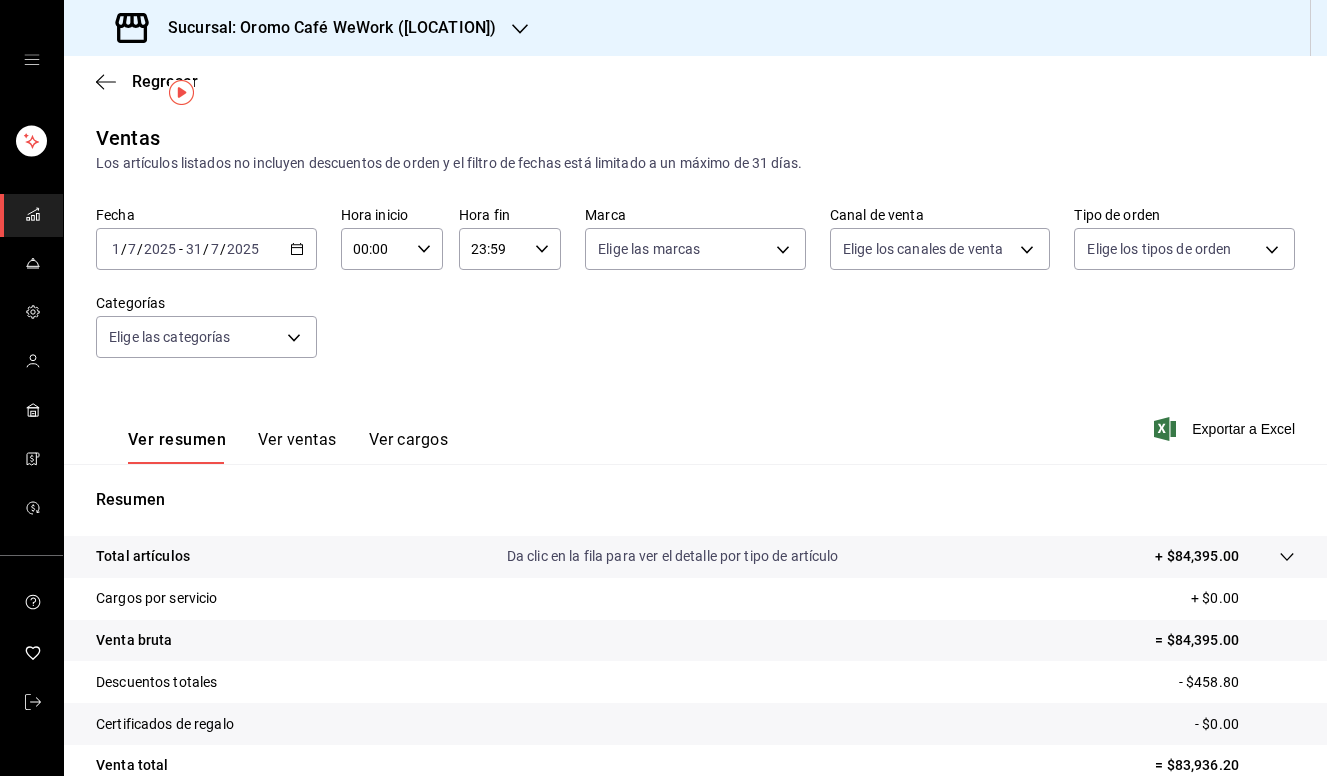 scroll, scrollTop: 182, scrollLeft: 0, axis: vertical 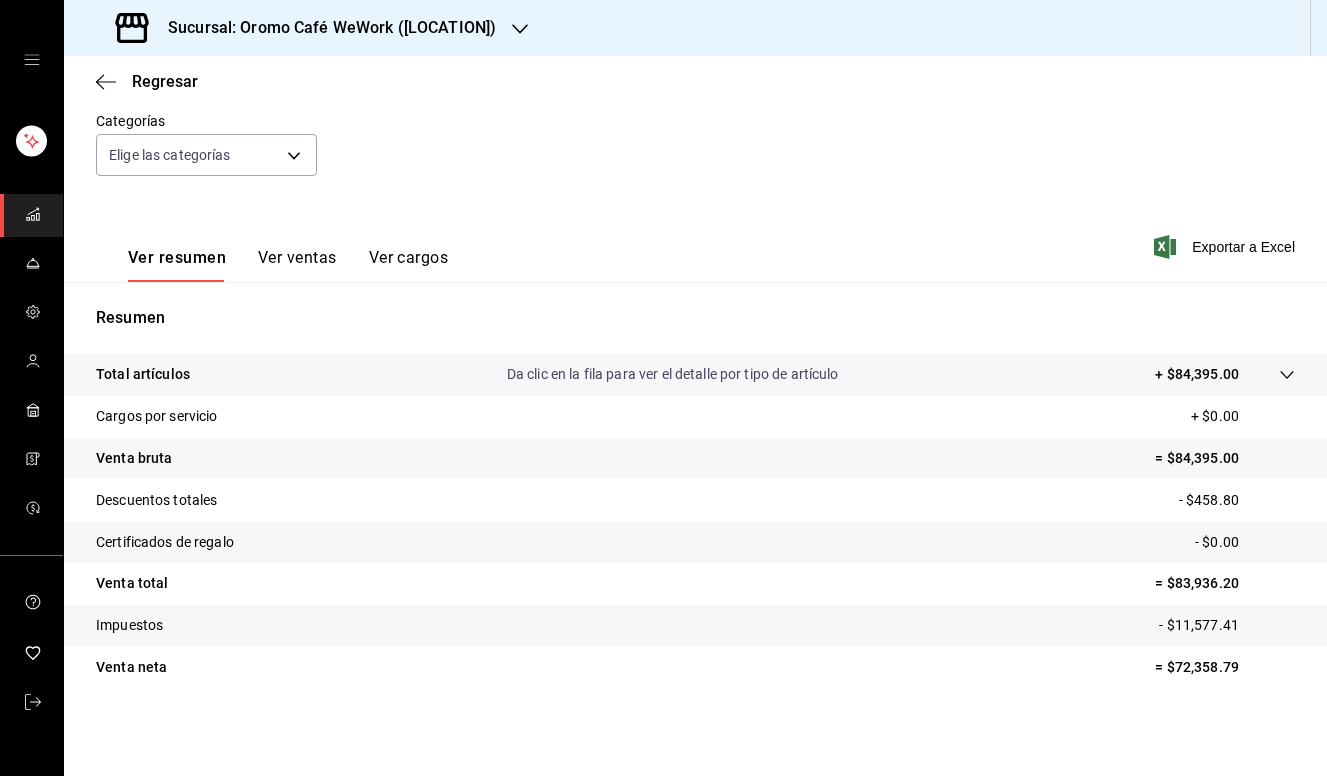 click on "= $72,358.79" at bounding box center [1225, 667] 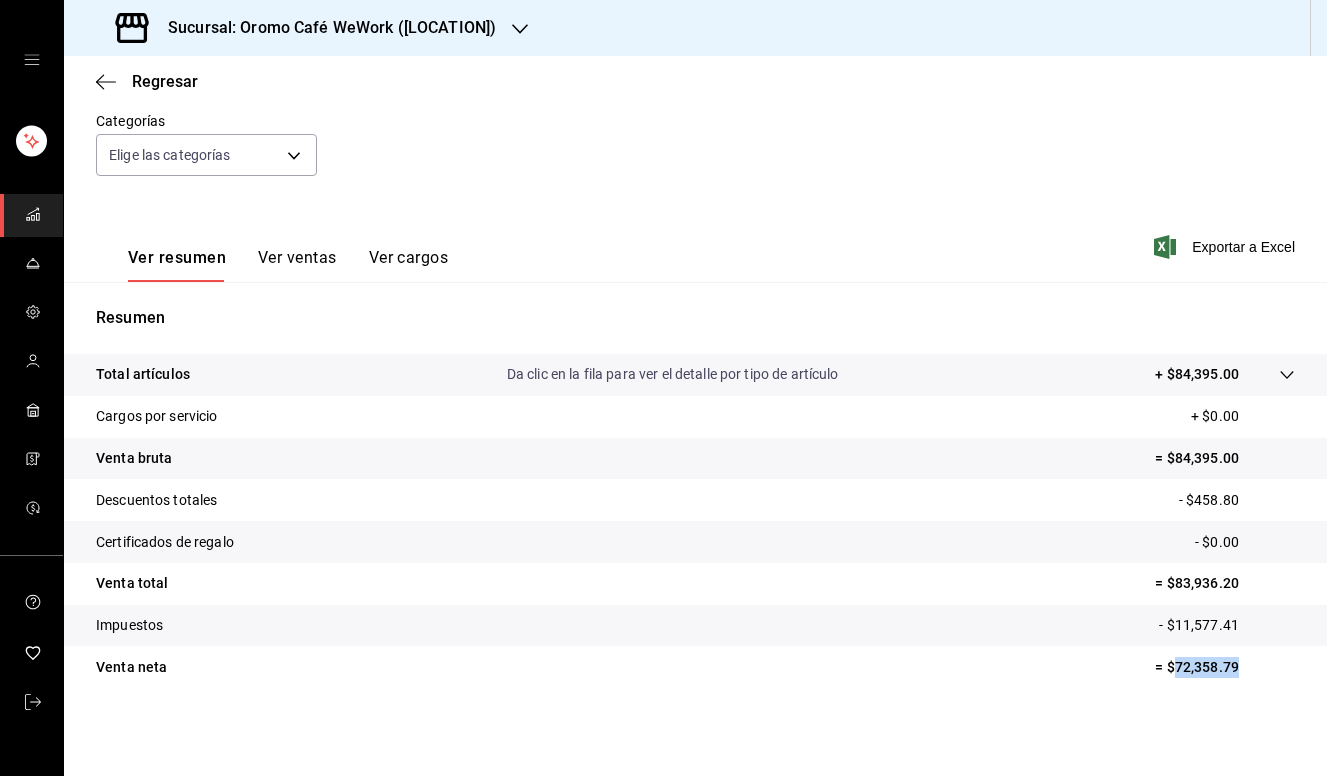 click on "= $72,358.79" at bounding box center (1225, 667) 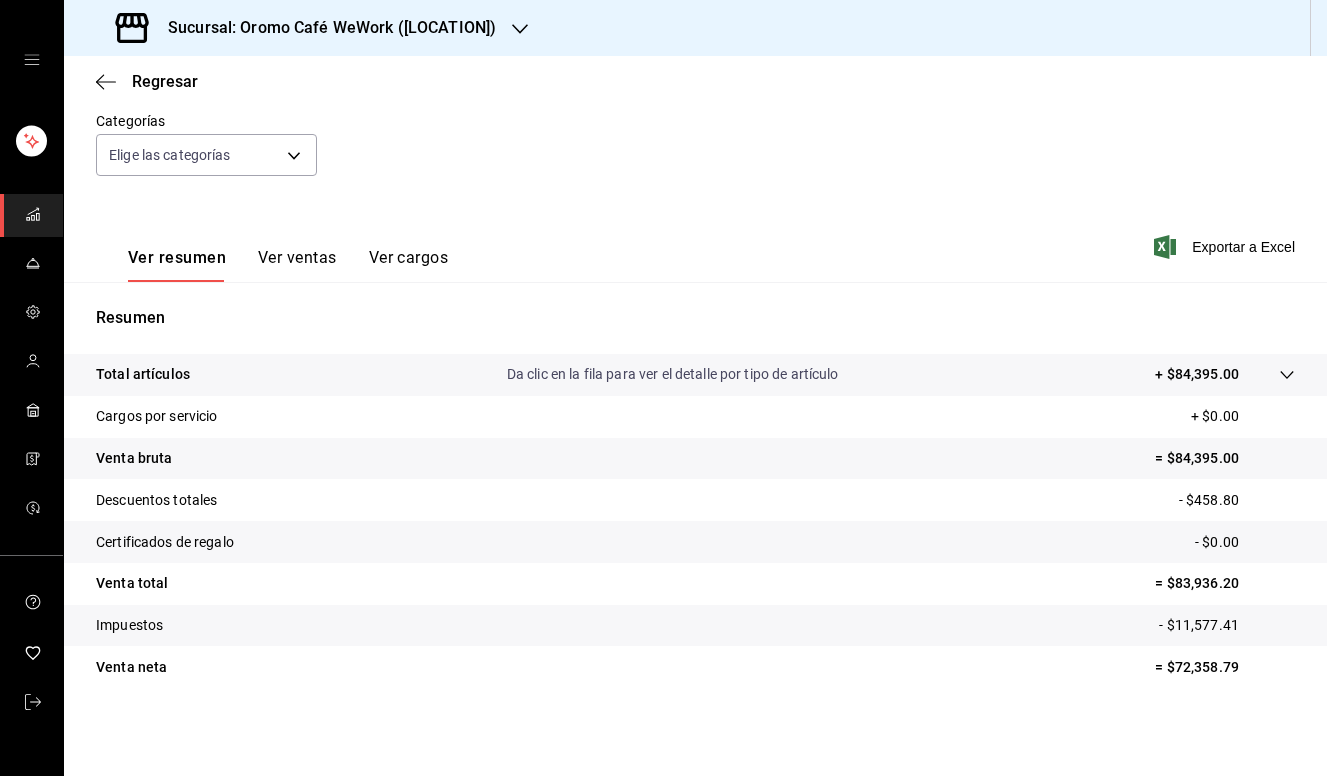 click on "Sucursal: Oromo Café WeWork ([LOCATION])" at bounding box center (324, 28) 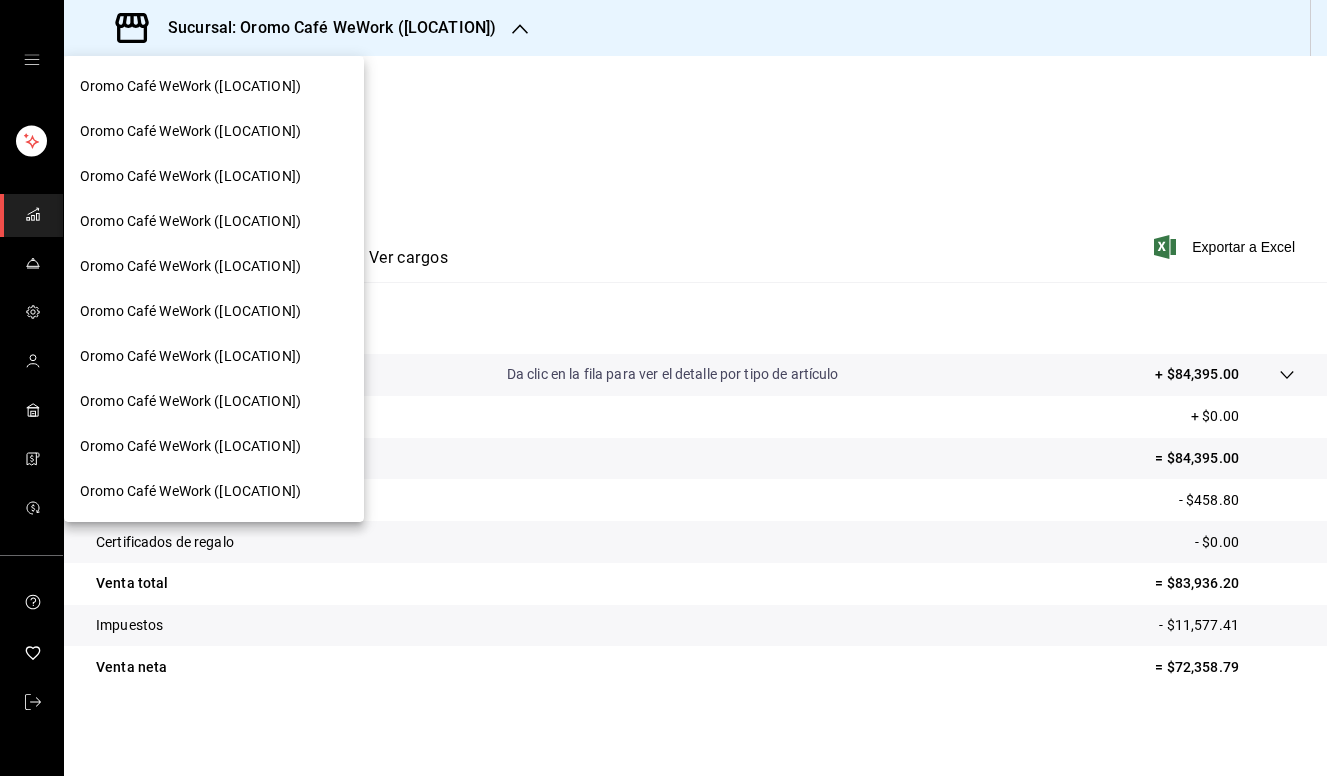 click on "Oromo Café WeWork ([LOCATION])" at bounding box center (214, 311) 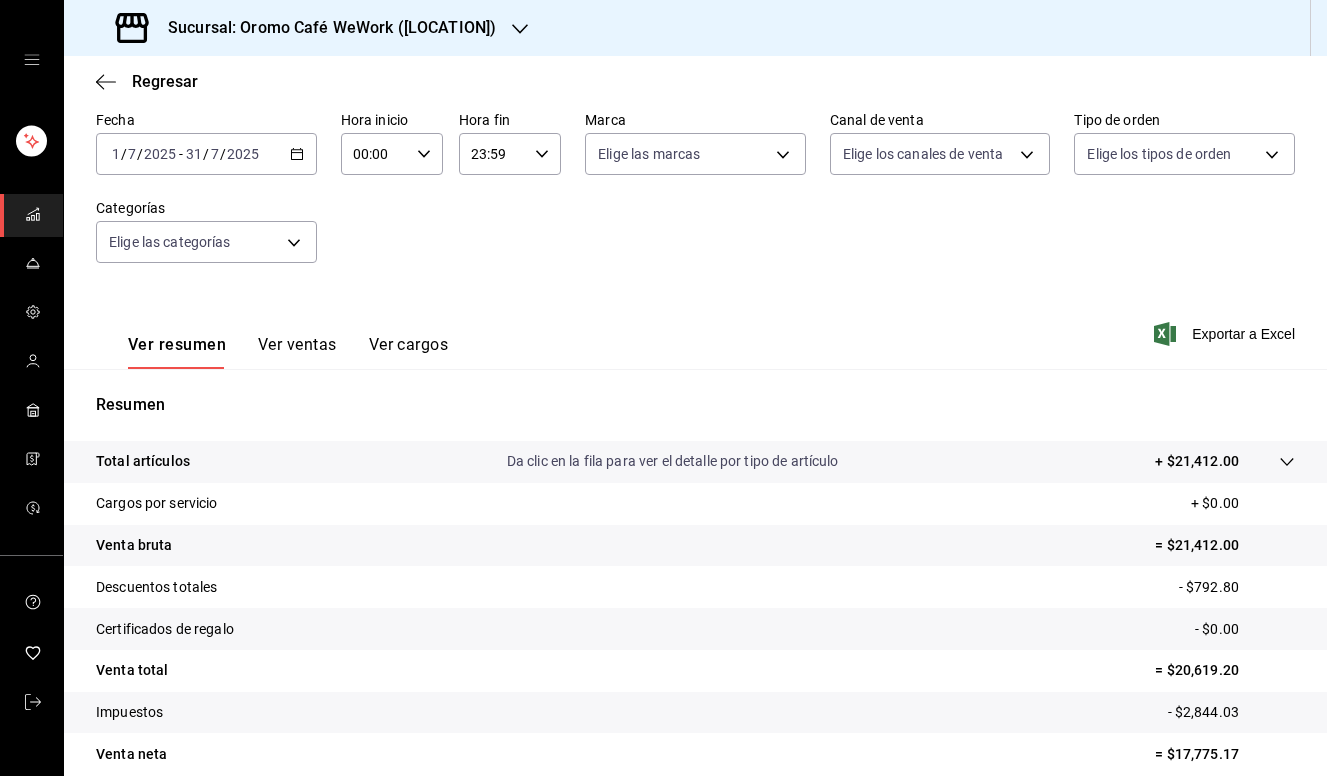 scroll, scrollTop: 182, scrollLeft: 0, axis: vertical 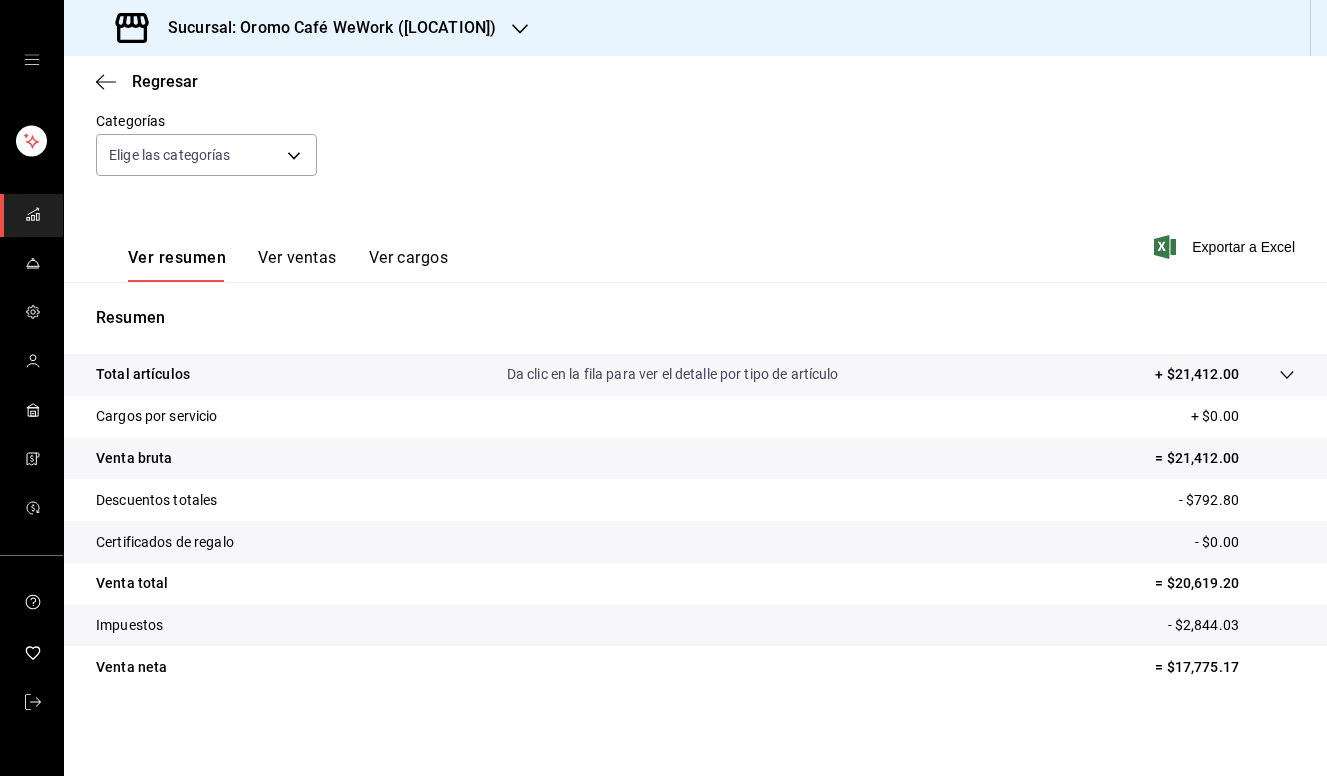 click on "= $17,775.17" at bounding box center [1225, 667] 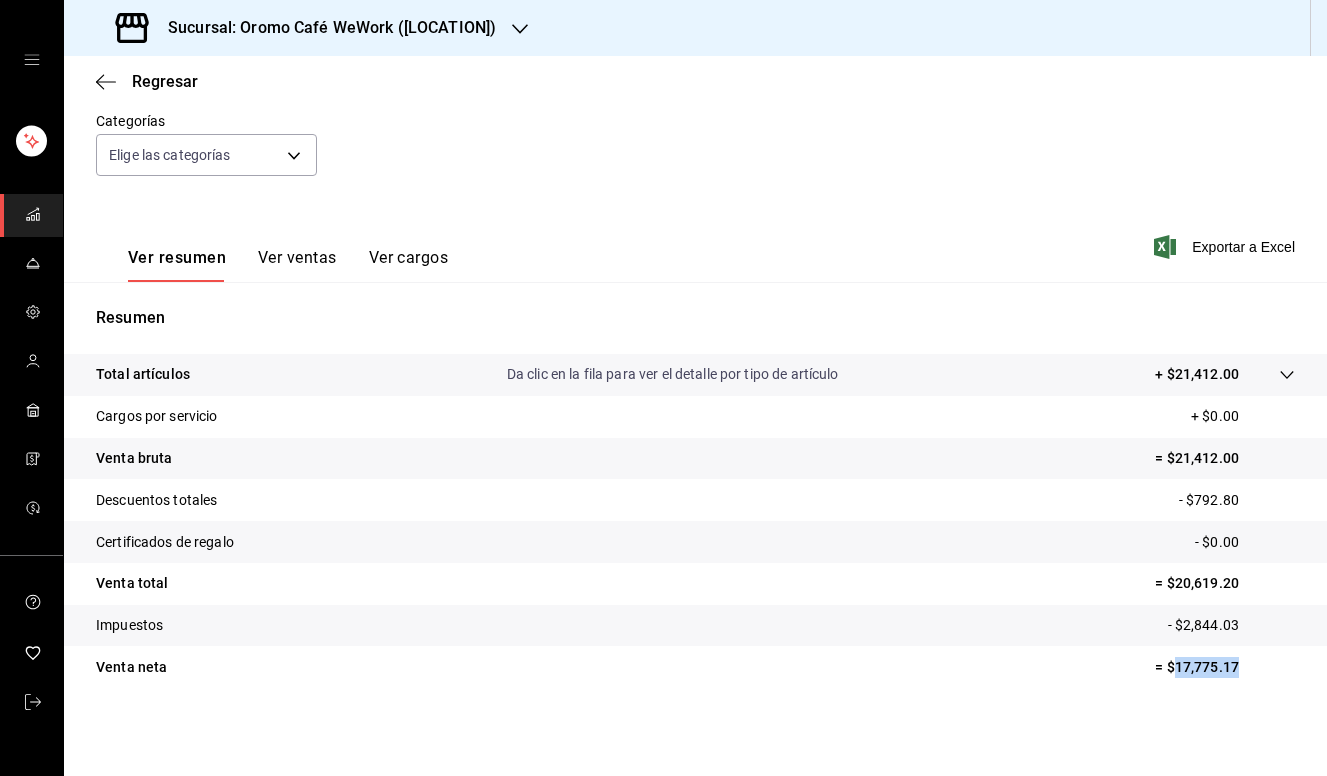 click on "= $17,775.17" at bounding box center (1225, 667) 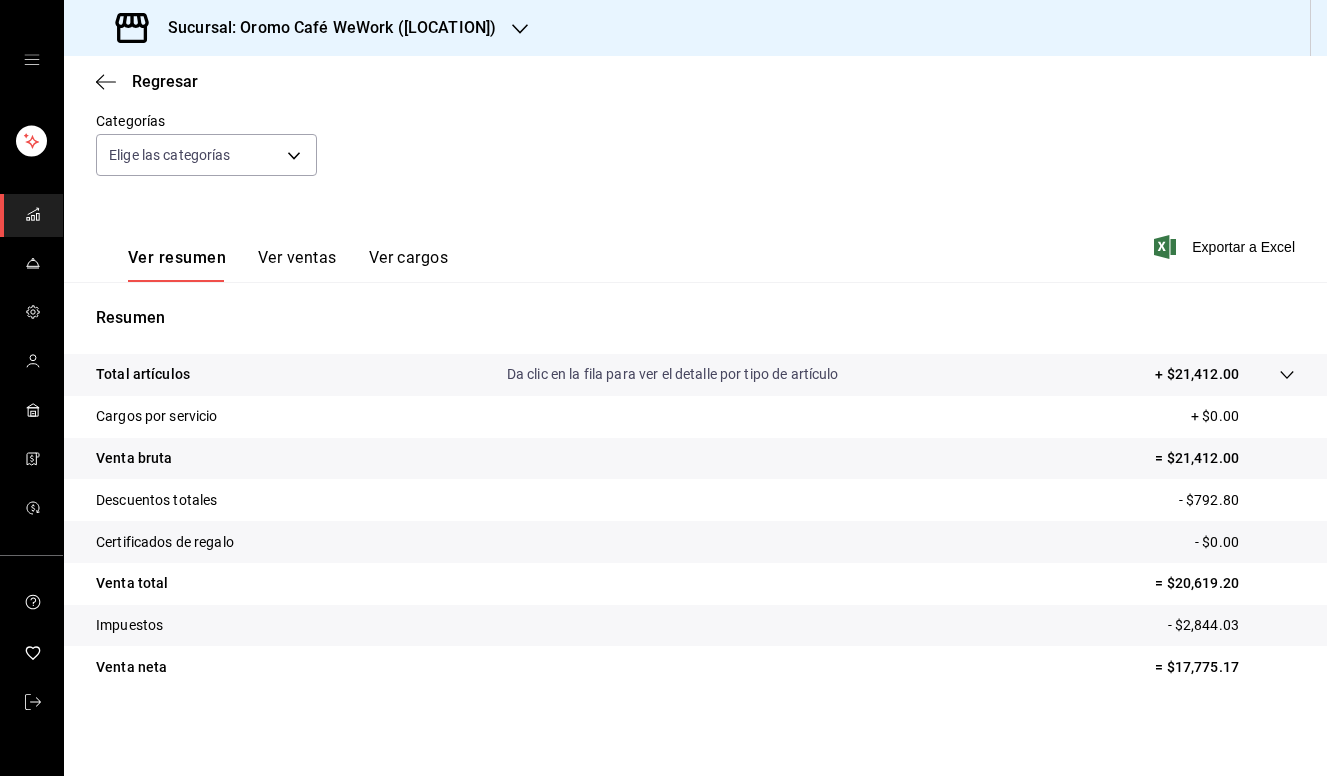 click on "Sucursal: Oromo Café WeWork ([LOCATION])" at bounding box center (324, 28) 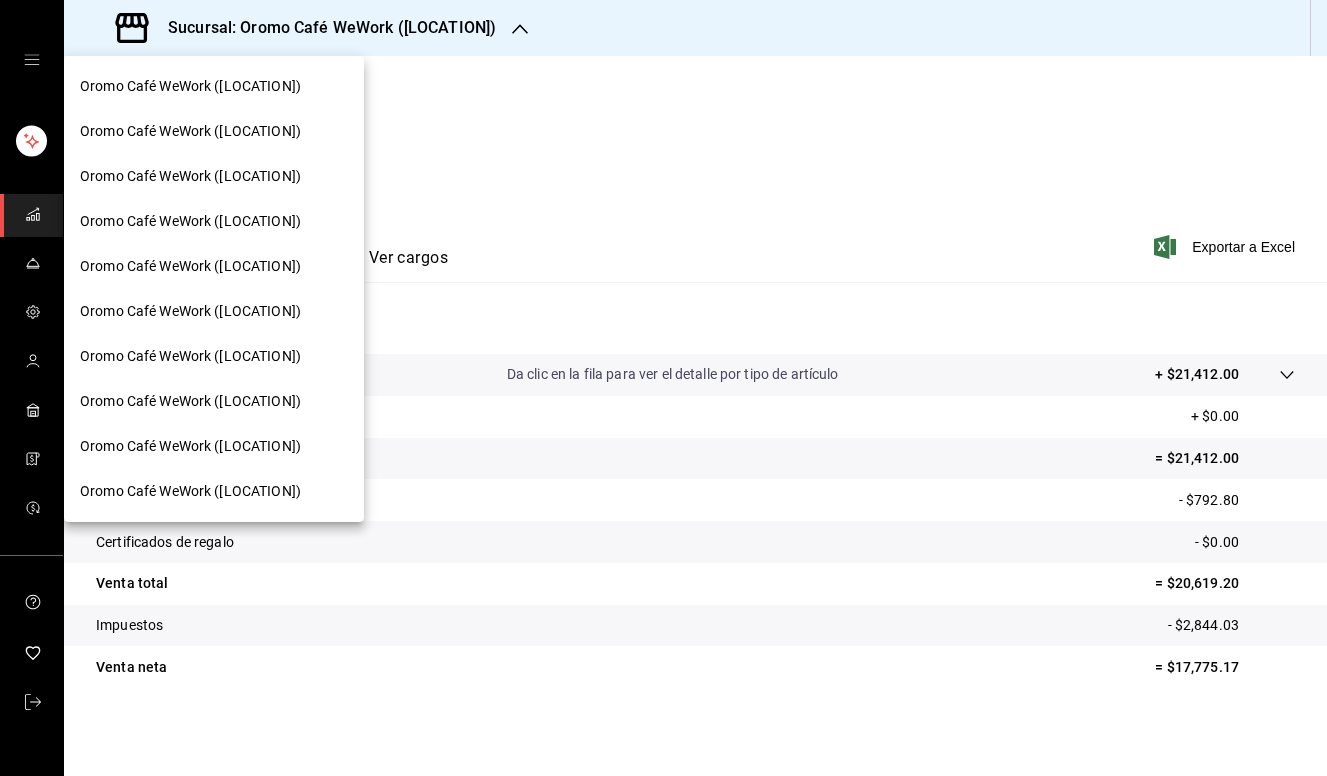 click on "Oromo Café WeWork ([LOCATION])" at bounding box center [214, 356] 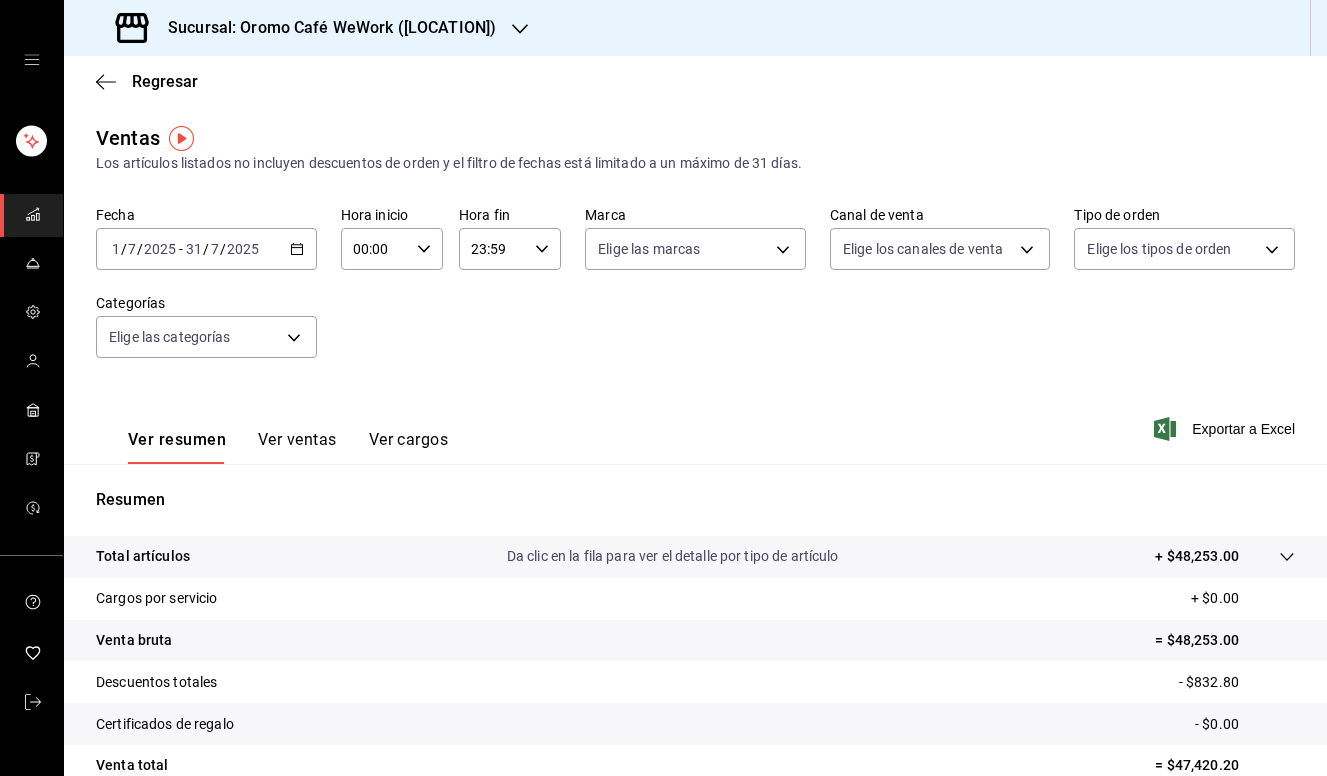 scroll, scrollTop: 182, scrollLeft: 0, axis: vertical 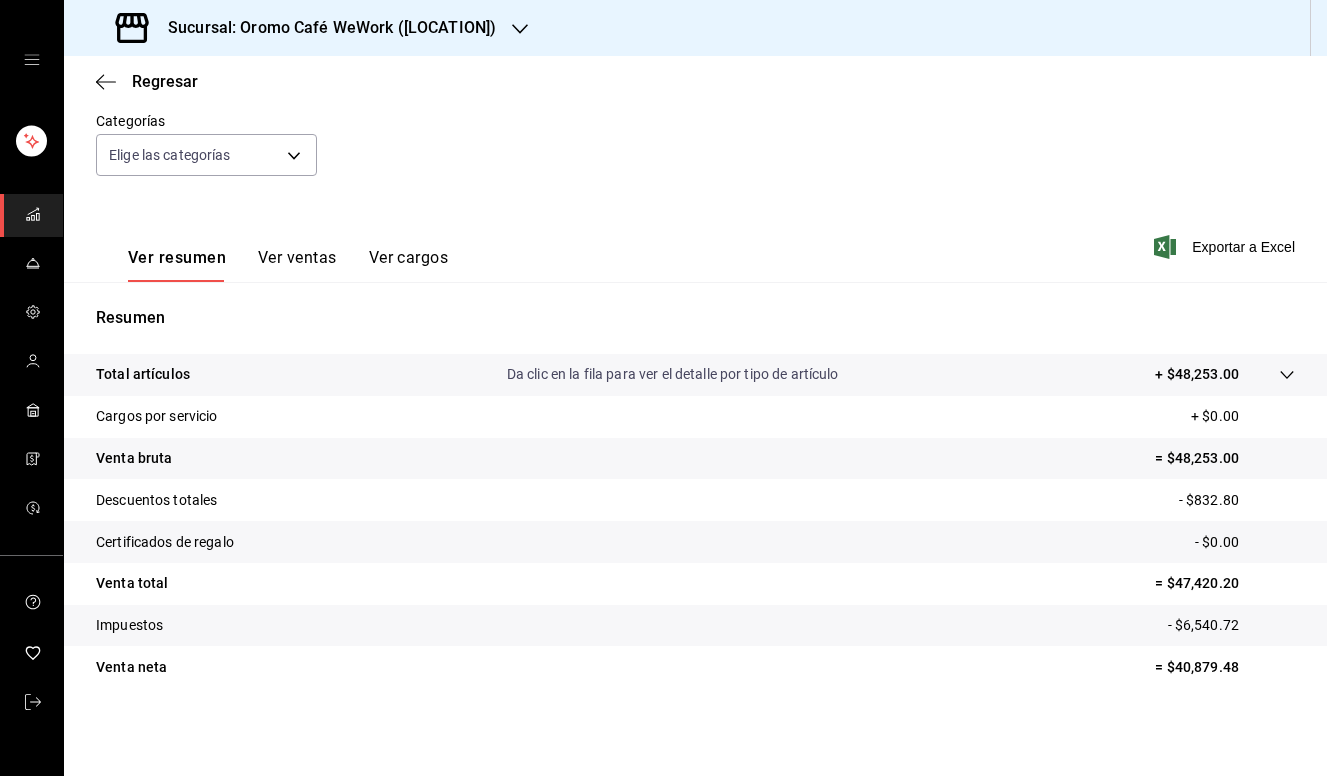 click on "= $40,879.48" at bounding box center [1225, 667] 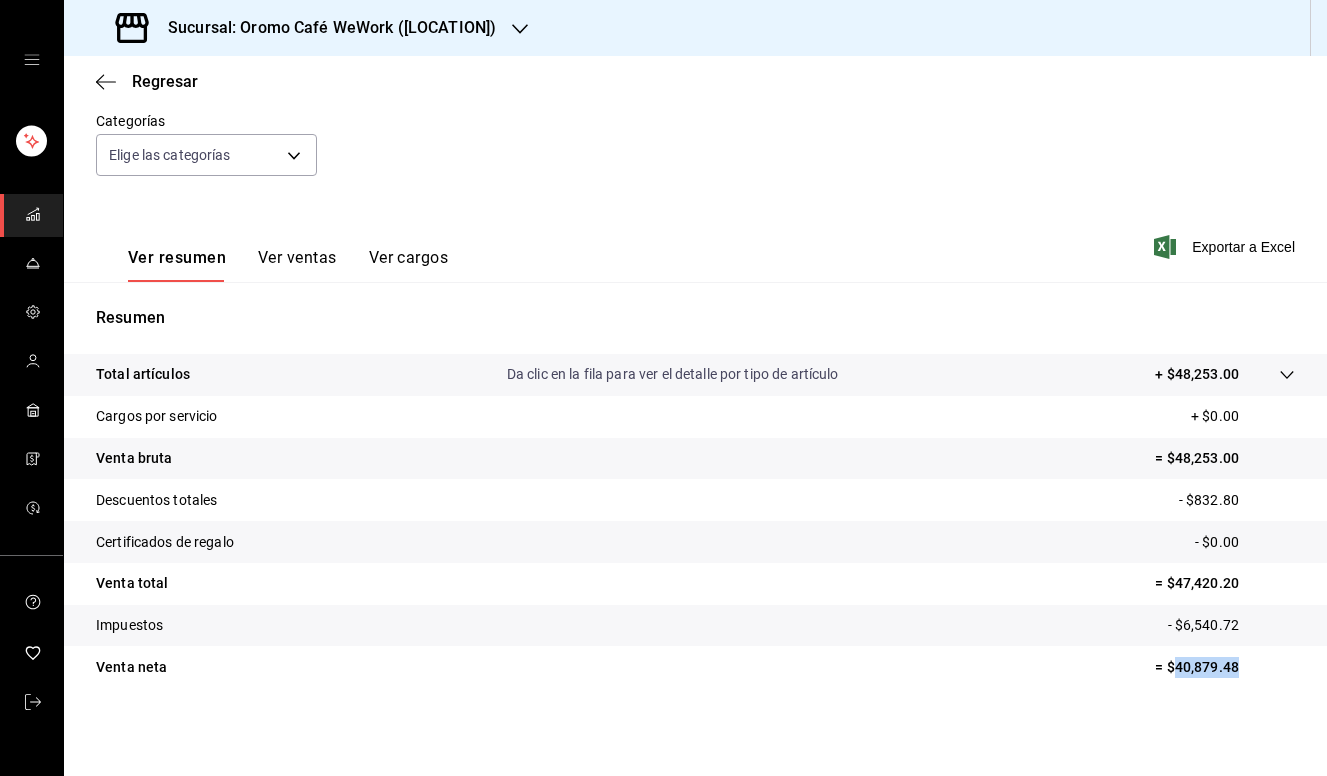 click on "= $40,879.48" at bounding box center [1225, 667] 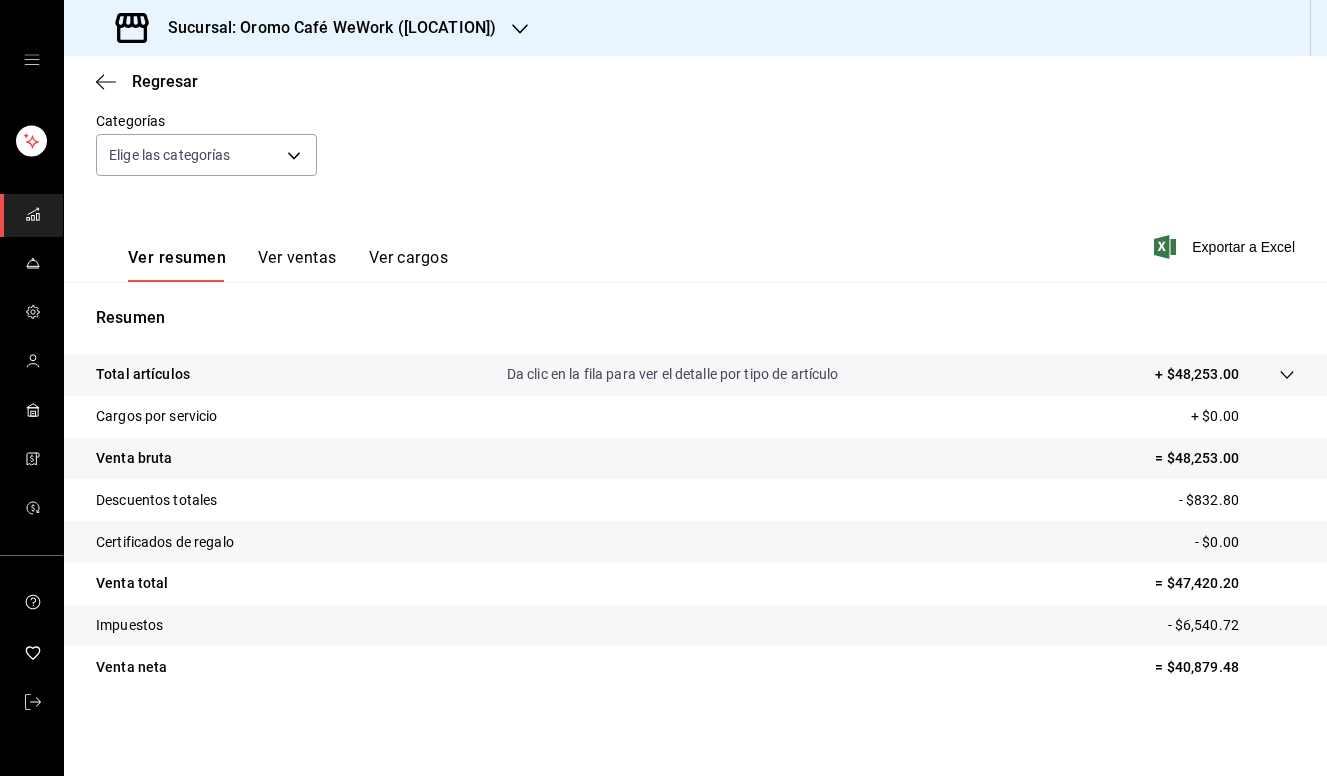 click on "Sucursal: Oromo Café WeWork ([LOCATION])" at bounding box center (324, 28) 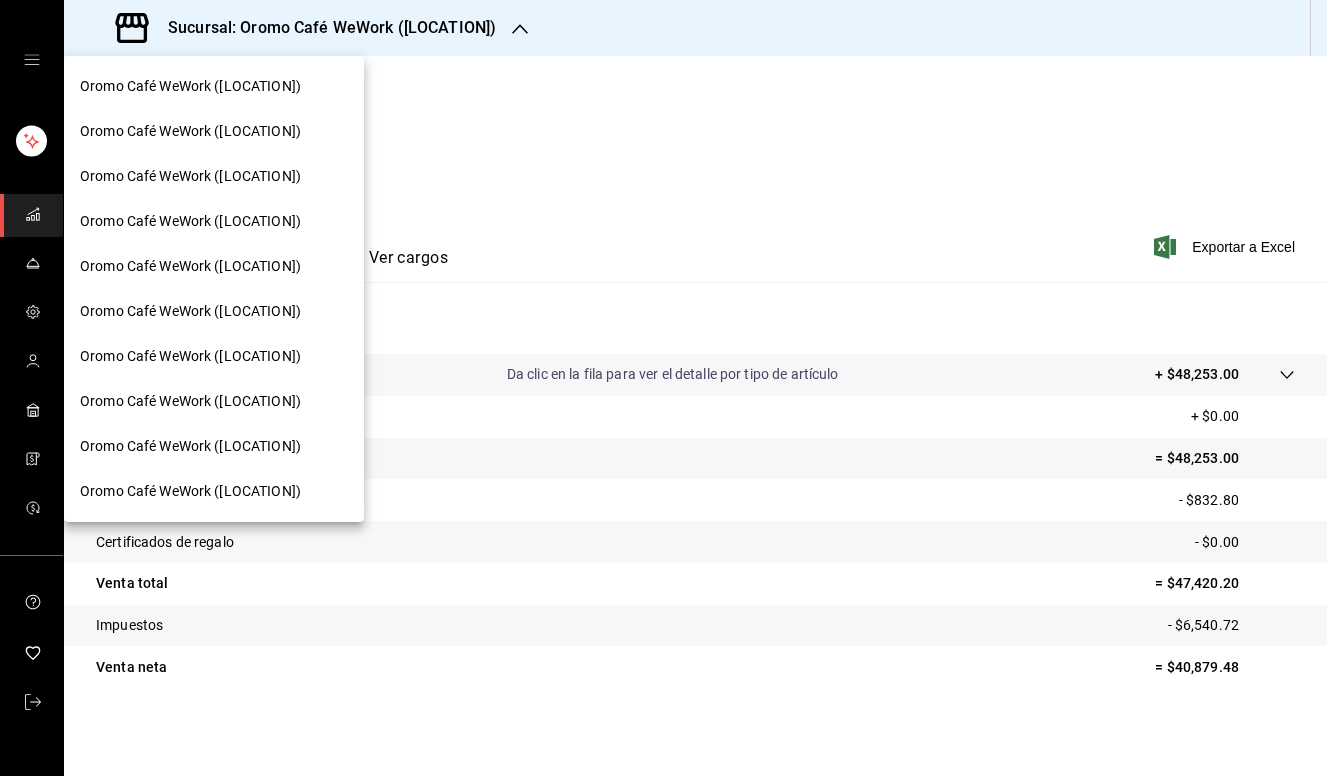 click on "Oromo Café WeWork ([LOCATION])" at bounding box center [214, 401] 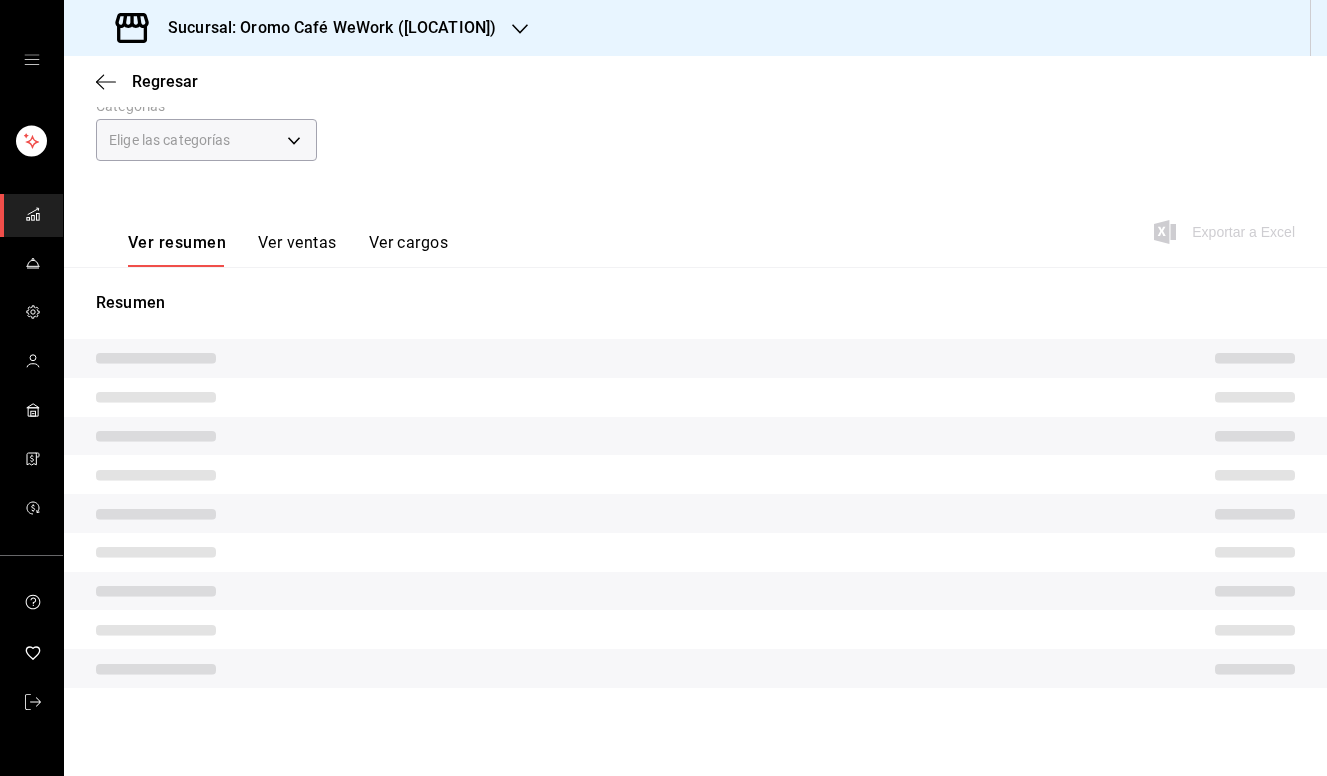 scroll, scrollTop: 182, scrollLeft: 0, axis: vertical 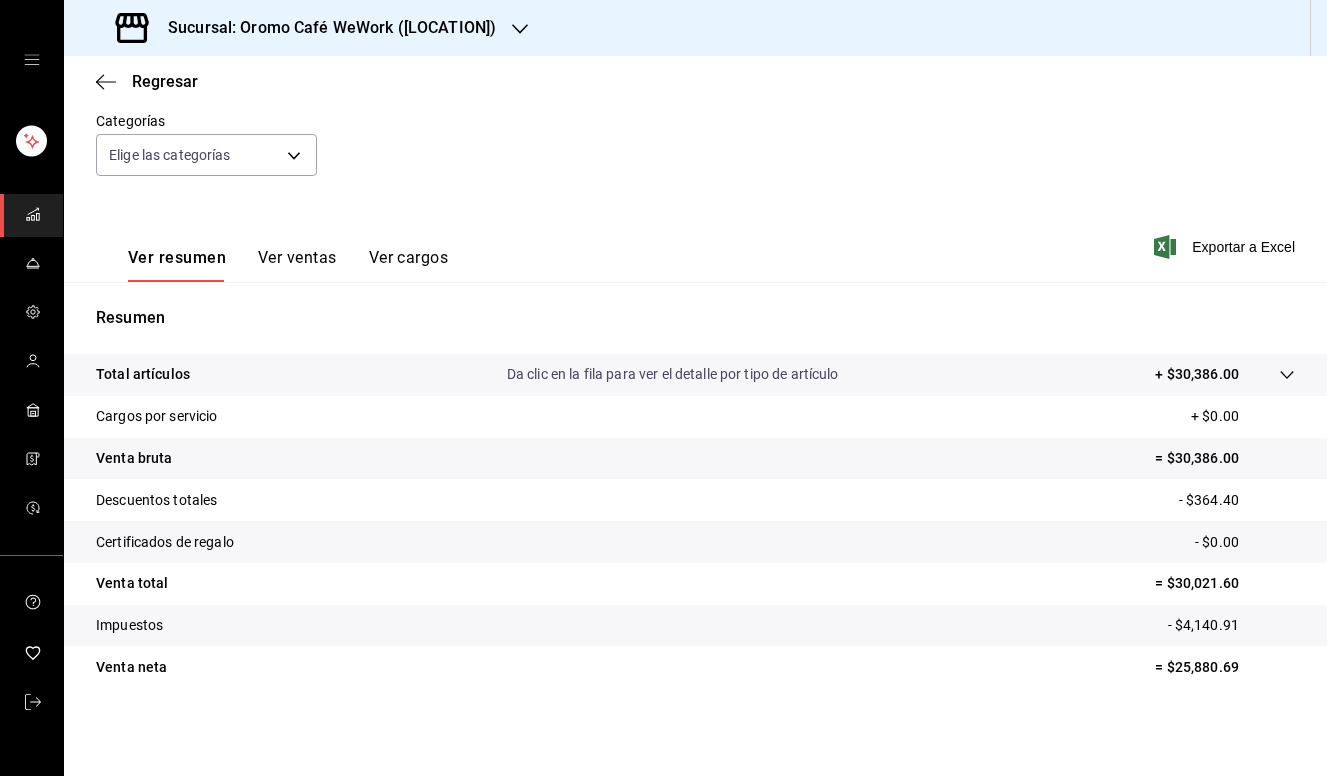 click on "= $25,880.69" at bounding box center (1225, 667) 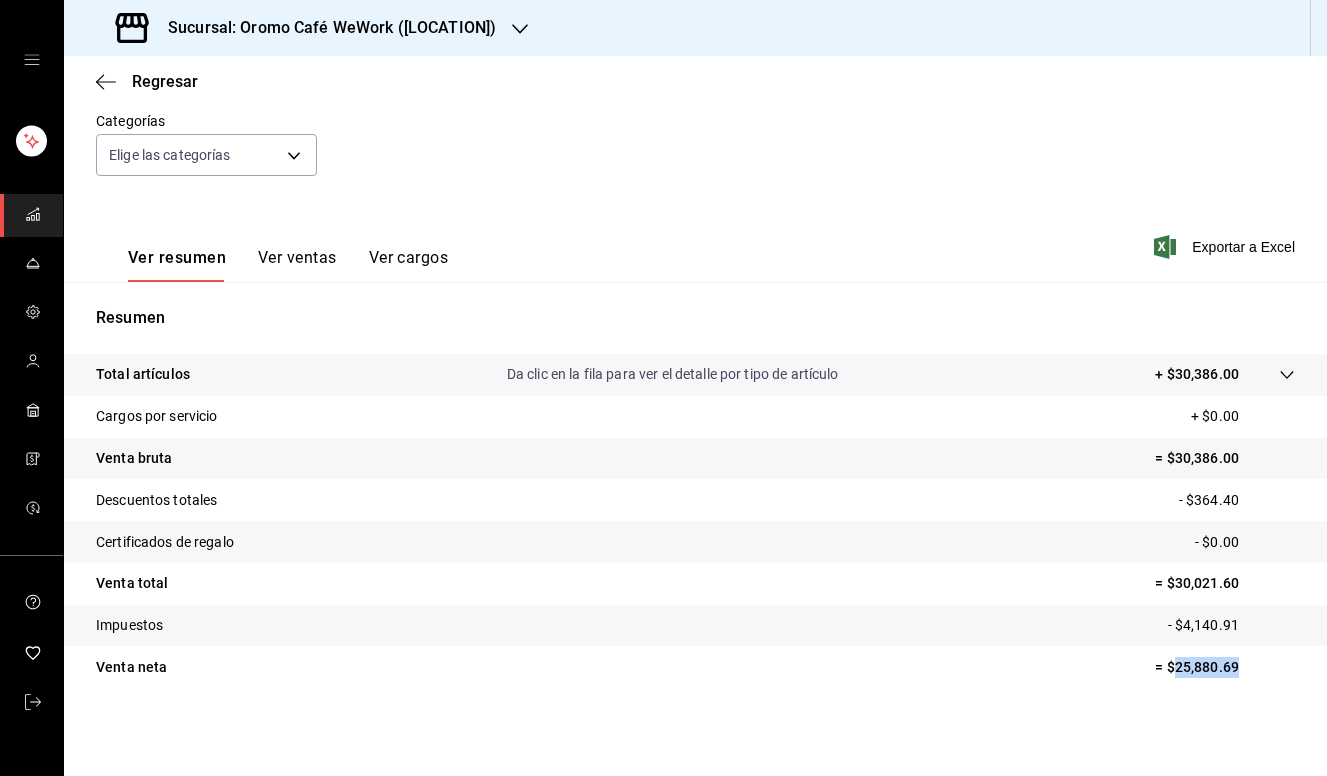click on "= $25,880.69" at bounding box center (1225, 667) 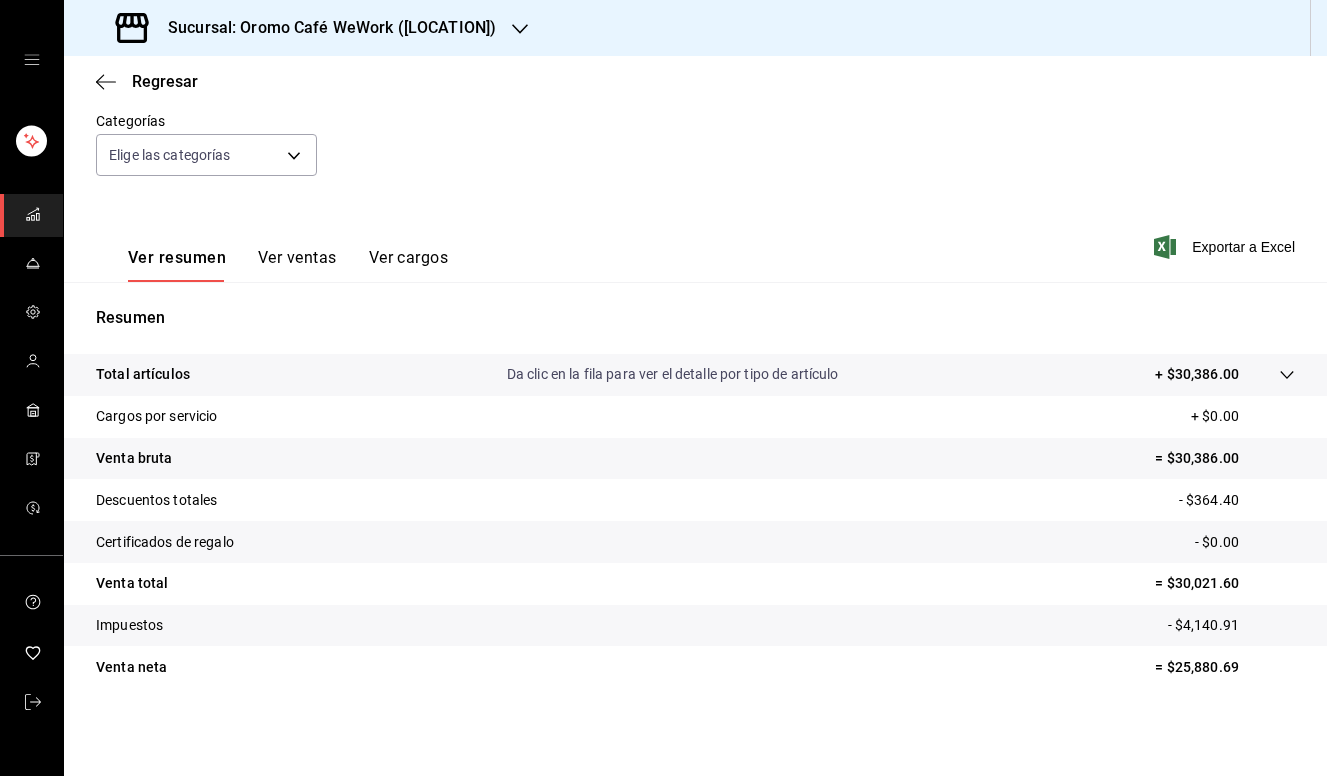 click on "Sucursal: Oromo Café WeWork ([LOCATION])" at bounding box center (324, 28) 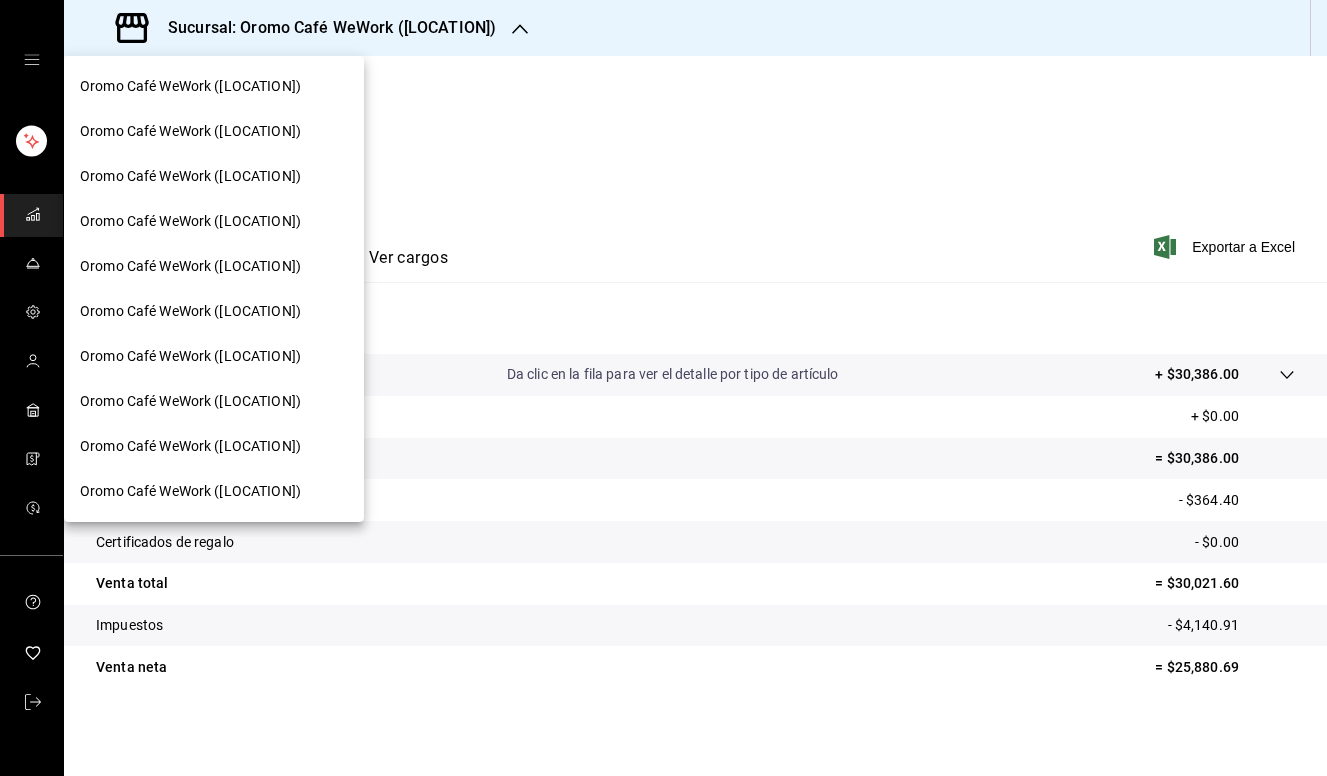 click on "Oromo Café WeWork ([LOCATION])" at bounding box center (190, 446) 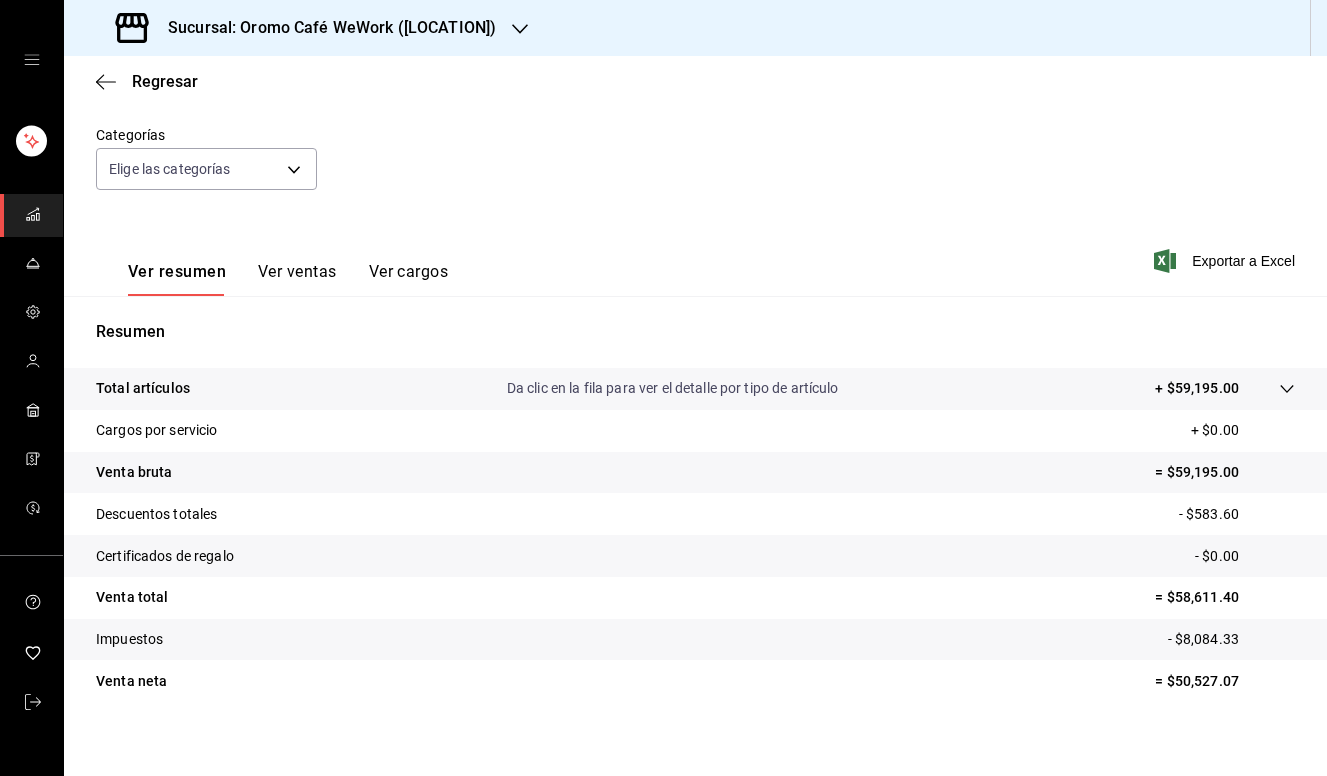 scroll, scrollTop: 182, scrollLeft: 0, axis: vertical 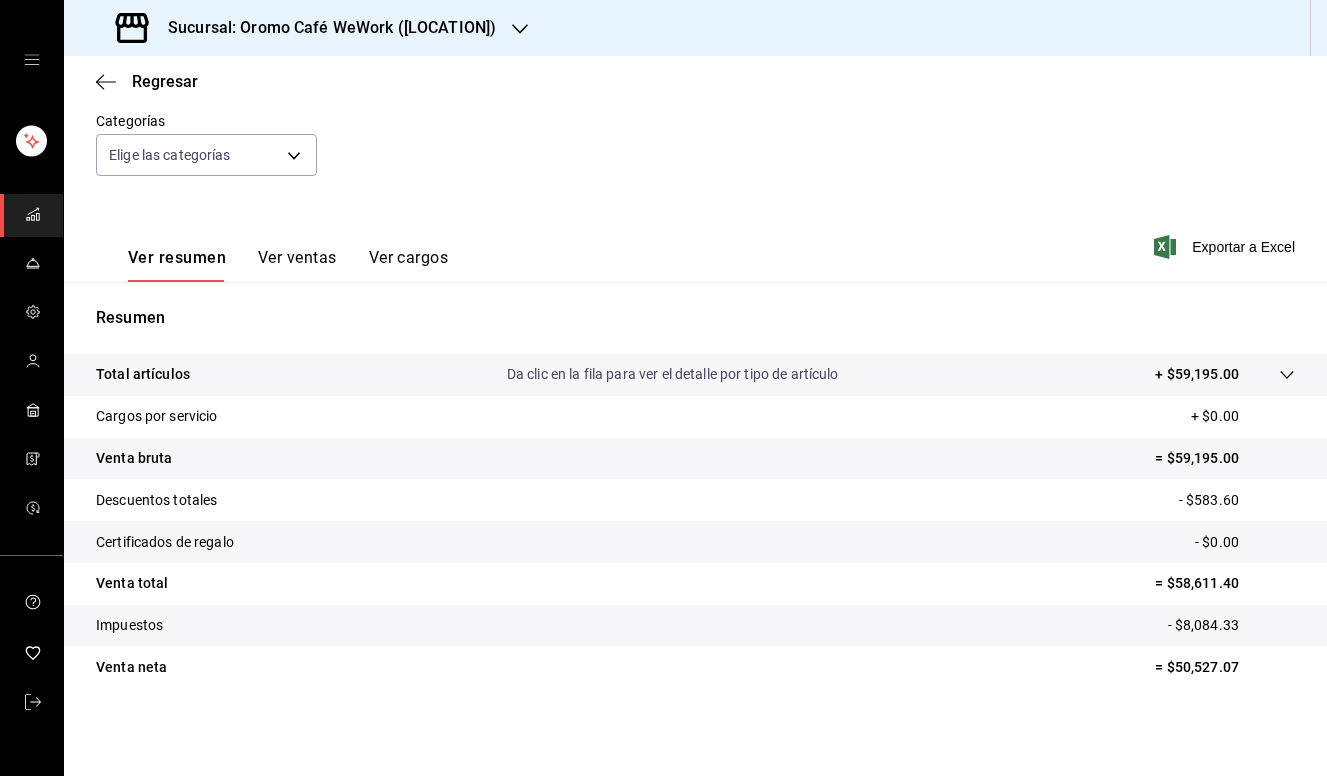 click on "= $50,527.07" at bounding box center (1225, 667) 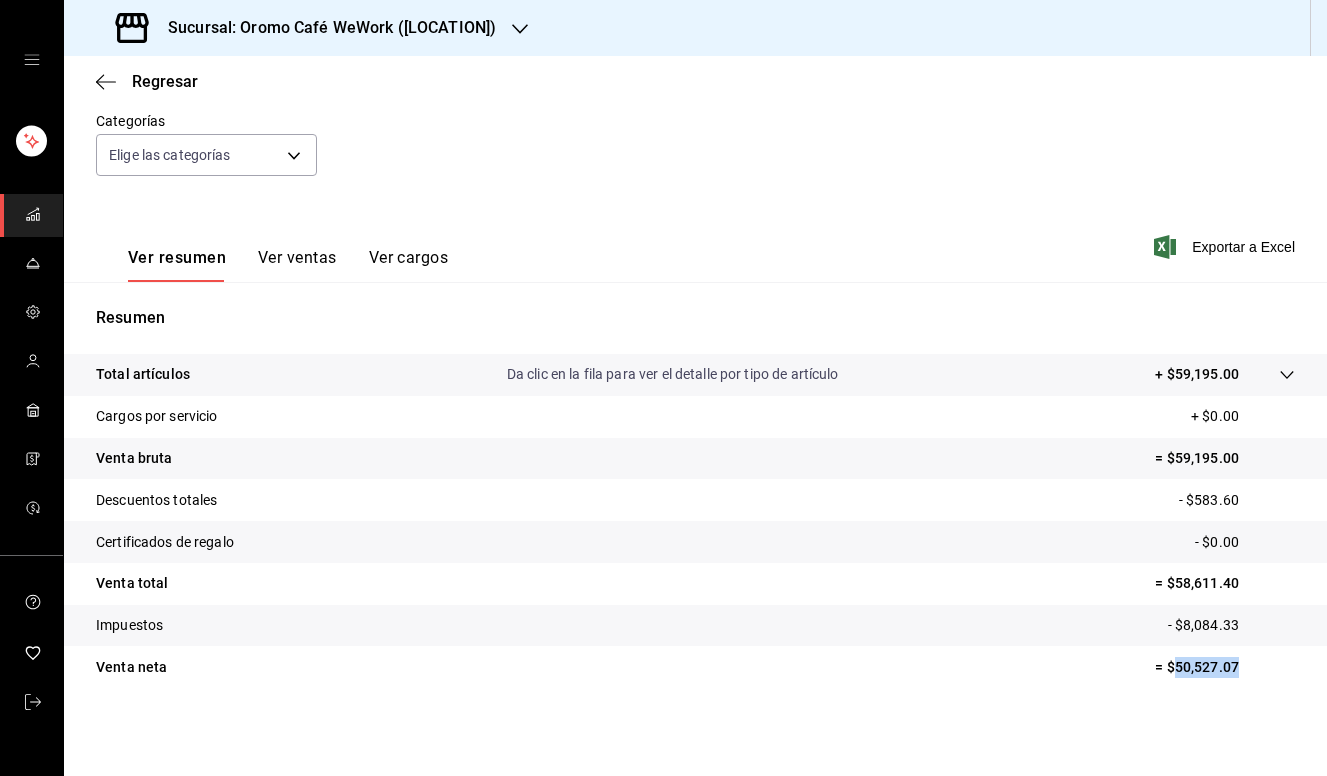 click on "= $50,527.07" at bounding box center (1225, 667) 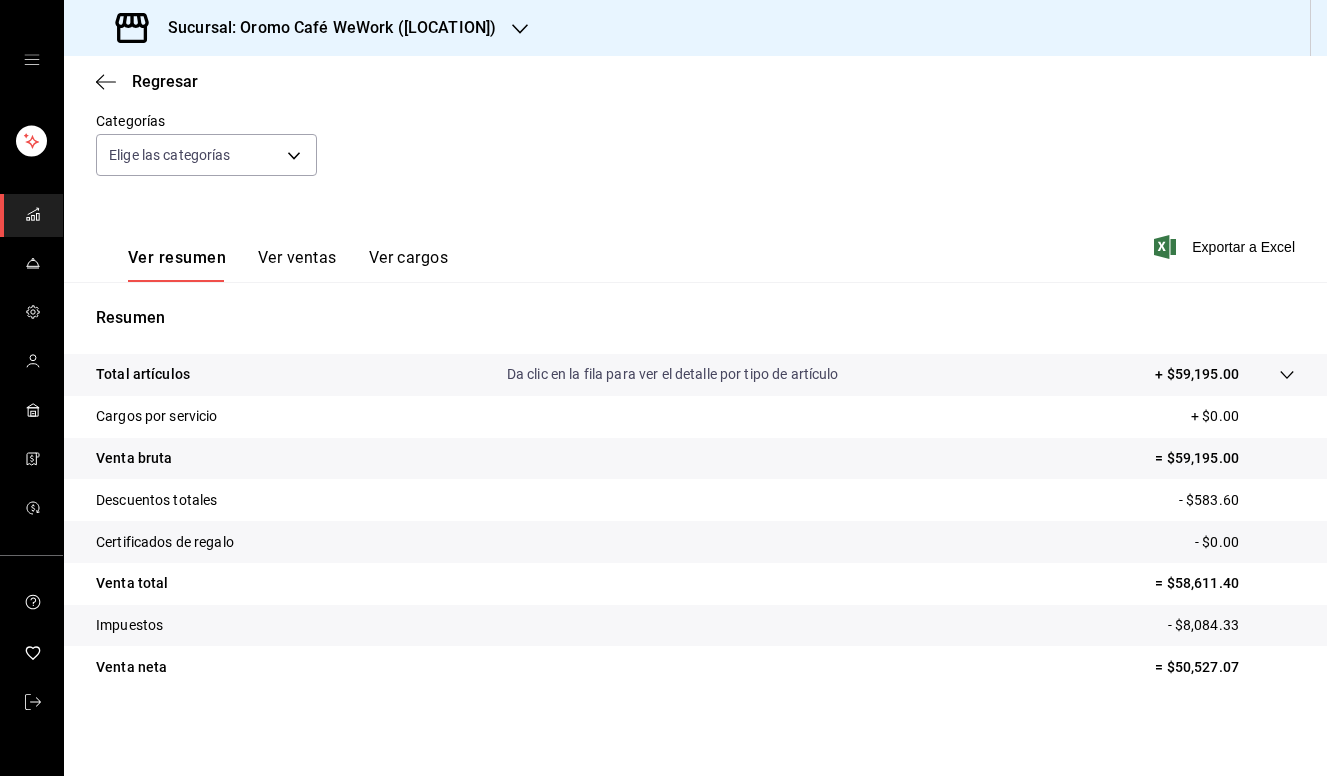 click on "Sucursal: Oromo Café WeWork ([LOCATION])" at bounding box center (324, 28) 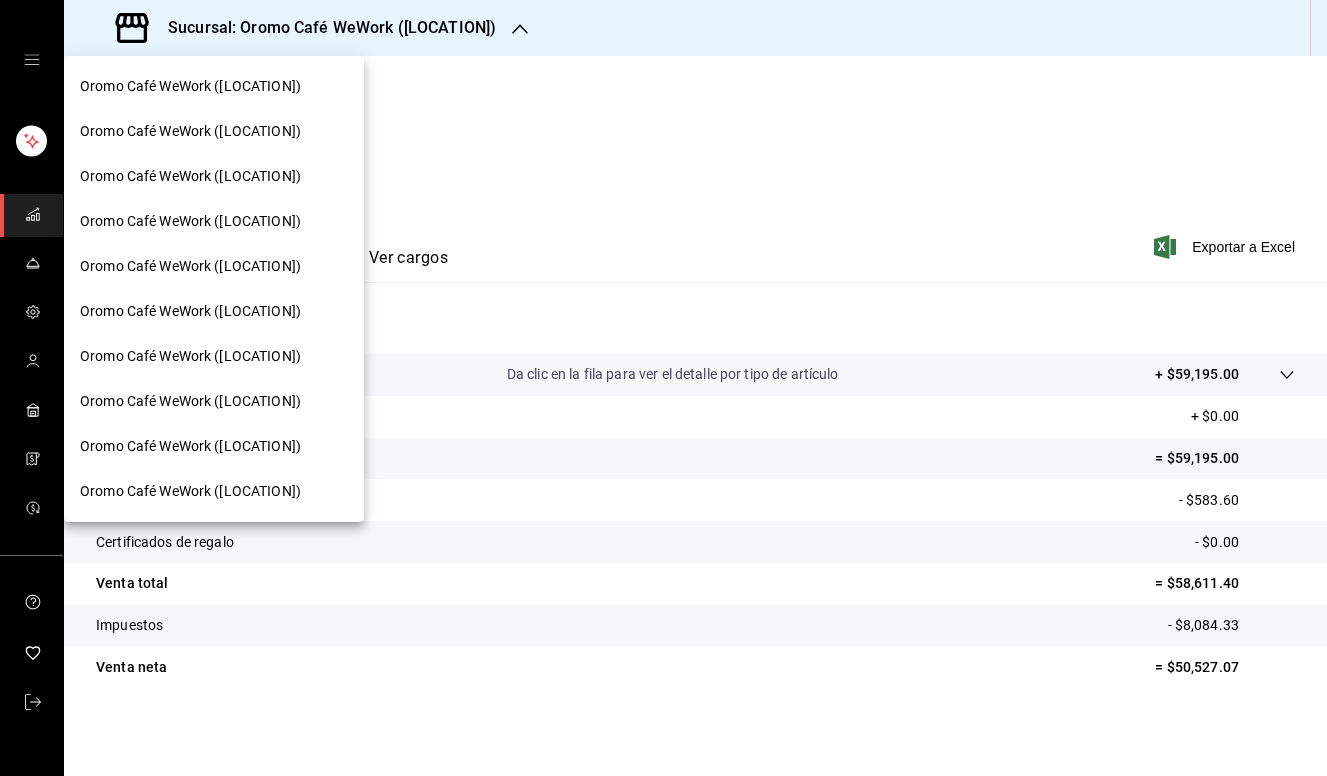 click on "Oromo Café WeWork ([LOCATION])" at bounding box center (214, 491) 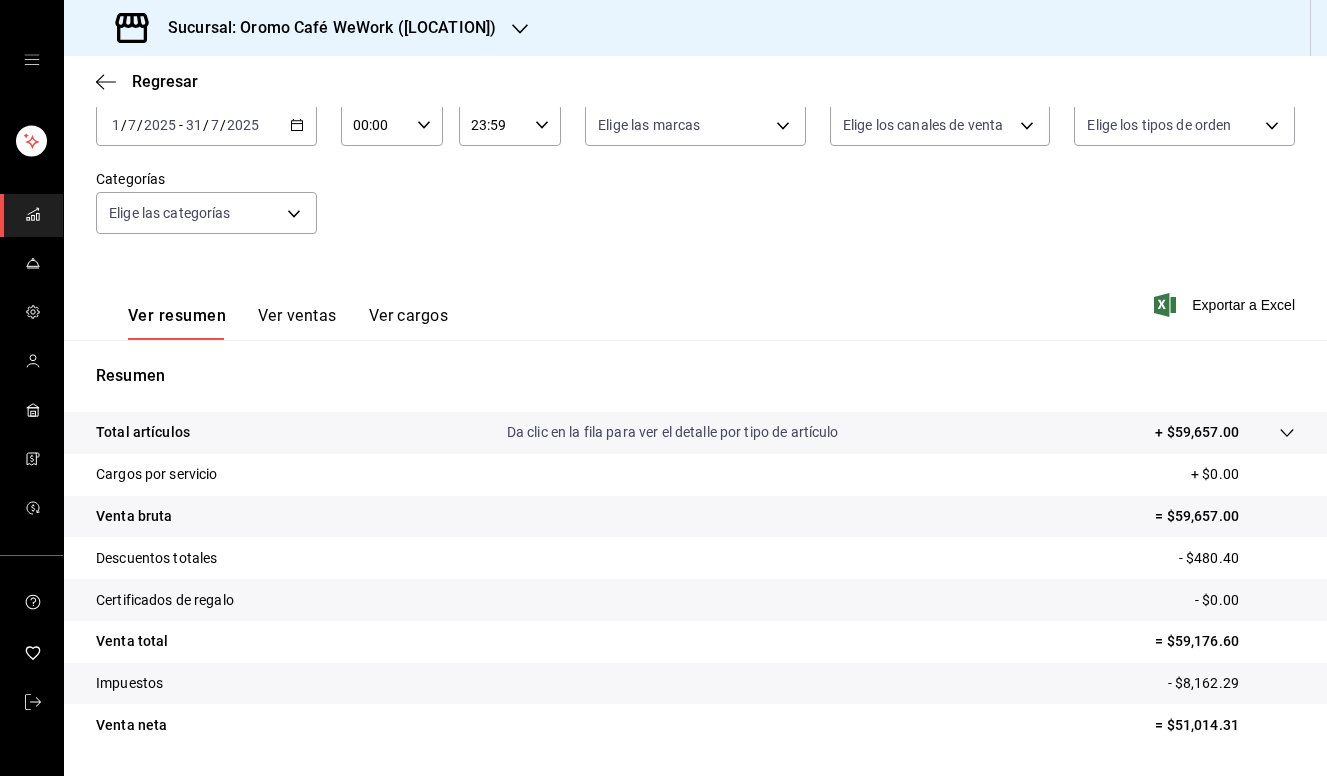 scroll, scrollTop: 182, scrollLeft: 0, axis: vertical 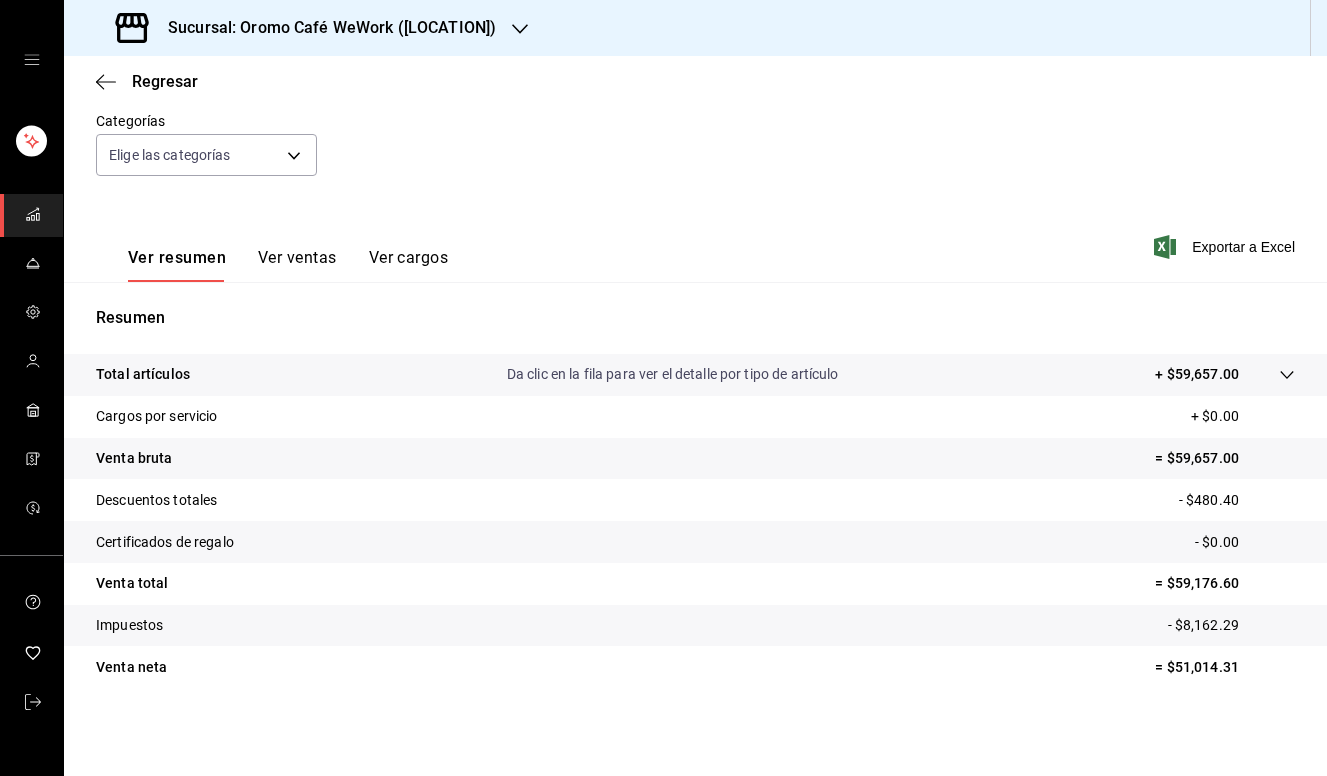 click on "= $51,014.31" at bounding box center [1225, 667] 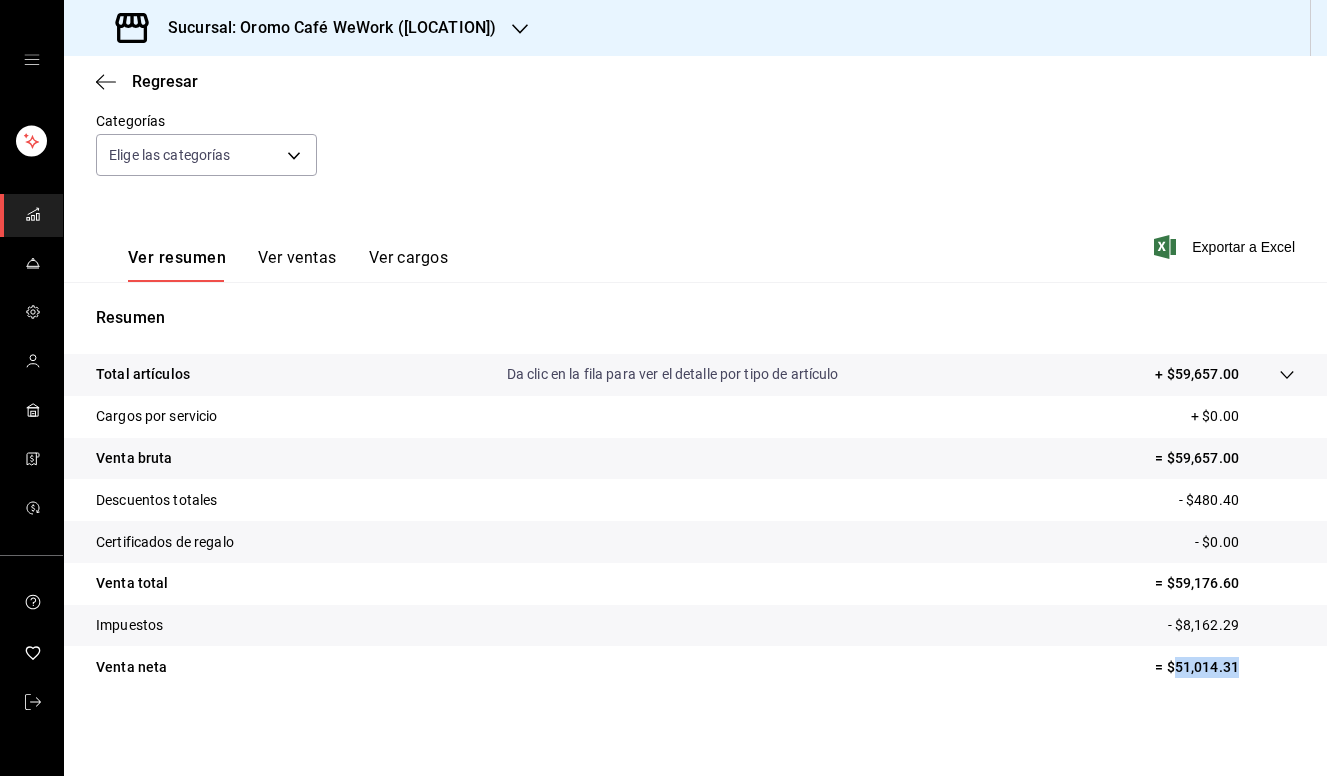 click on "= $51,014.31" at bounding box center [1225, 667] 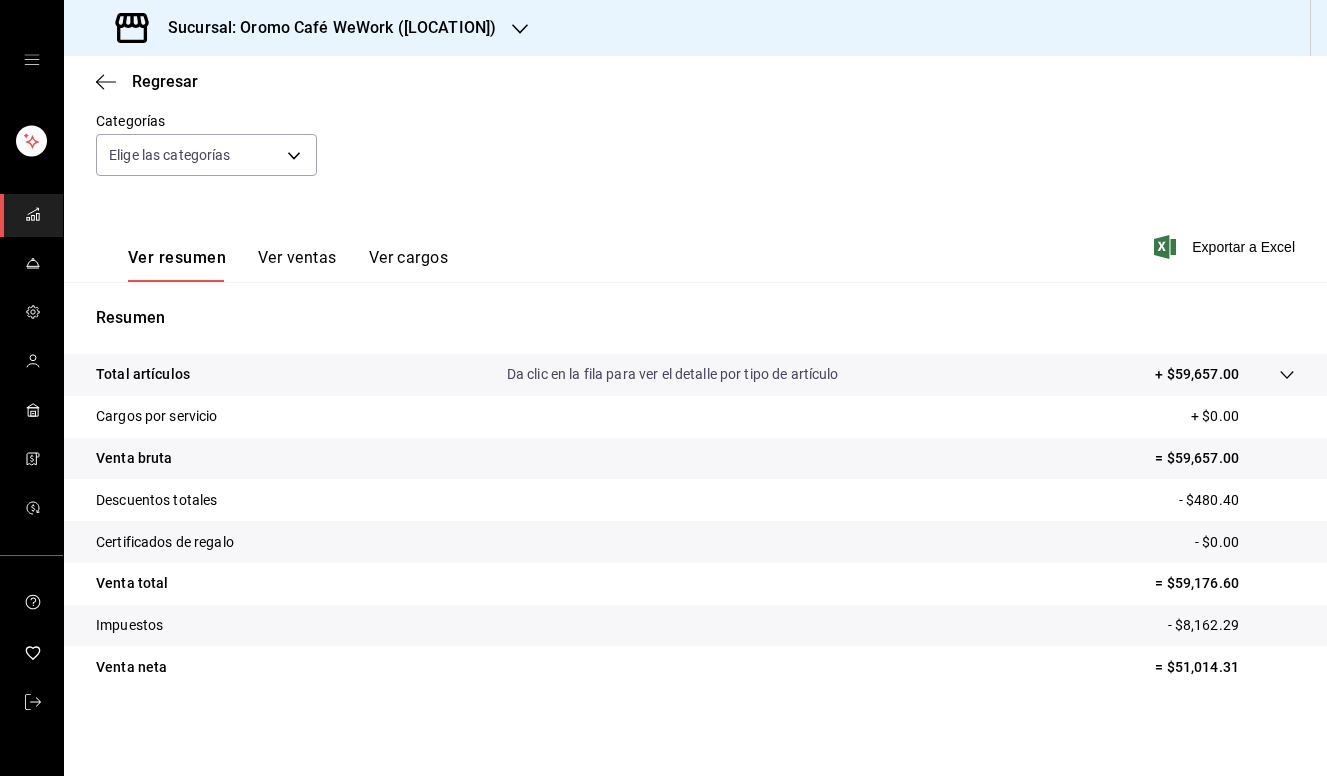 click on "Fecha 2025-07-01 1 / 7 / 2025 - 2025-07-31 31 / 7 / 2025 Hora inicio 00:00 Hora inicio Hora fin 23:59 Hora fin Marca Elige las marcas Canal de venta Elige los canales de venta Tipo de orden Elige los tipos de orden Categorías Elige las categorías" at bounding box center (695, 112) 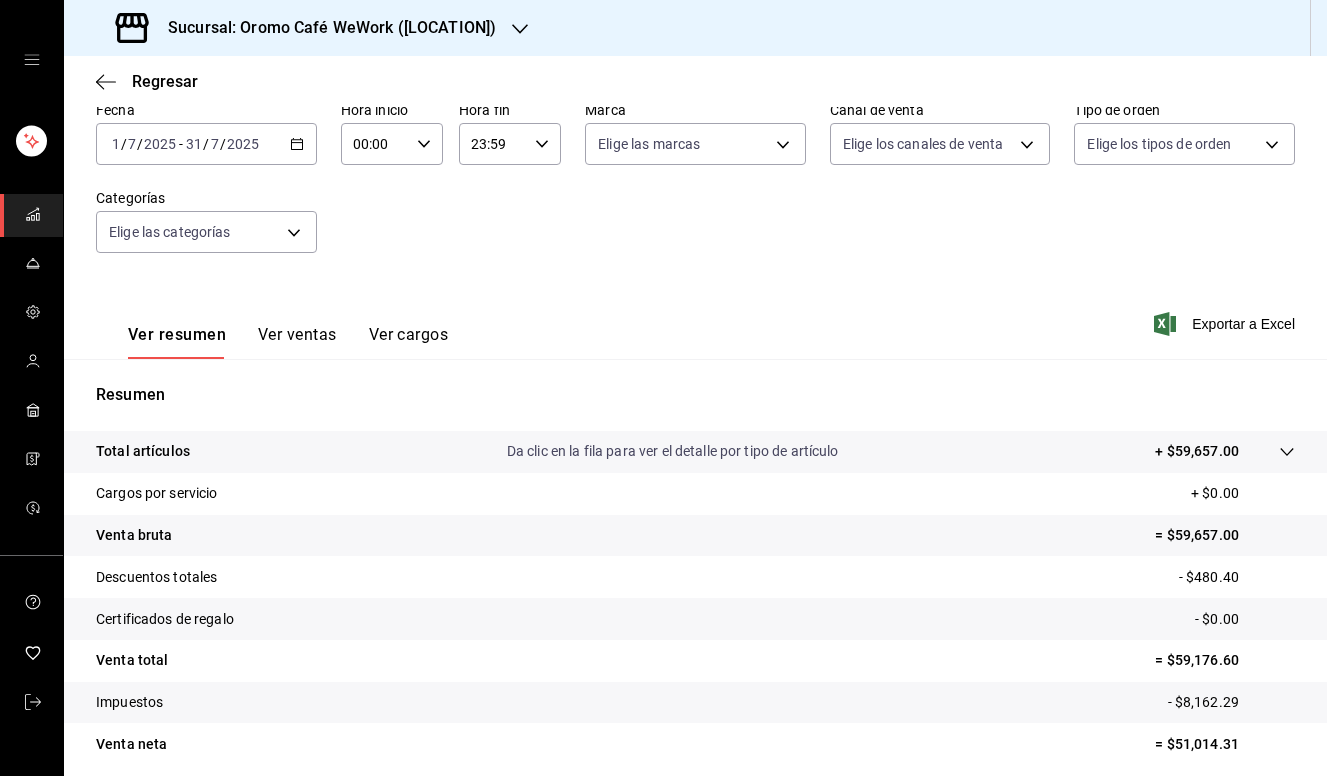 scroll, scrollTop: 103, scrollLeft: 0, axis: vertical 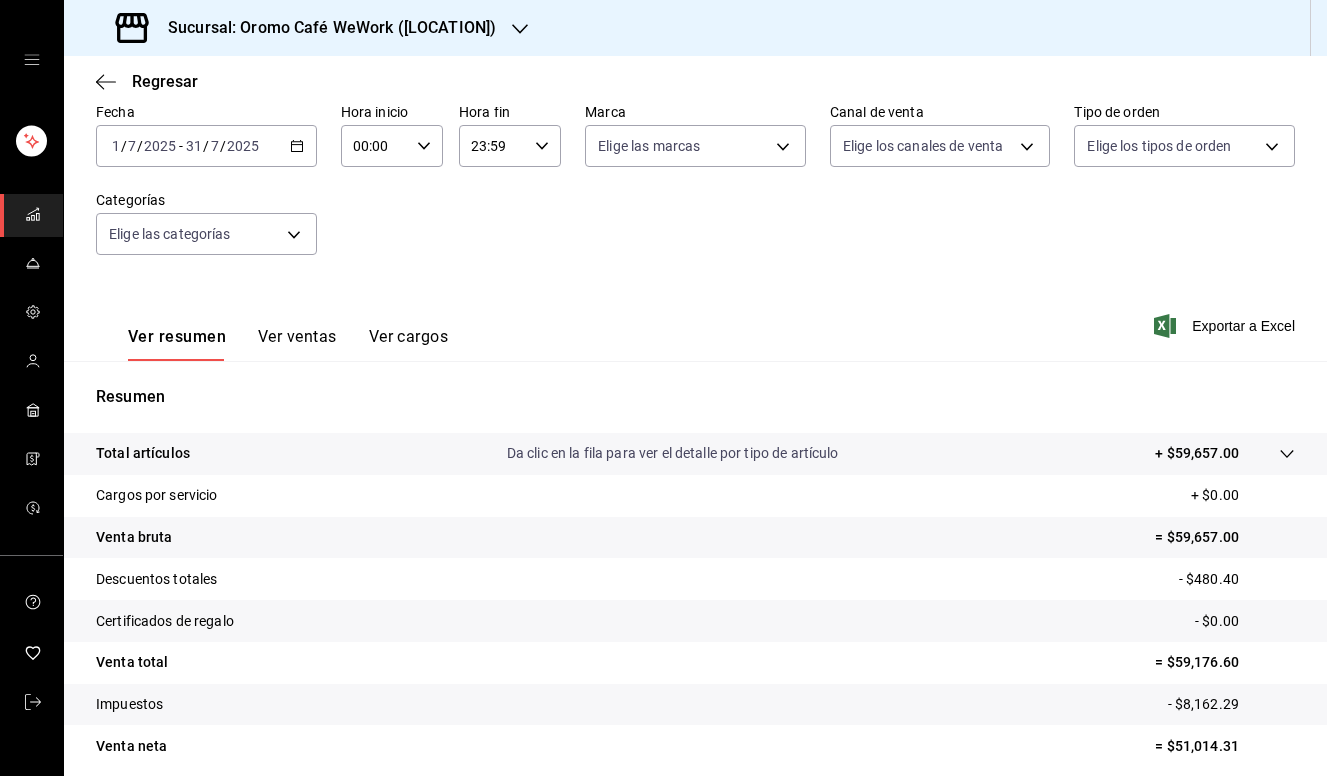 click on "Sucursal: Oromo Café WeWork ([LOCATION])" at bounding box center [324, 28] 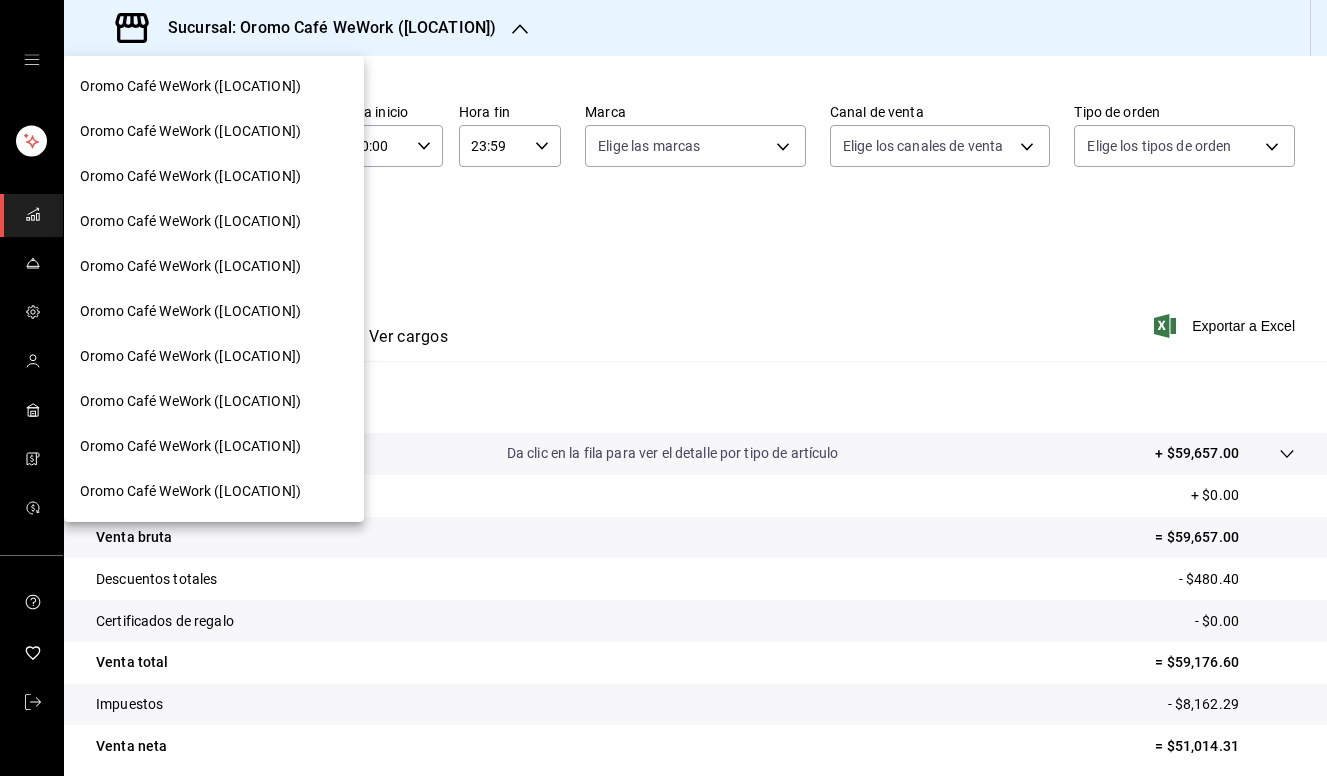click on "Oromo Café WeWork ([LOCATION])" at bounding box center [190, 446] 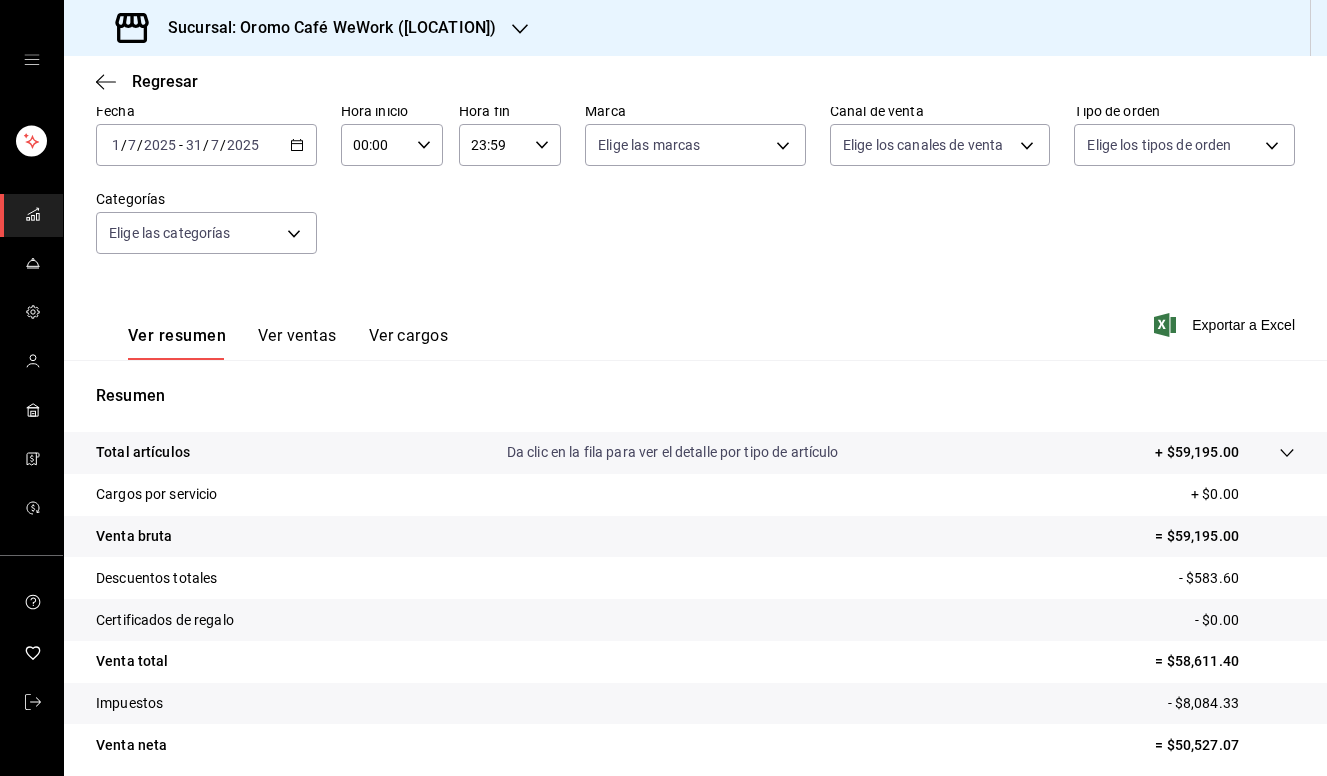 scroll, scrollTop: 100, scrollLeft: 0, axis: vertical 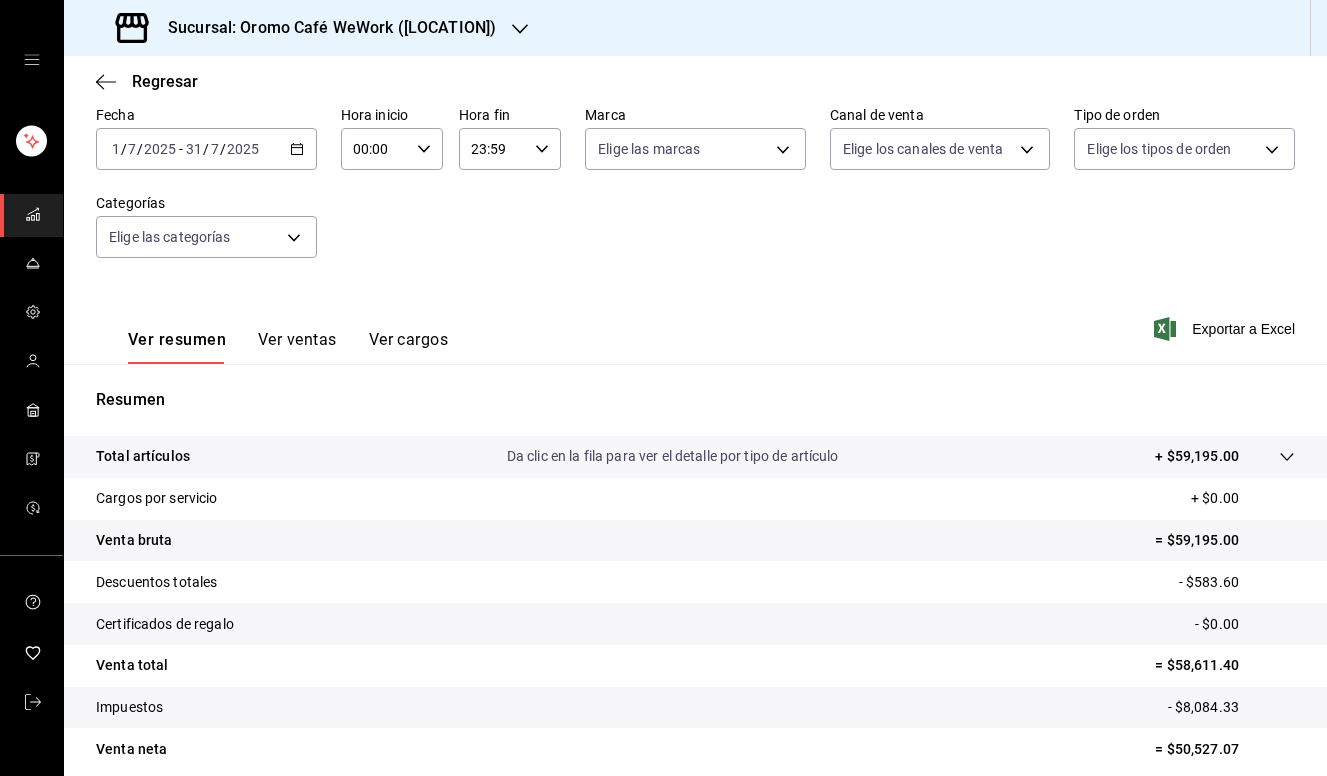 click on "Sucursal: Oromo Café WeWork ([LOCATION])" at bounding box center [324, 28] 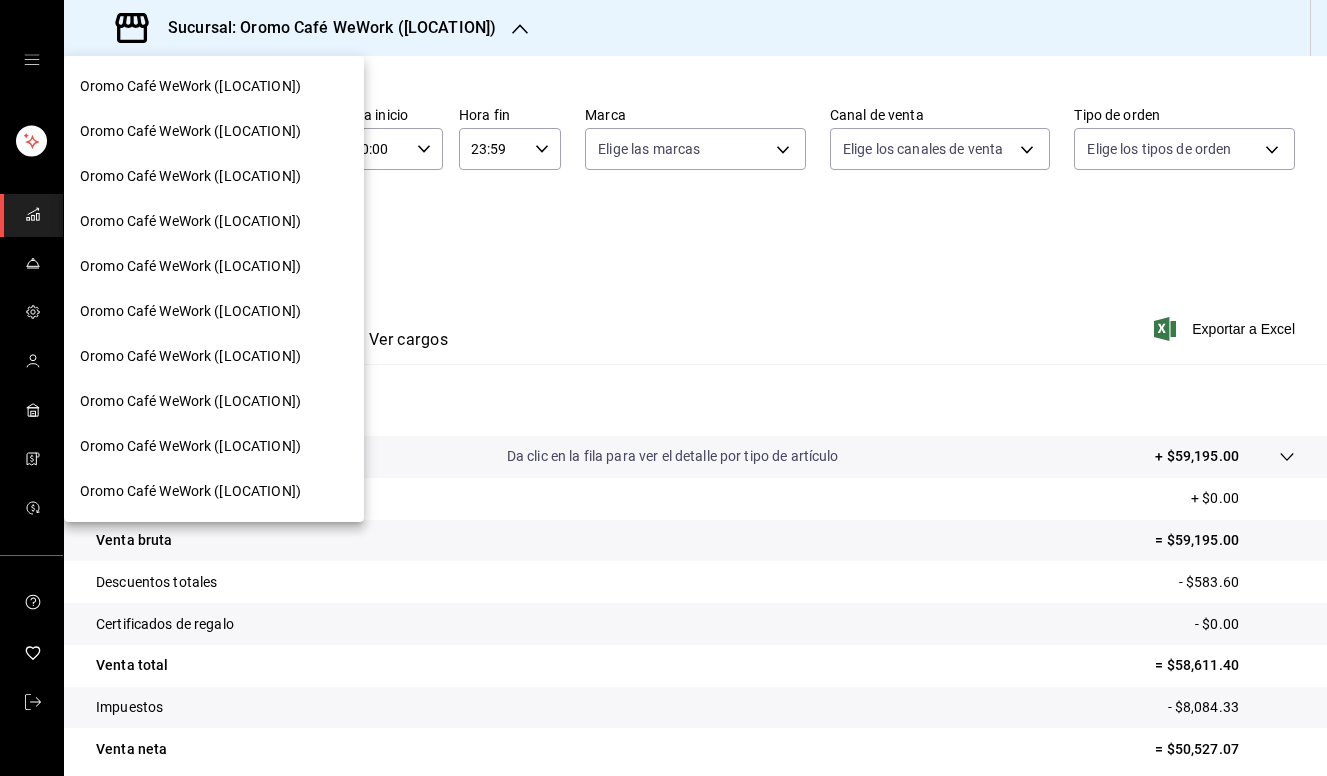 click on "Oromo Café WeWork ([LOCATION])" at bounding box center (190, 401) 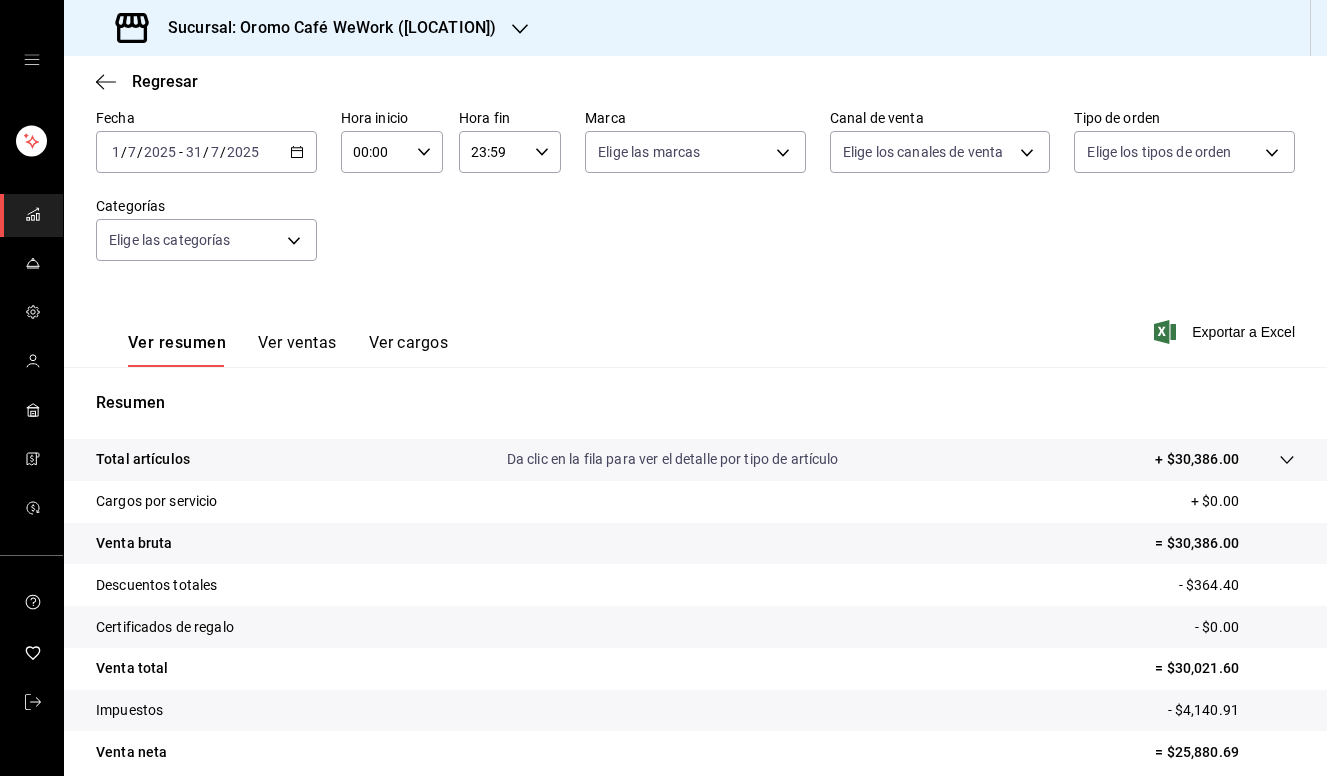 scroll, scrollTop: 93, scrollLeft: 0, axis: vertical 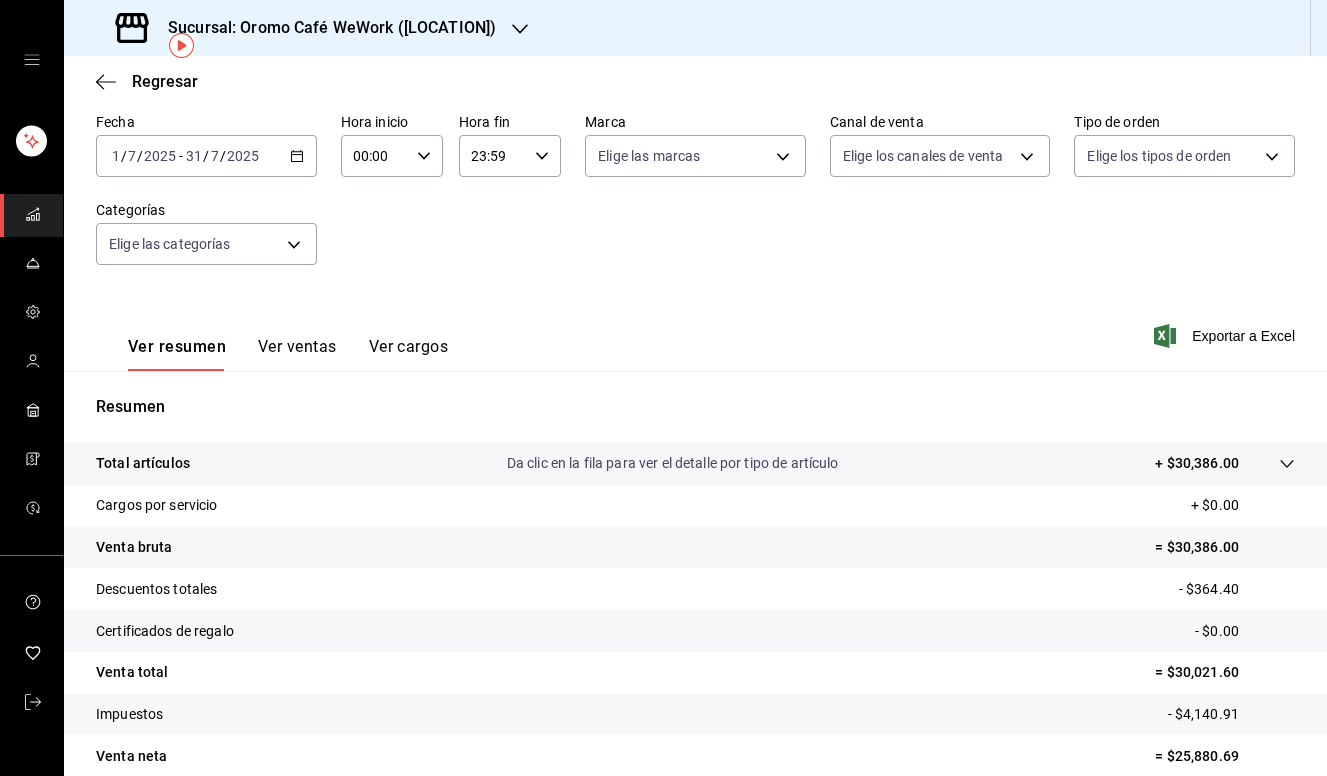 click on "Sucursal: Oromo Café WeWork ([LOCATION])" at bounding box center (324, 28) 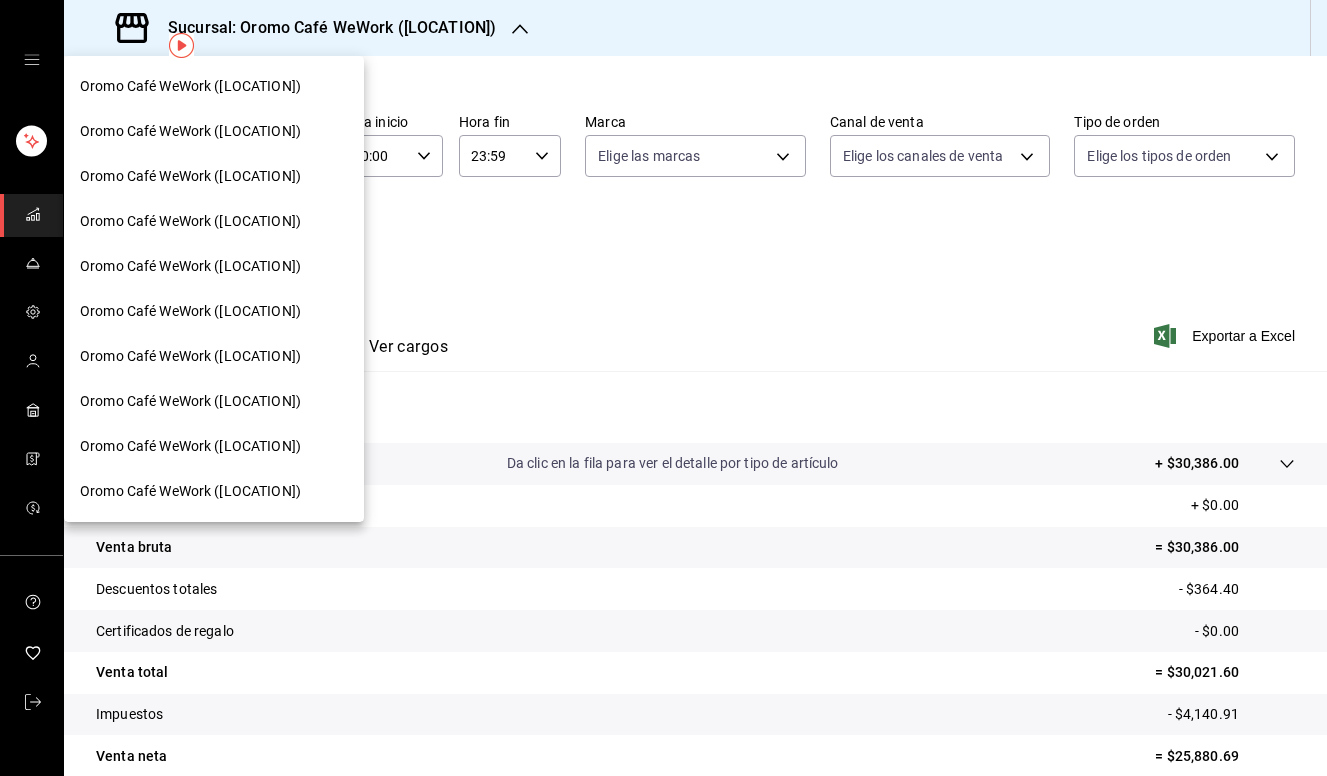 click on "Oromo Café WeWork ([LOCATION])" at bounding box center [214, 356] 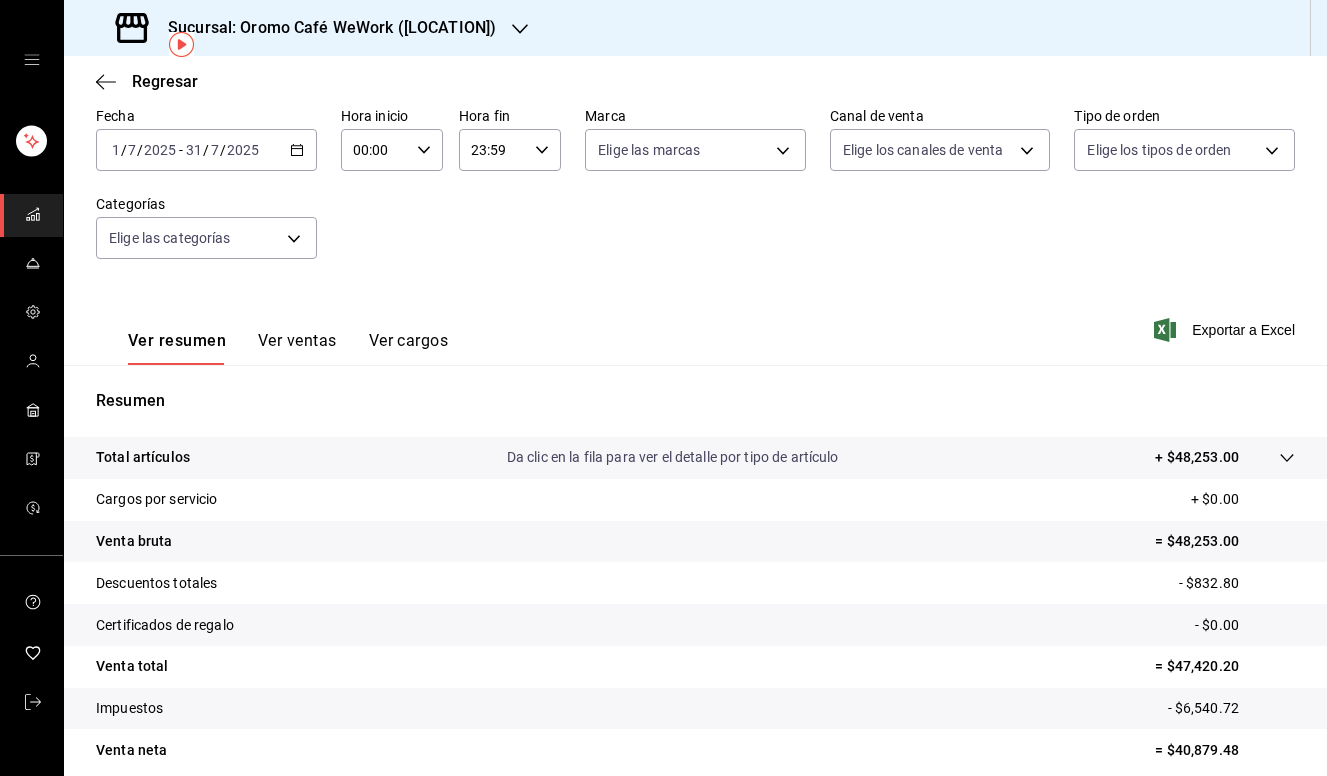 scroll, scrollTop: 93, scrollLeft: 0, axis: vertical 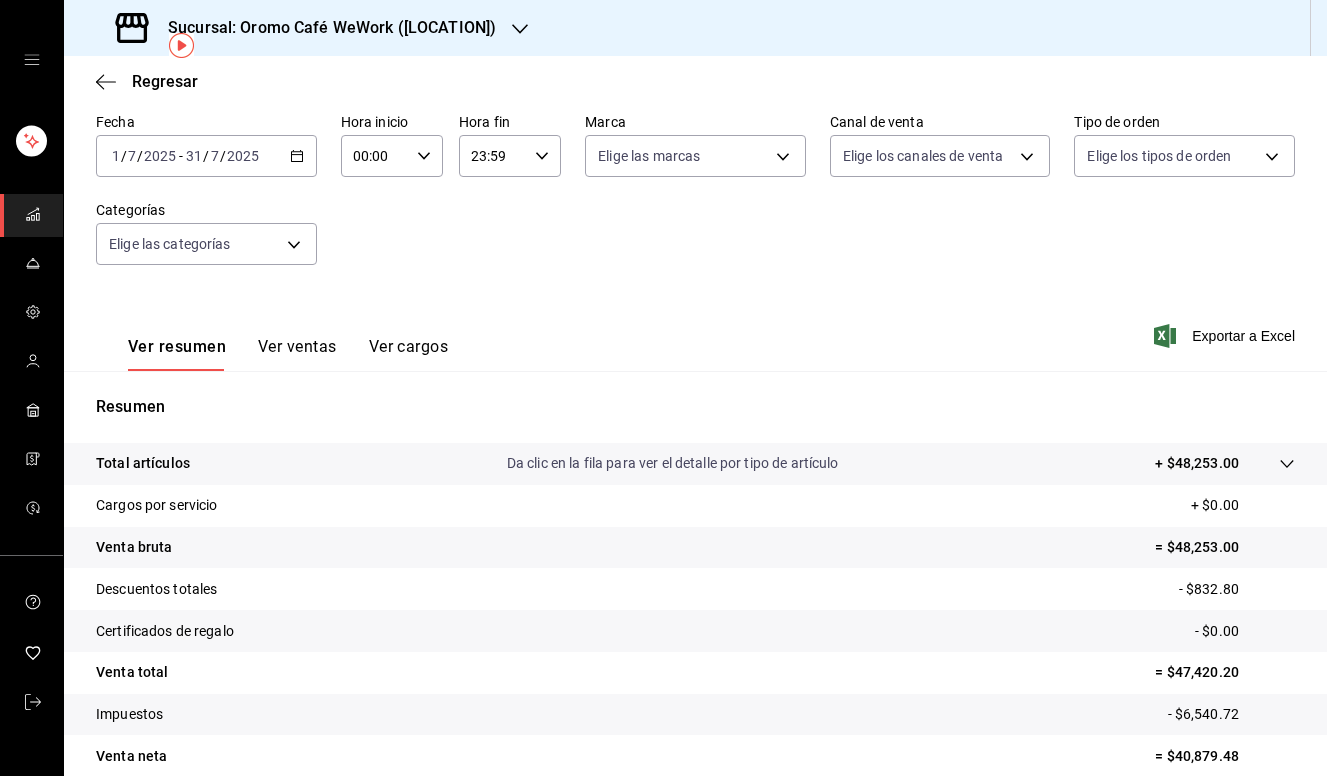 click on "Sucursal: Oromo Café WeWork ([LOCATION])" at bounding box center [324, 28] 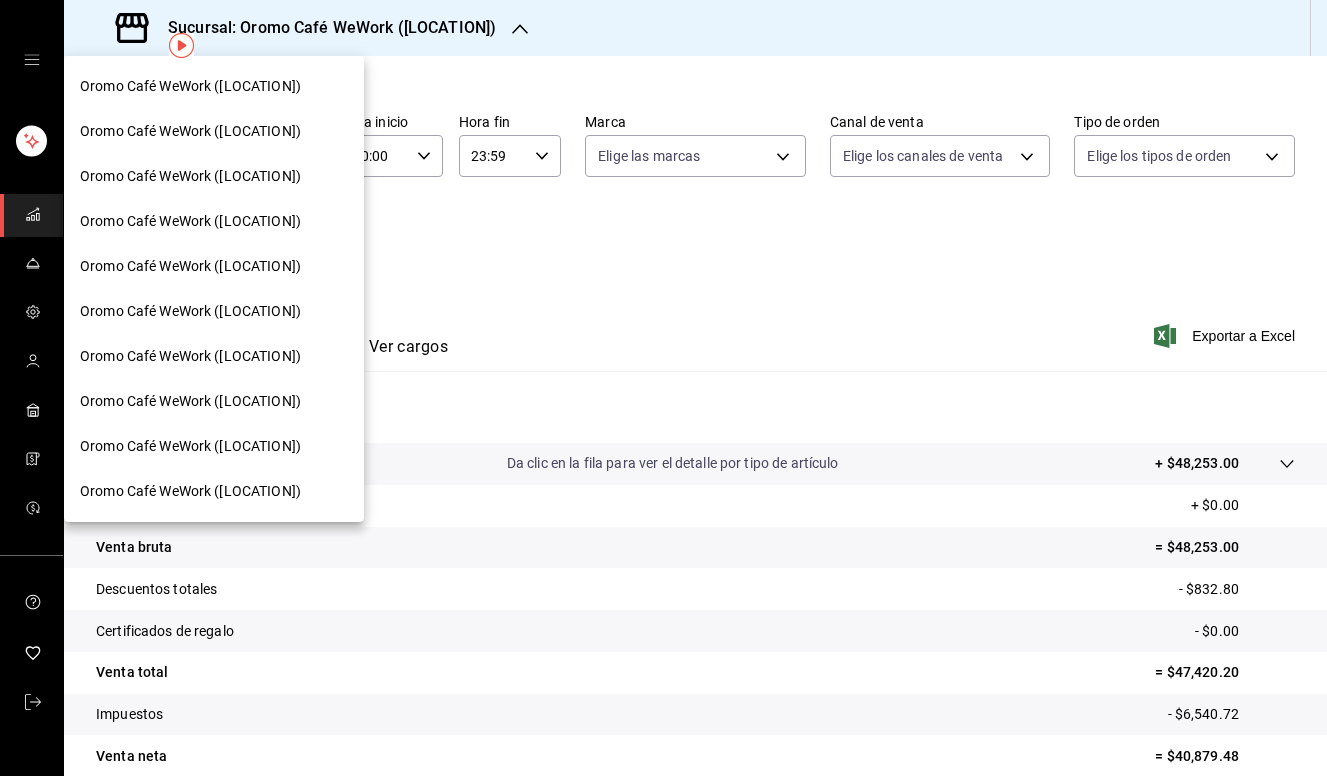 click on "Oromo Café WeWork ([LOCATION])" at bounding box center (214, 311) 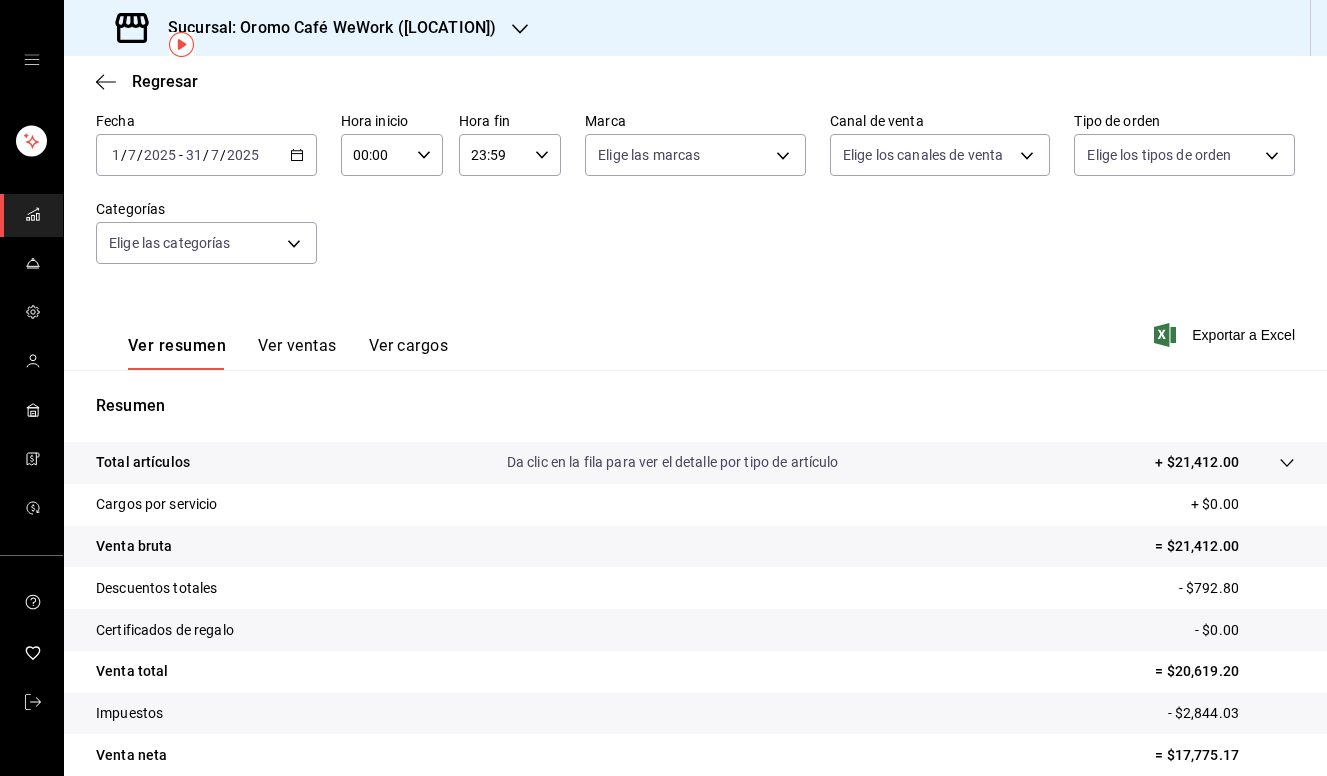 scroll, scrollTop: 93, scrollLeft: 0, axis: vertical 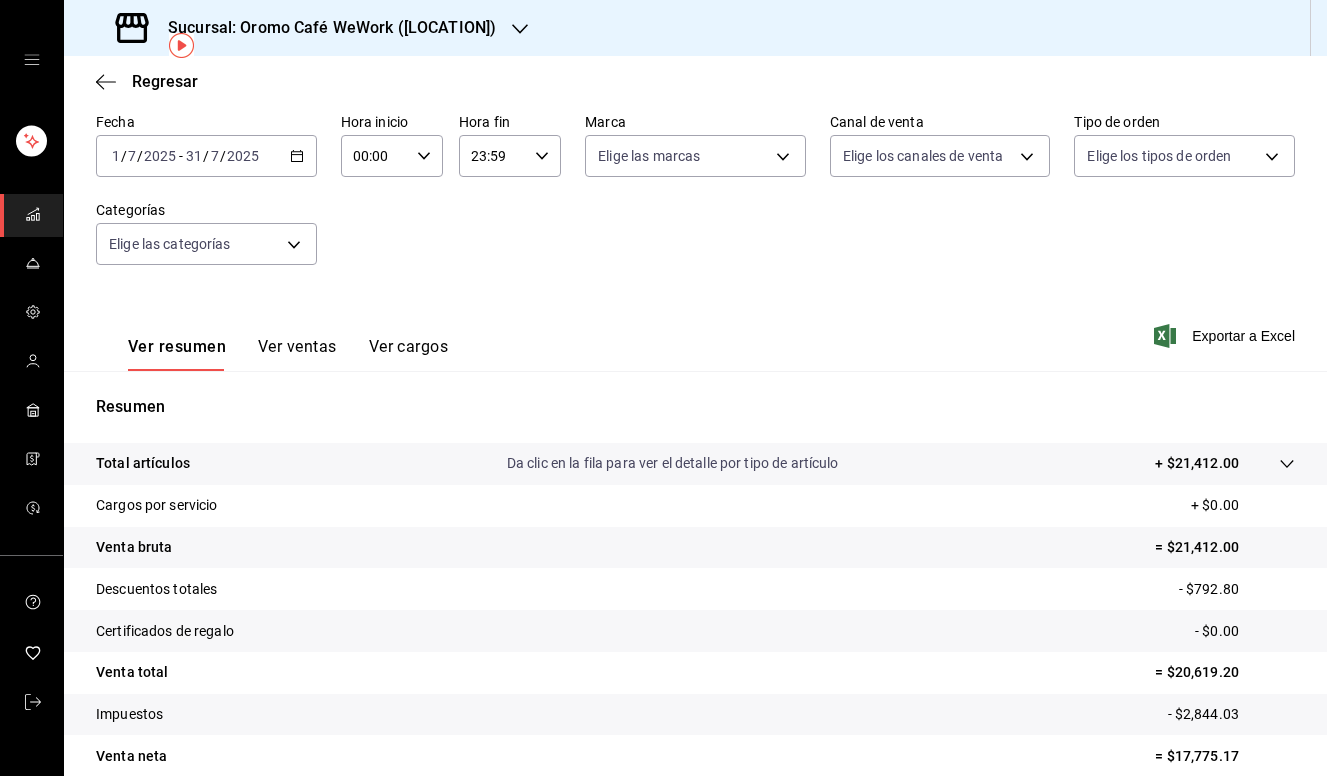 click on "Sucursal: Oromo Café WeWork ([LOCATION])" at bounding box center [324, 28] 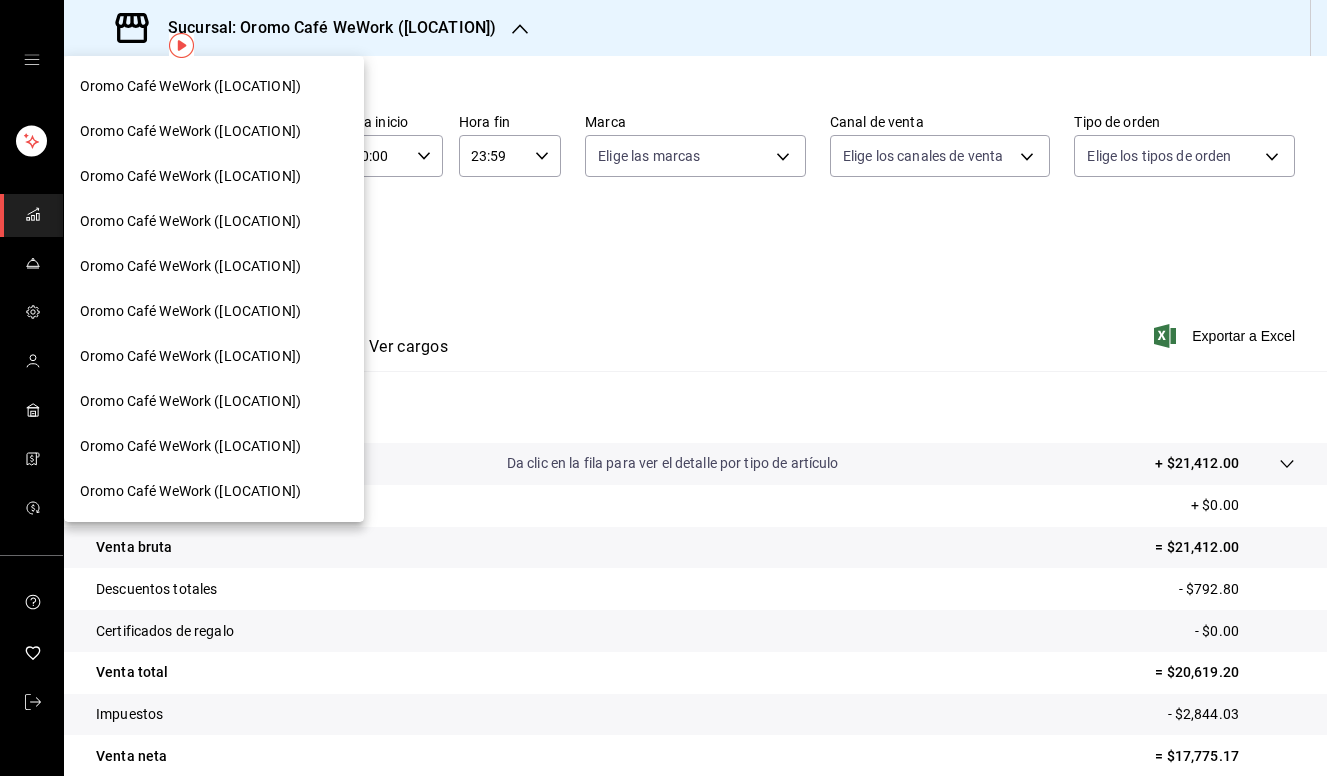 click on "Oromo Café WeWork ([LOCATION])" at bounding box center (190, 266) 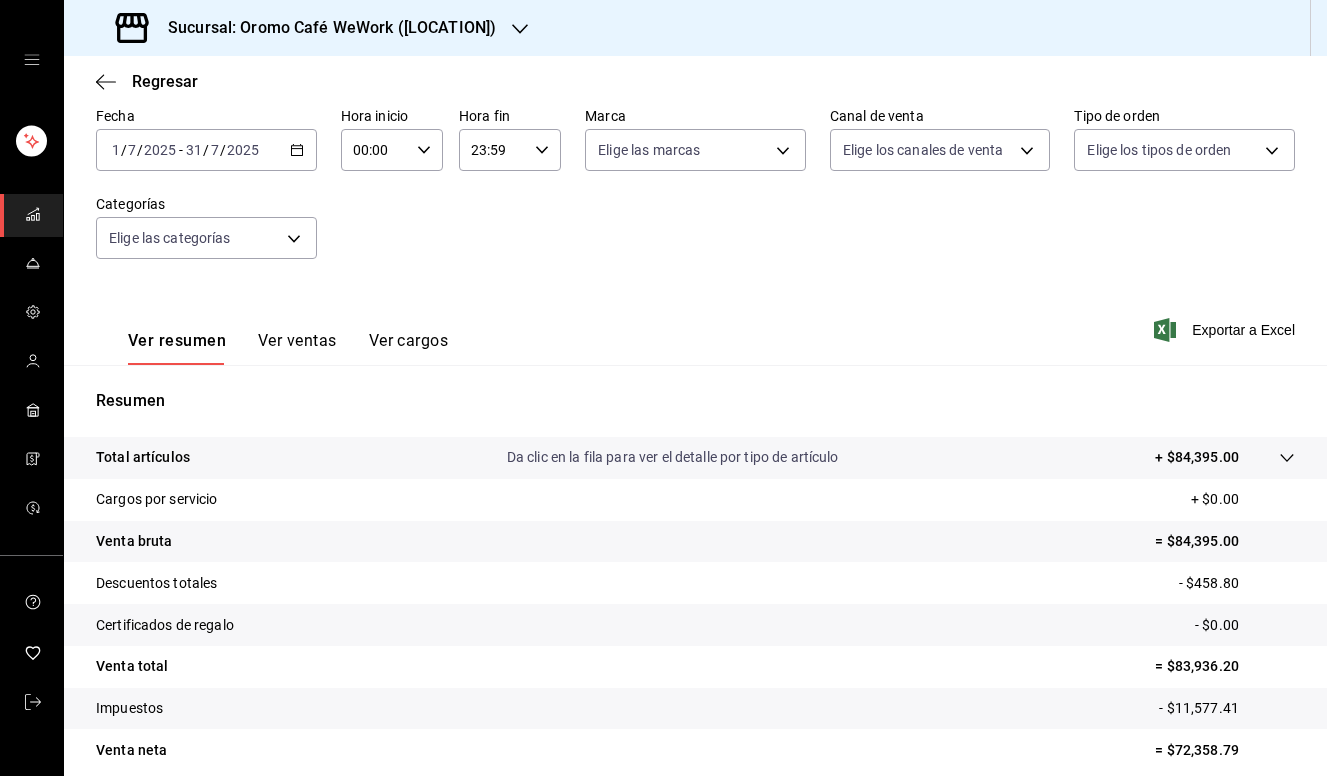 scroll, scrollTop: 97, scrollLeft: 0, axis: vertical 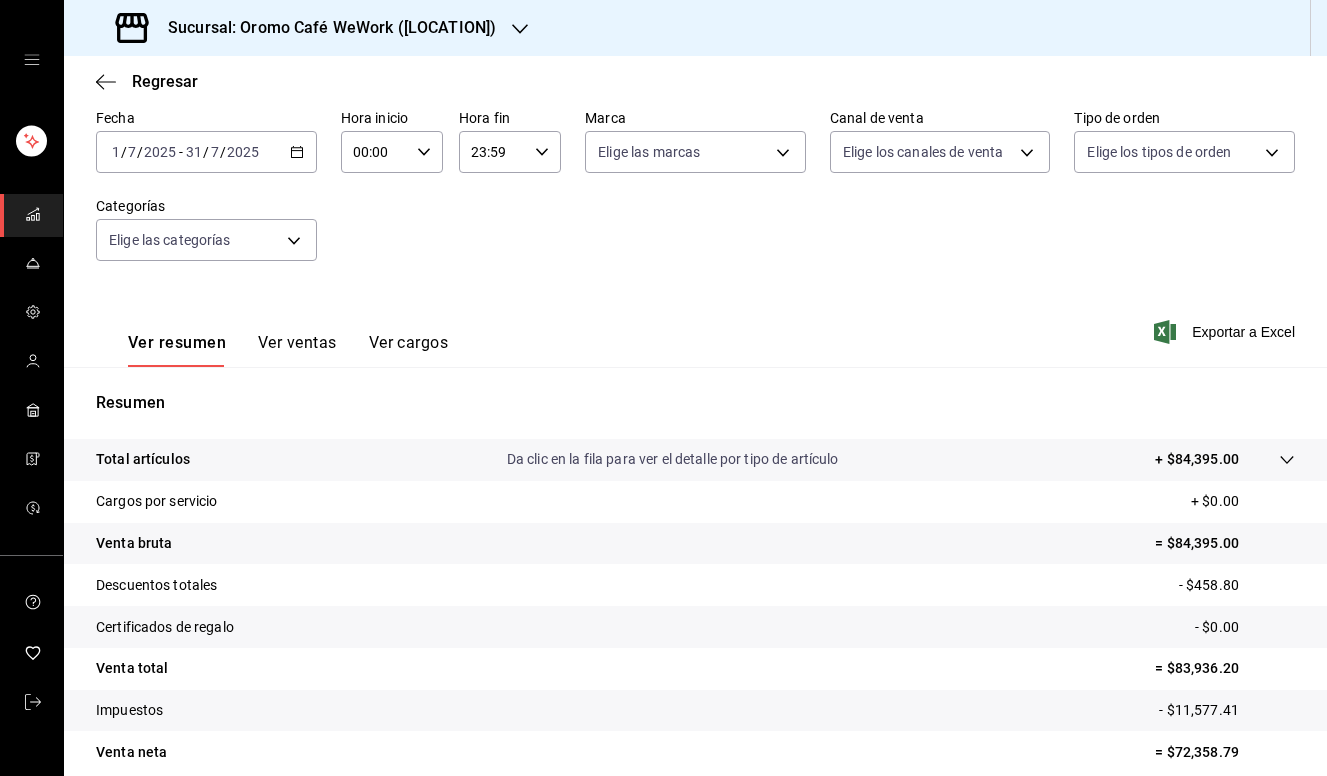 click on "Sucursal: Oromo Café WeWork ([LOCATION])" at bounding box center (324, 28) 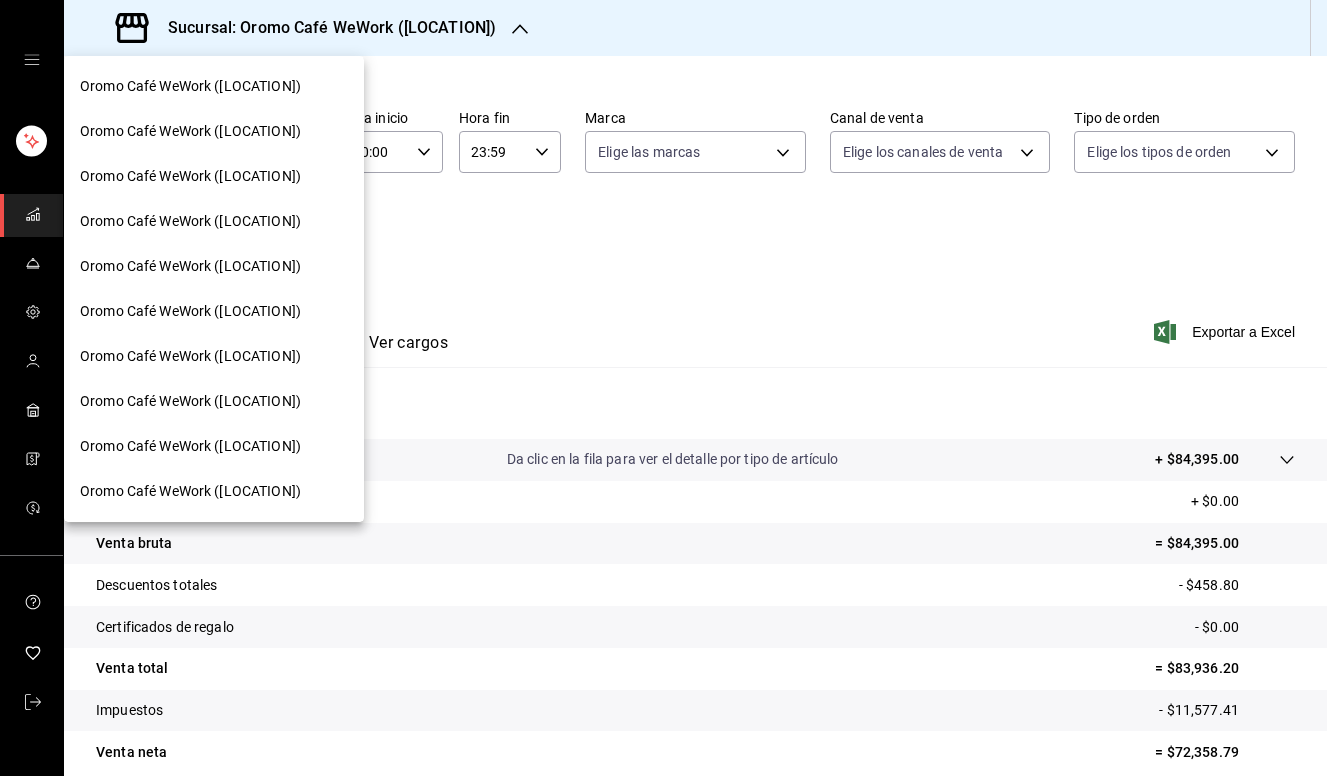 click on "Oromo Café WeWork ([LOCATION])" at bounding box center (214, 221) 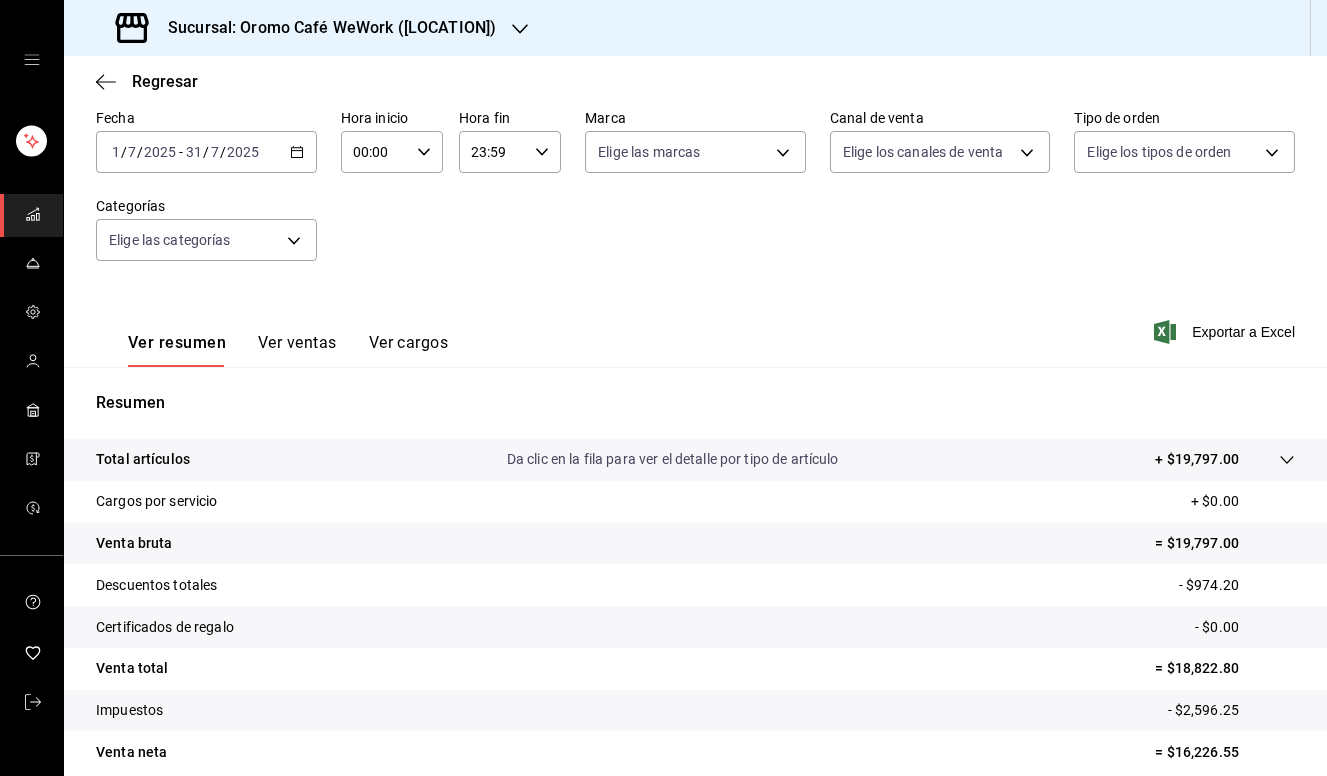 scroll, scrollTop: 96, scrollLeft: 0, axis: vertical 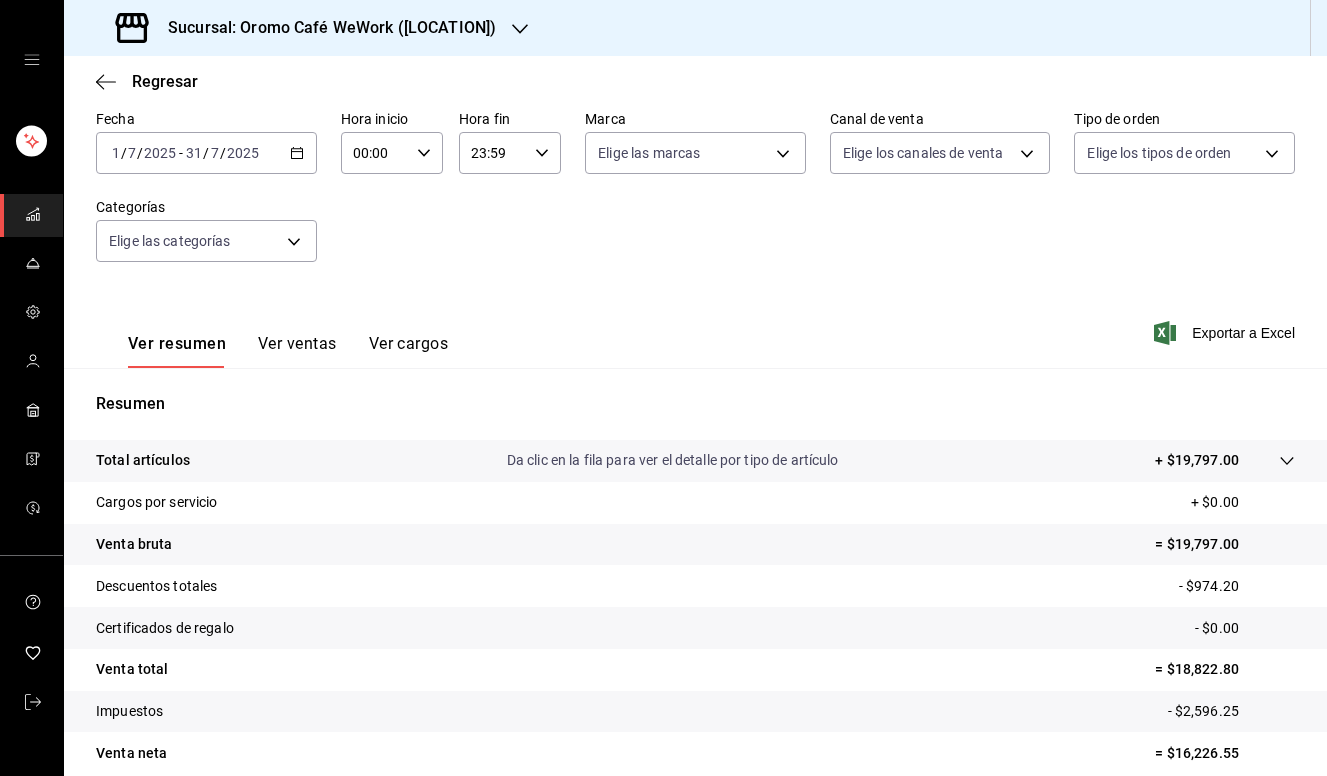 click on "Sucursal: Oromo Café WeWork ([LOCATION])" at bounding box center (308, 28) 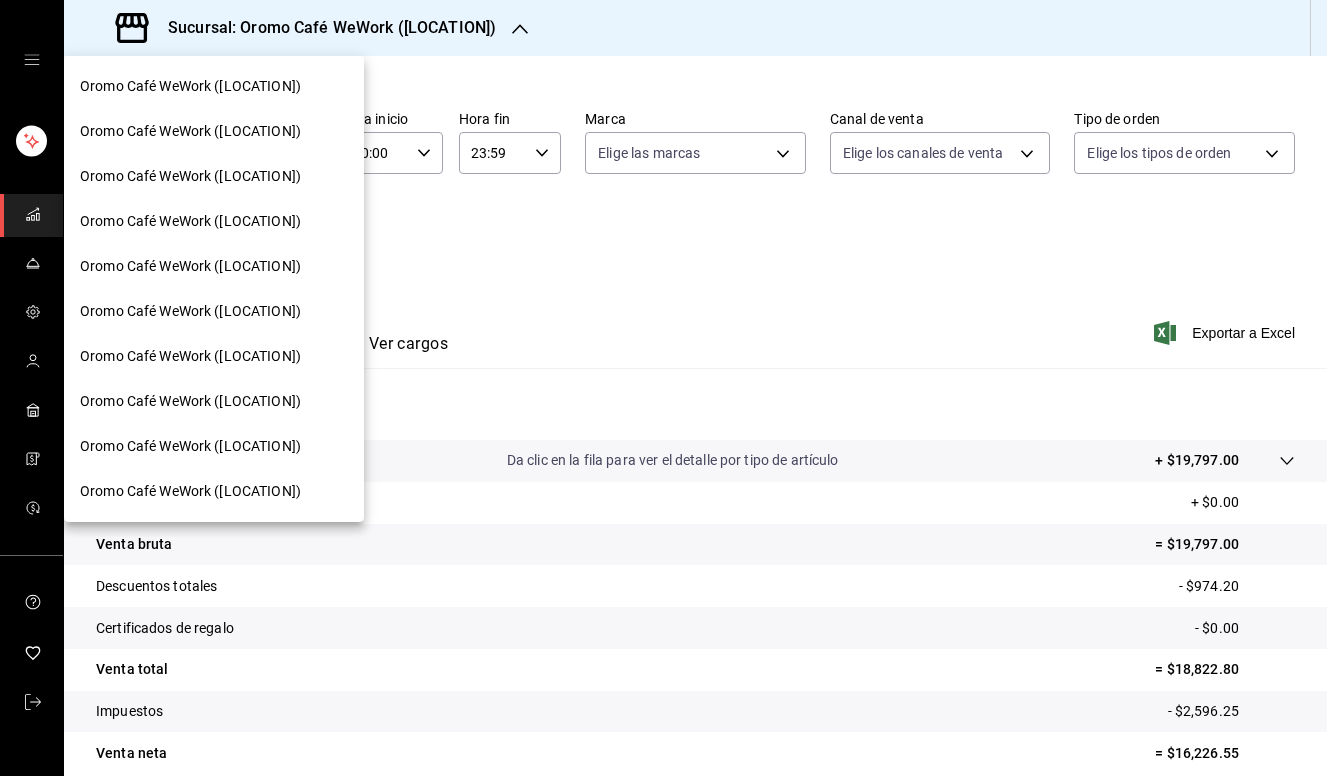 click on "Oromo Café WeWork ([LOCATION])" at bounding box center [214, 176] 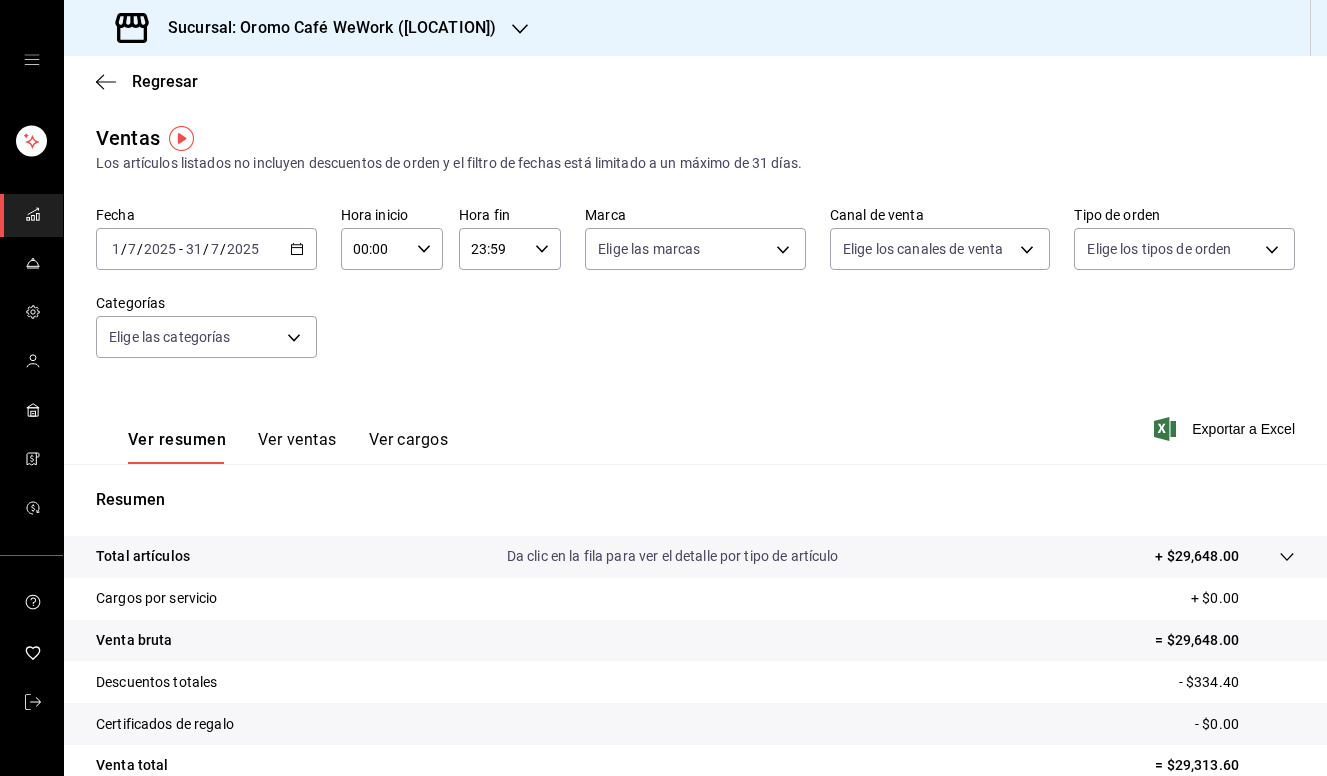 click on "Sucursal: Oromo Café WeWork ([LOCATION])" at bounding box center (324, 28) 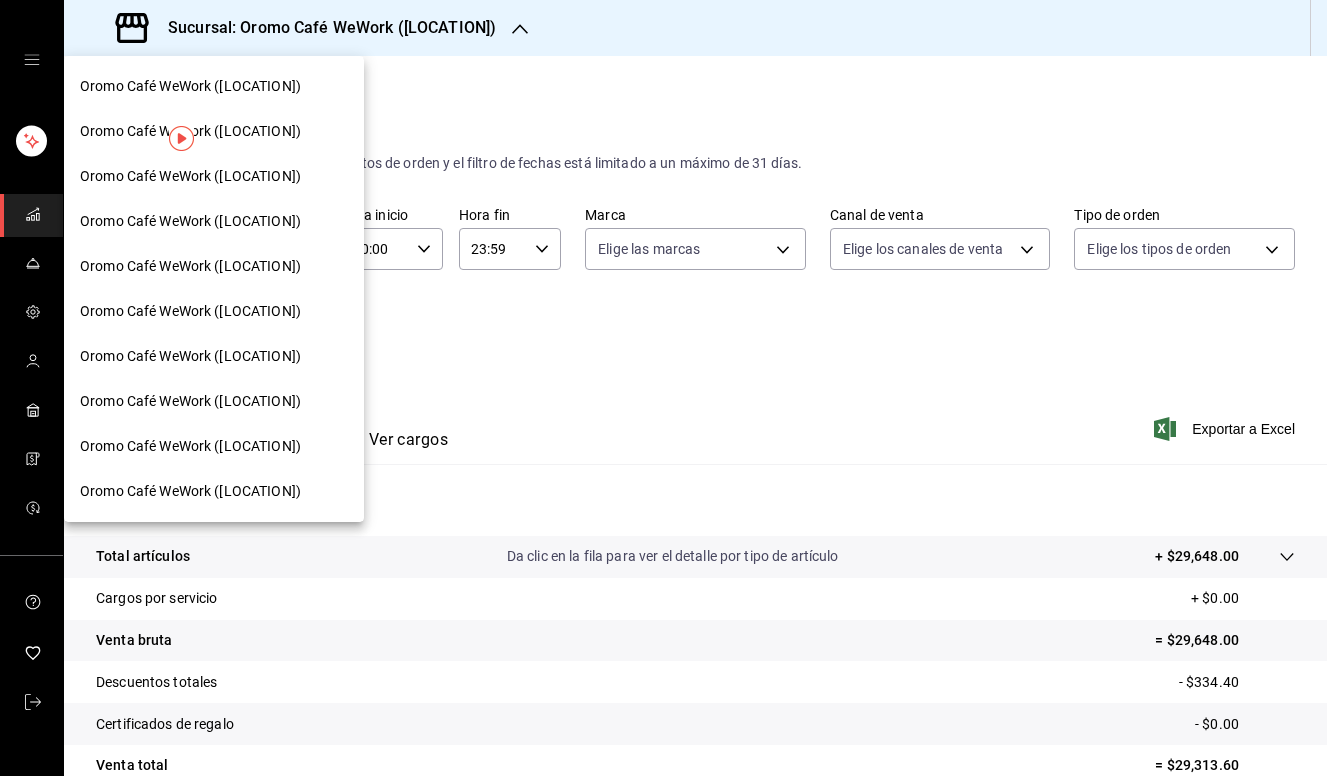 click at bounding box center (663, 388) 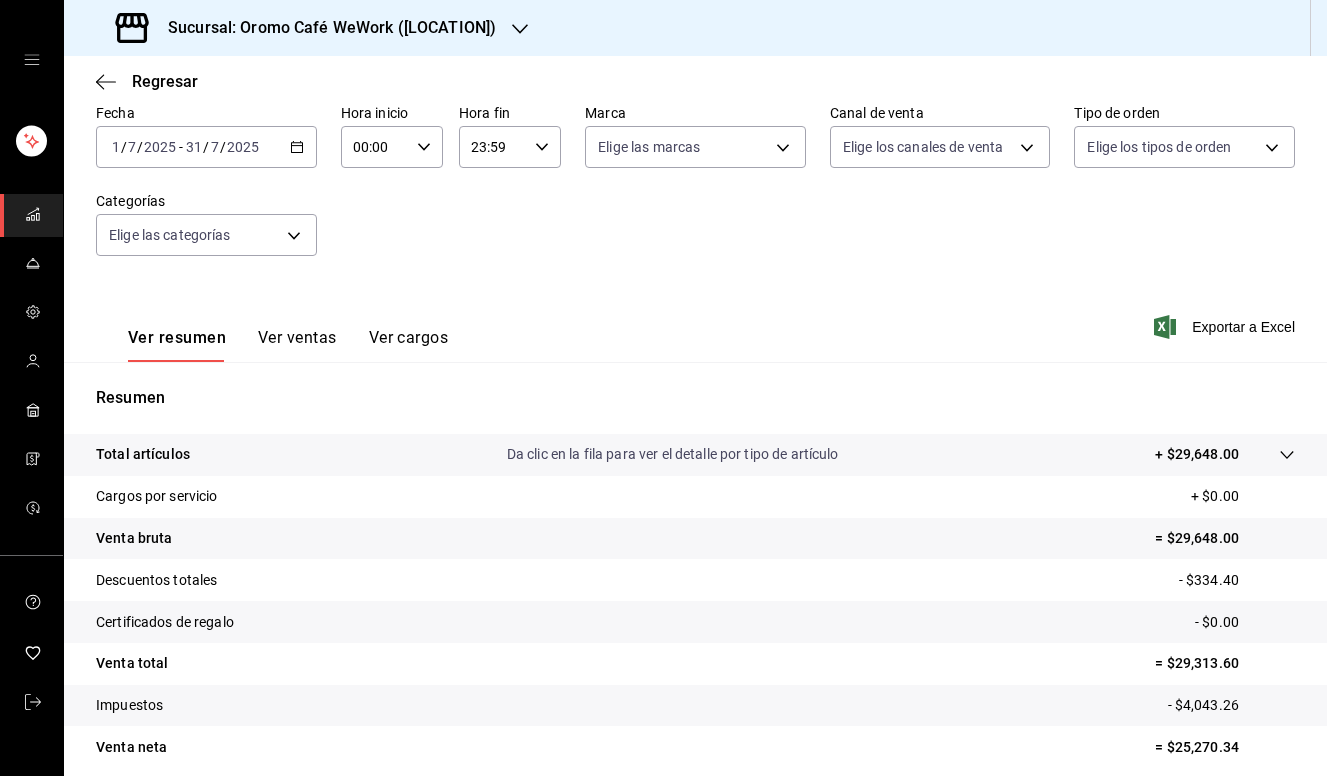 scroll, scrollTop: 100, scrollLeft: 0, axis: vertical 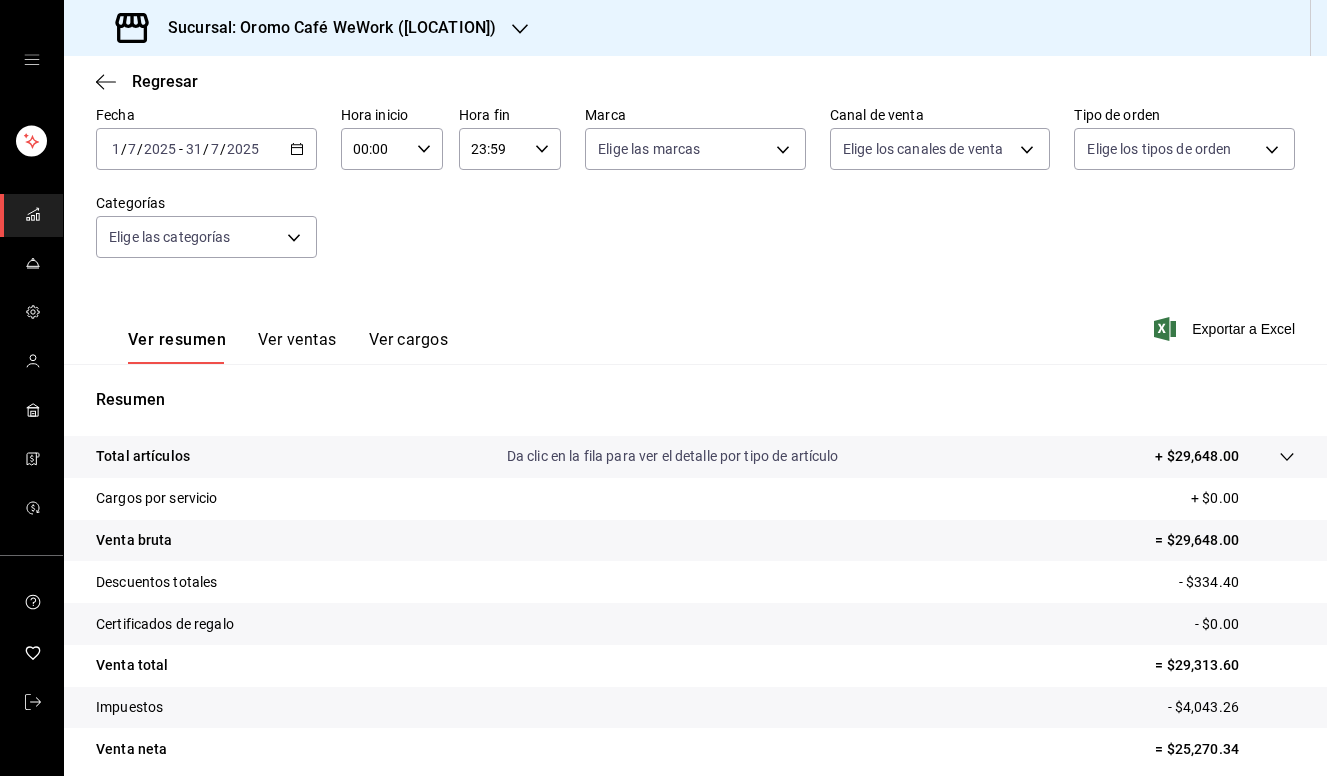 click on "Sucursal: Oromo Café WeWork ([LOCATION])" at bounding box center (324, 28) 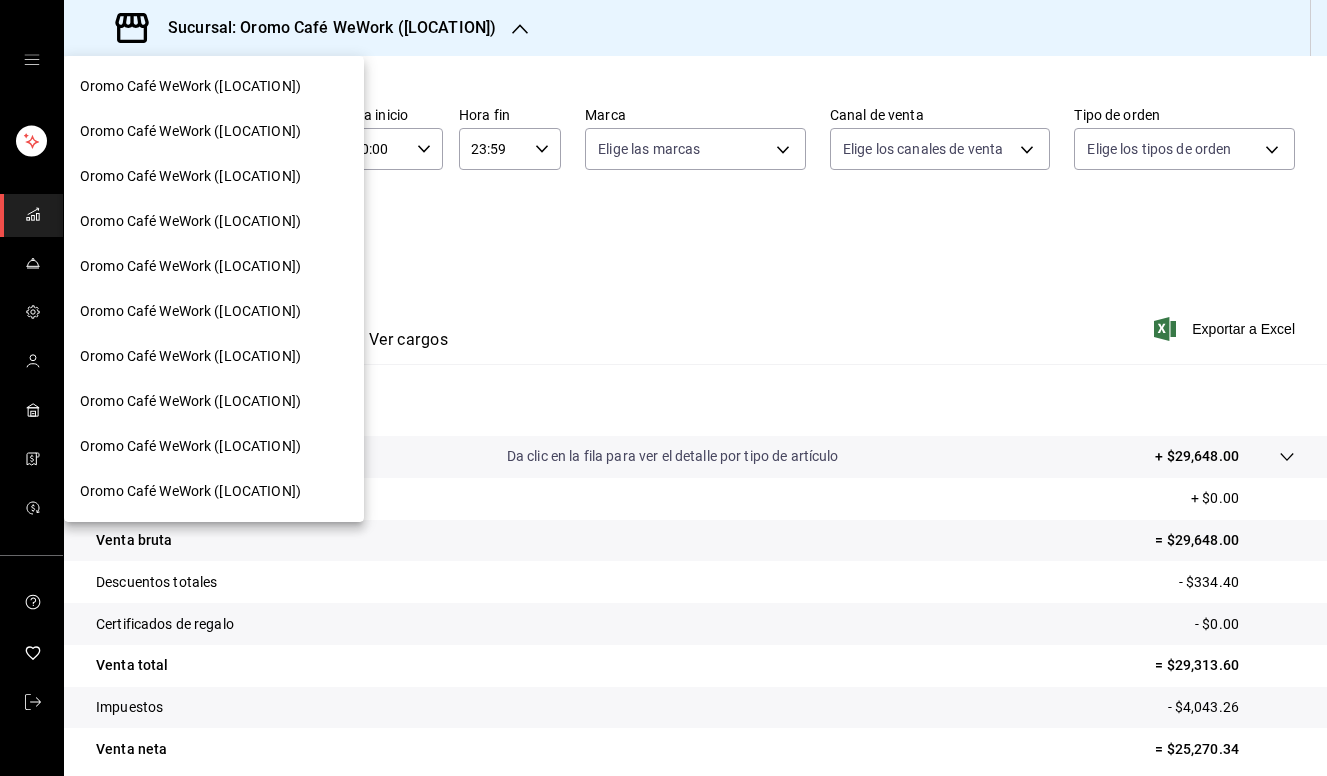 click on "Oromo Café WeWork ([LOCATION])" at bounding box center [214, 131] 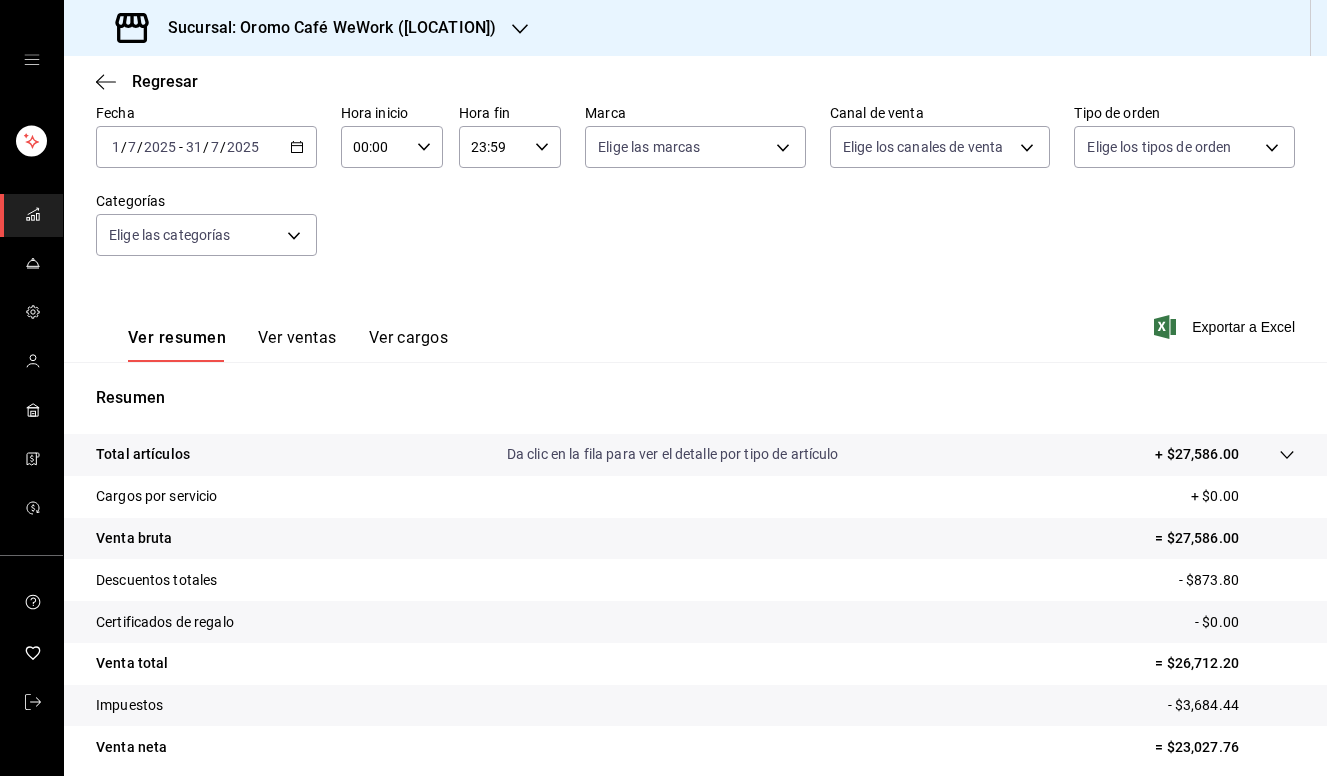 scroll, scrollTop: 96, scrollLeft: 0, axis: vertical 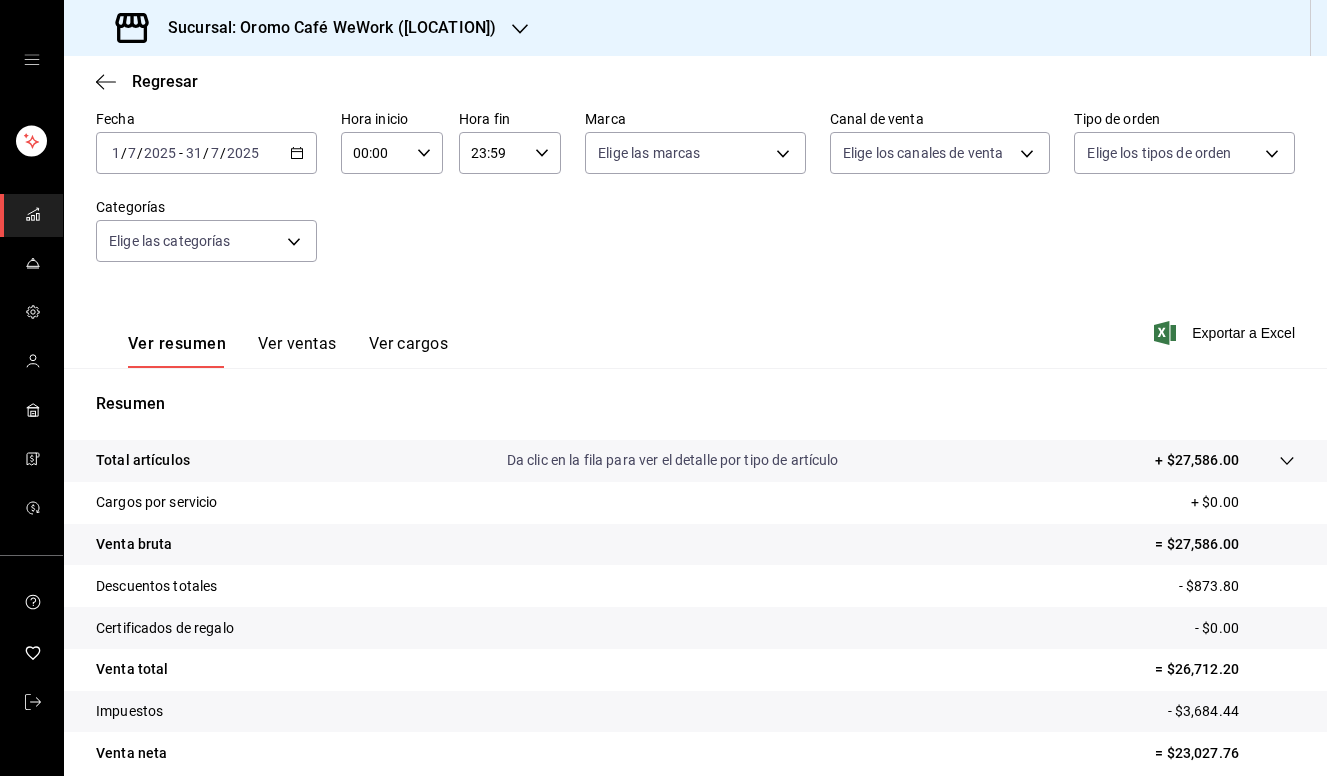 click on "Sucursal: Oromo Café WeWork ([LOCATION])" at bounding box center [324, 28] 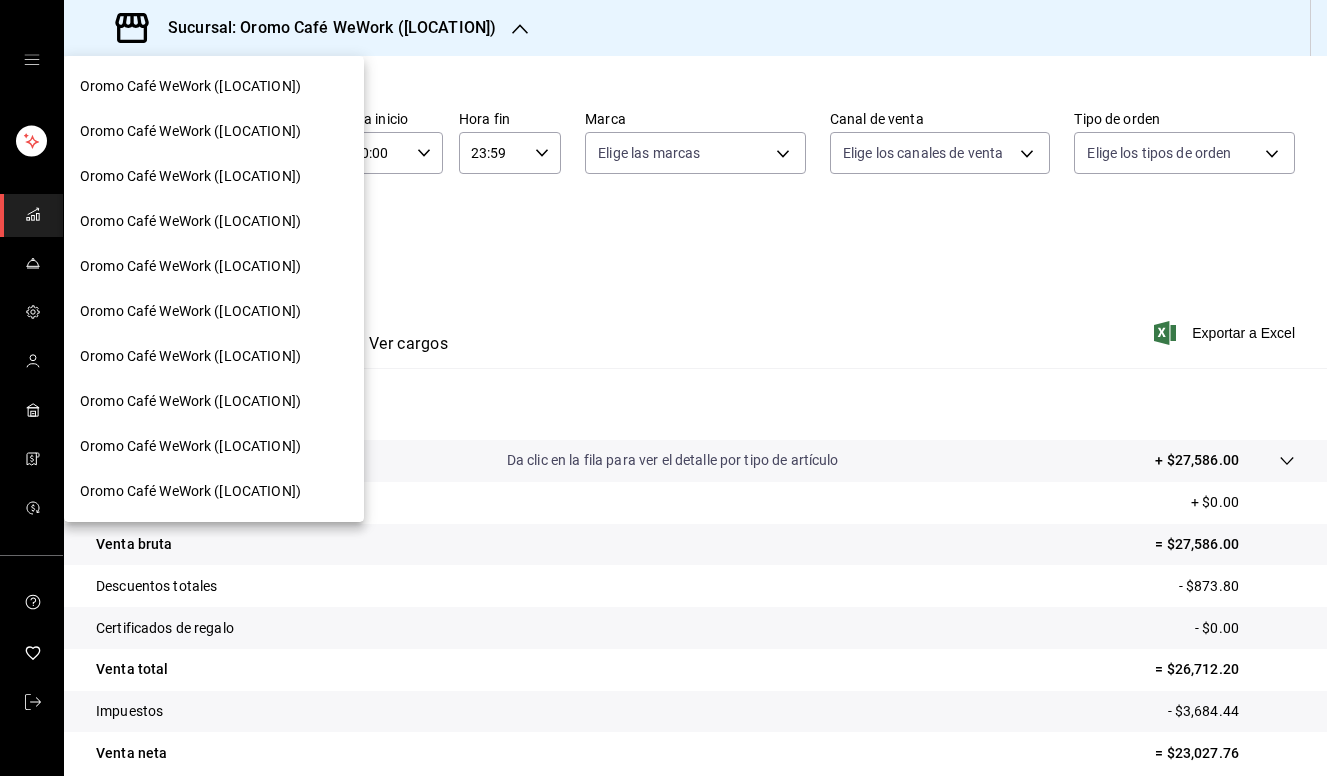 click on "Oromo Café WeWork ([LOCATION])" at bounding box center [214, 86] 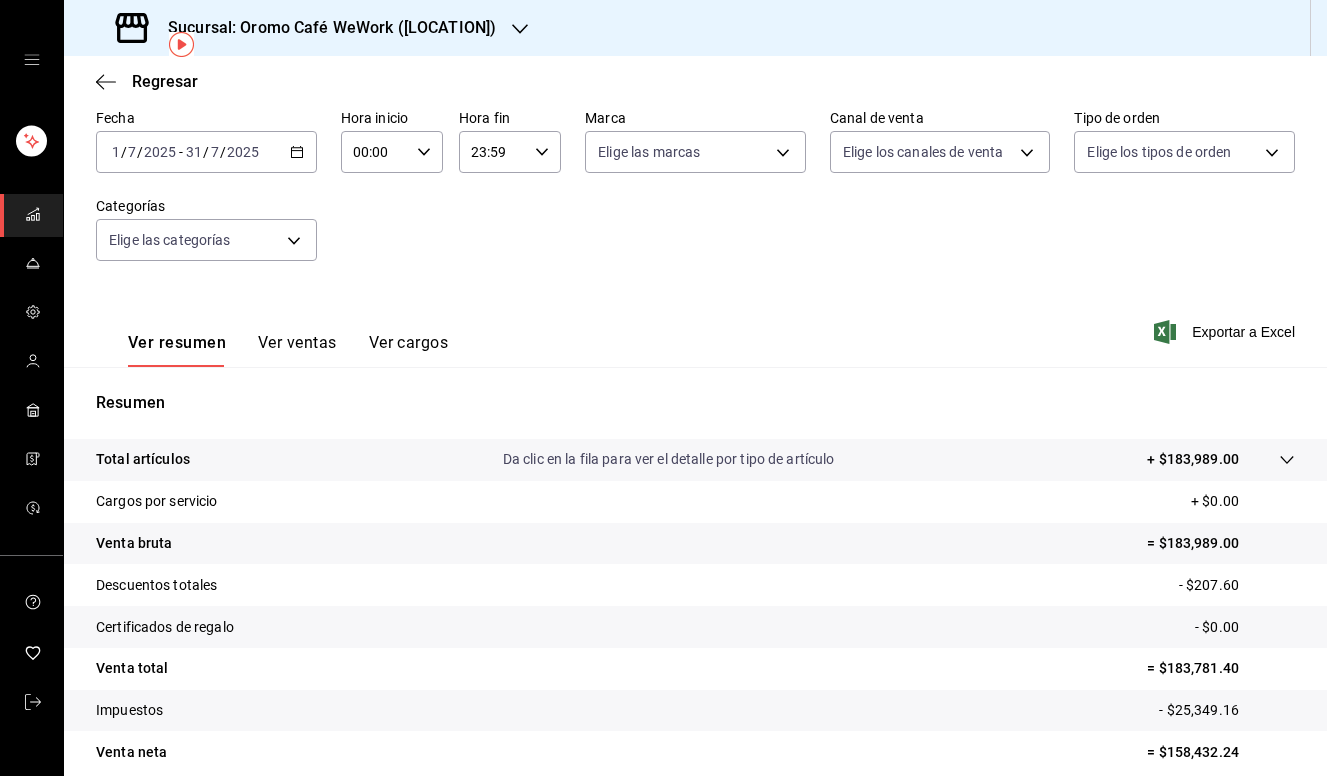 scroll, scrollTop: 94, scrollLeft: 0, axis: vertical 